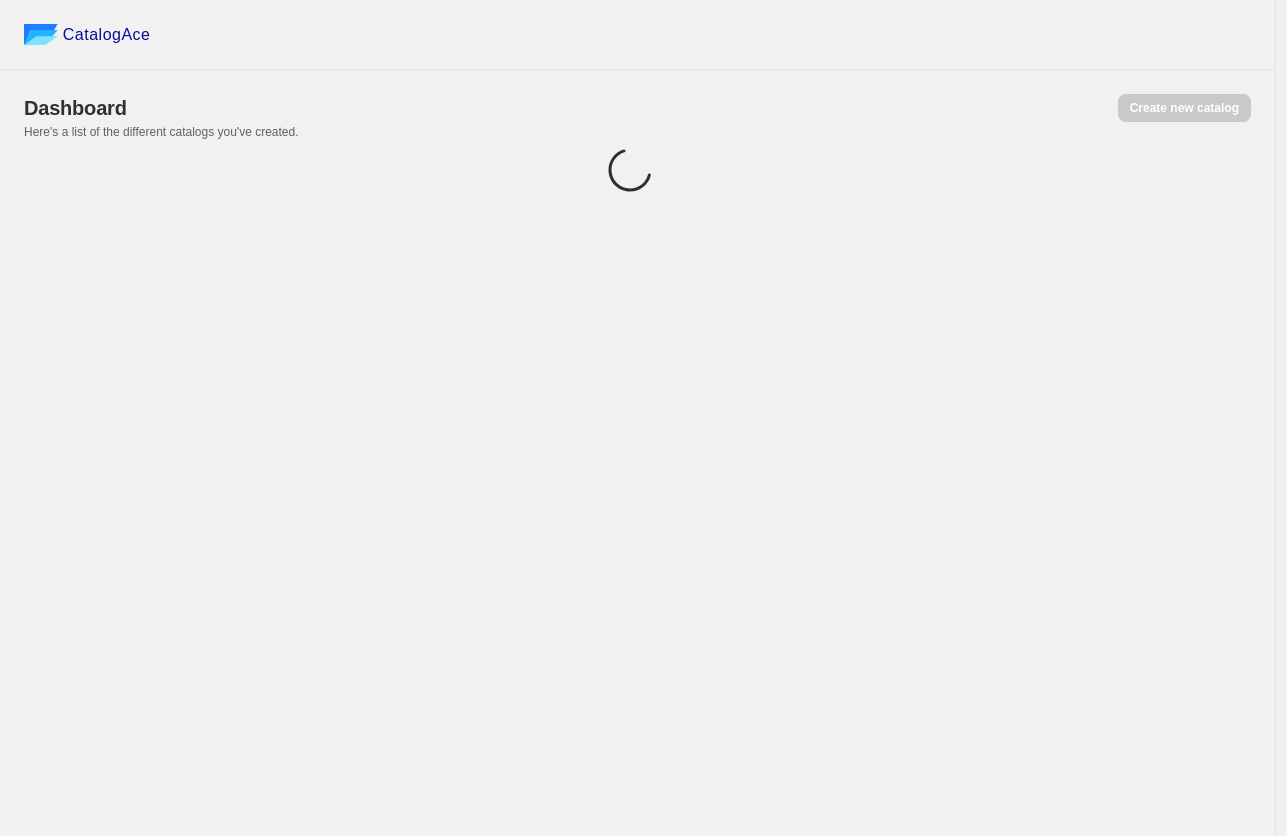 scroll, scrollTop: 0, scrollLeft: 0, axis: both 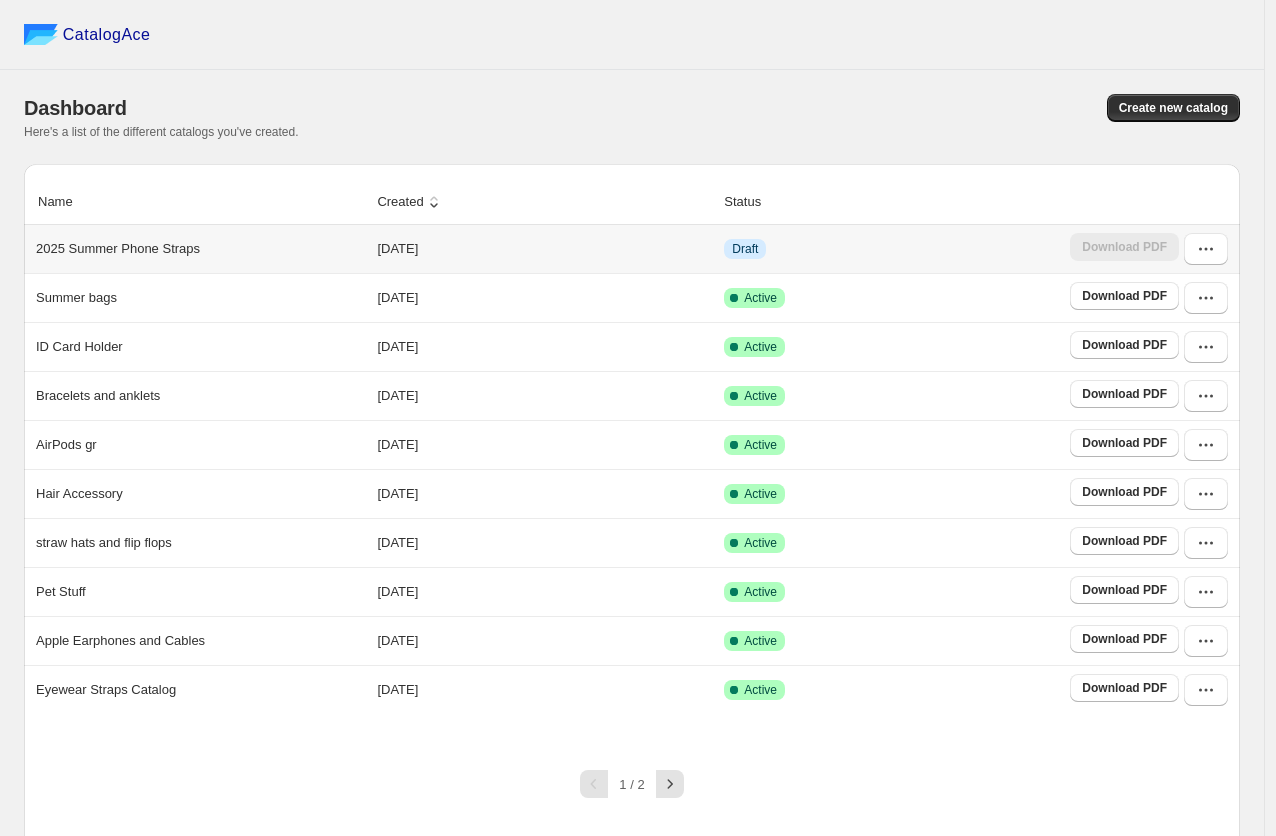 click on "Draft" at bounding box center (891, 249) 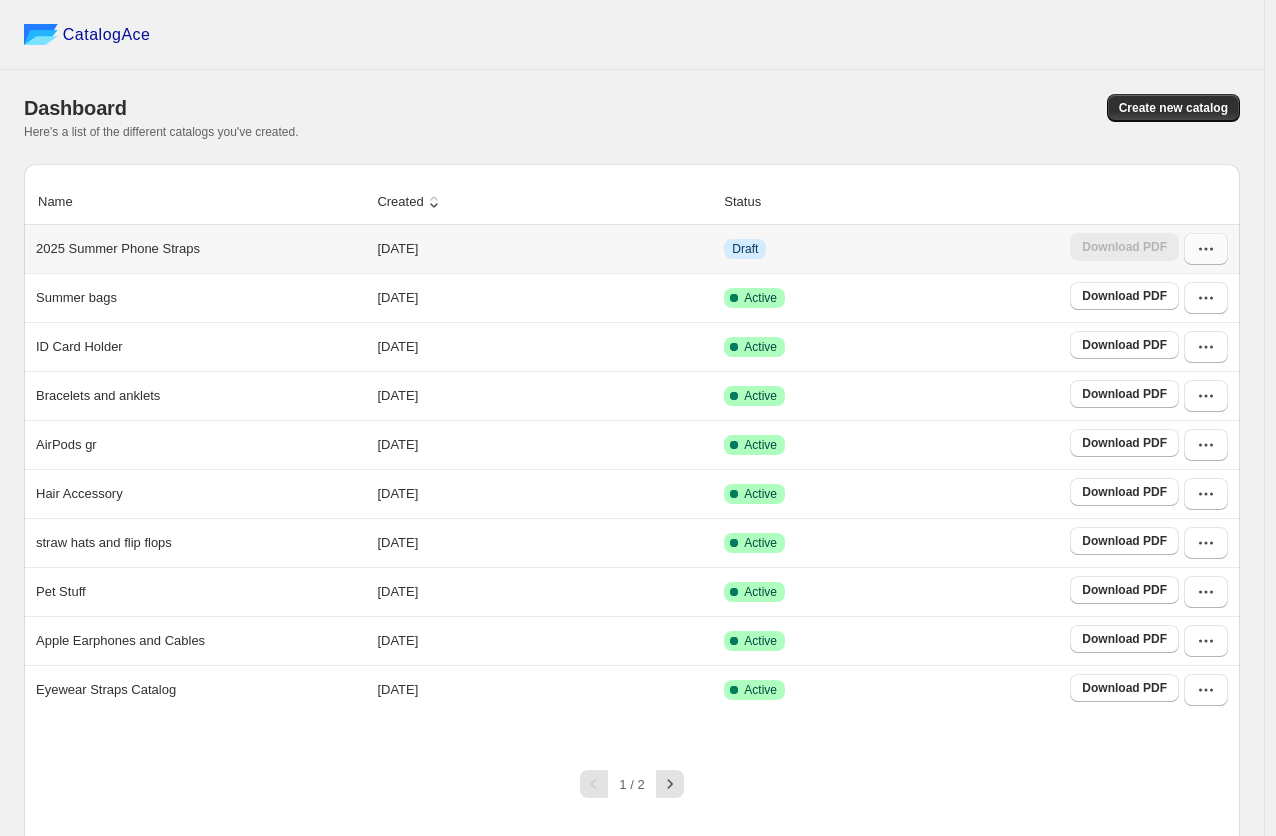 click 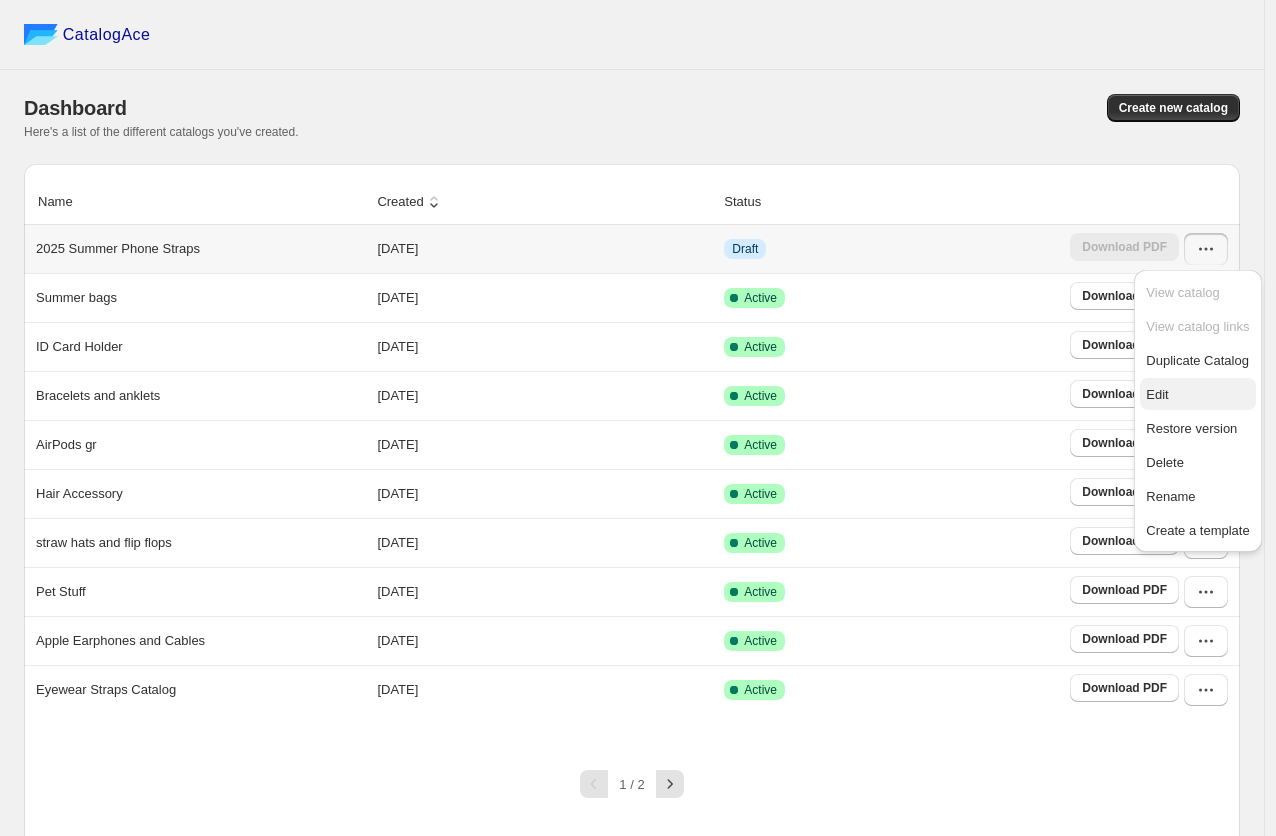 click on "Edit" at bounding box center (1197, 395) 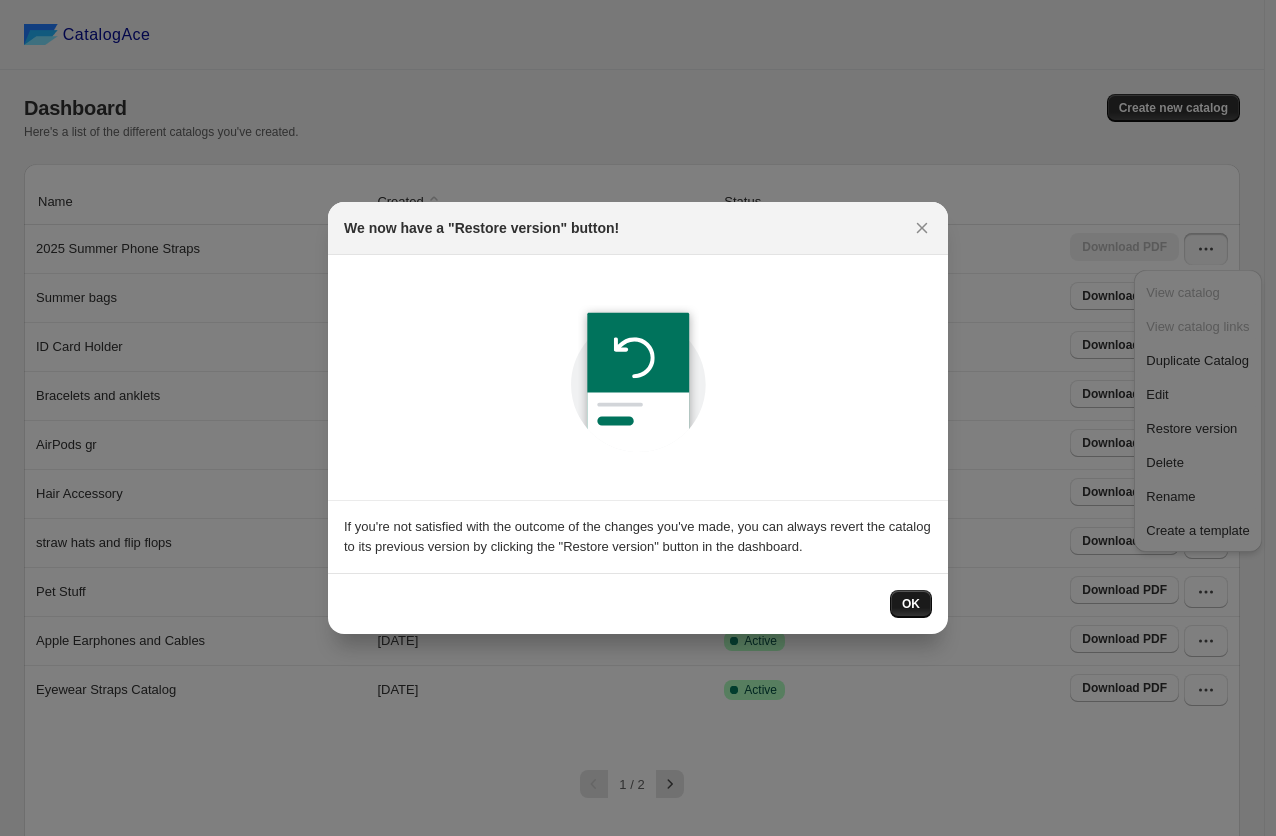 click on "OK" at bounding box center (911, 604) 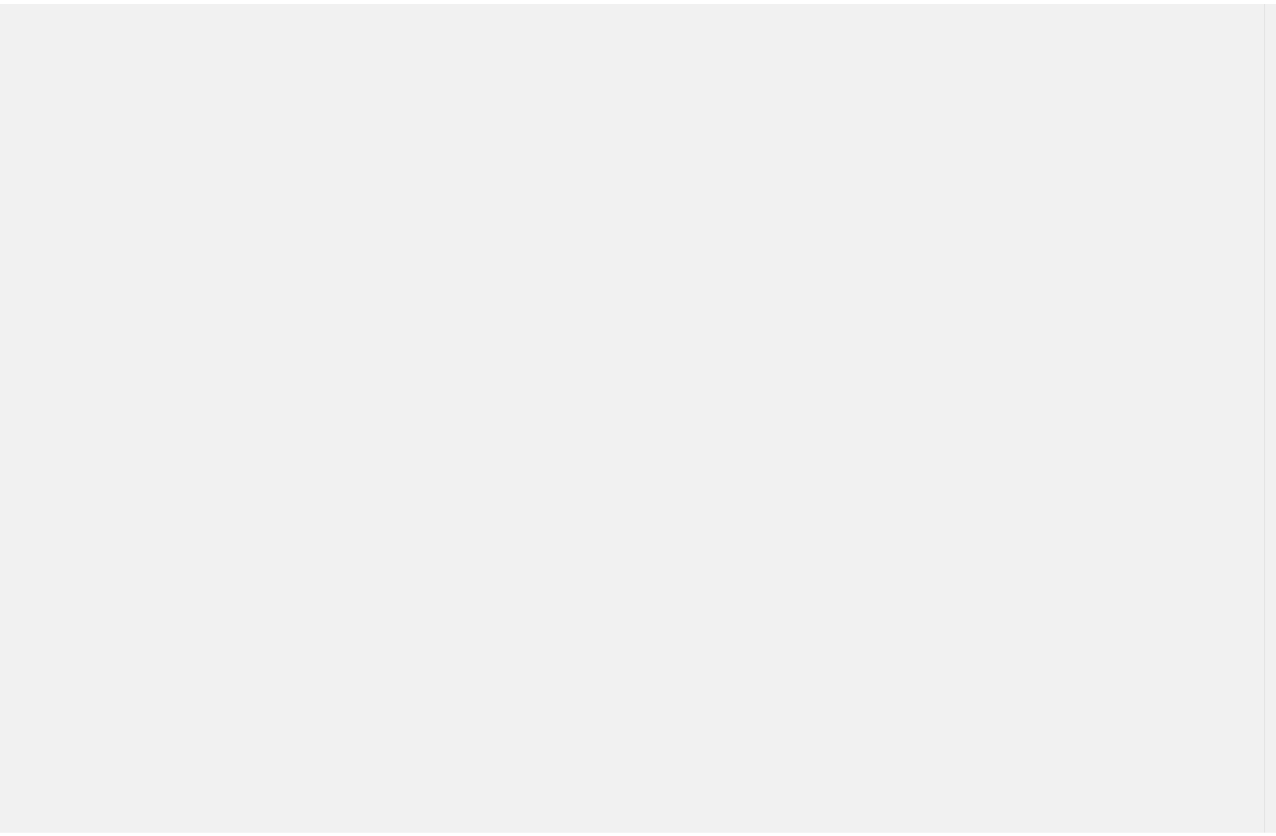 scroll, scrollTop: 0, scrollLeft: 0, axis: both 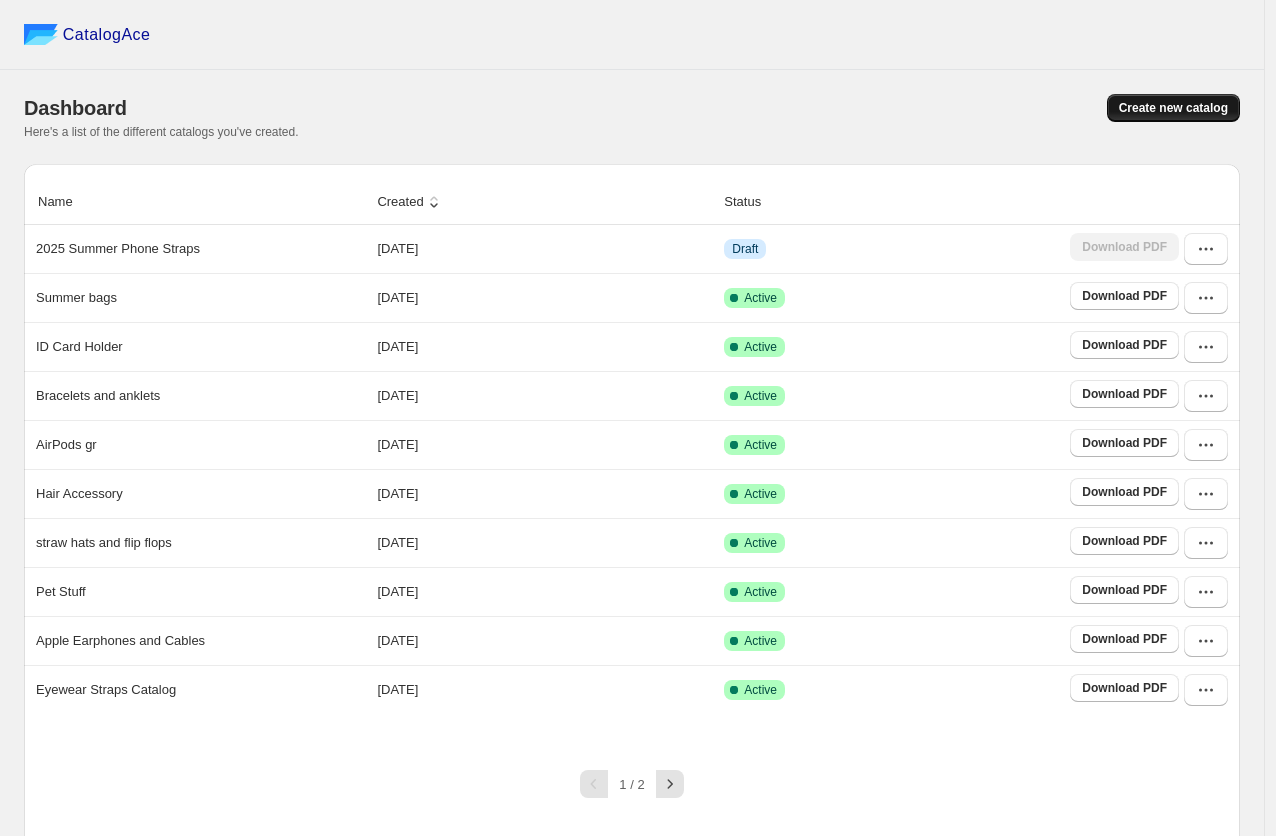 click on "Create new catalog" at bounding box center [1173, 108] 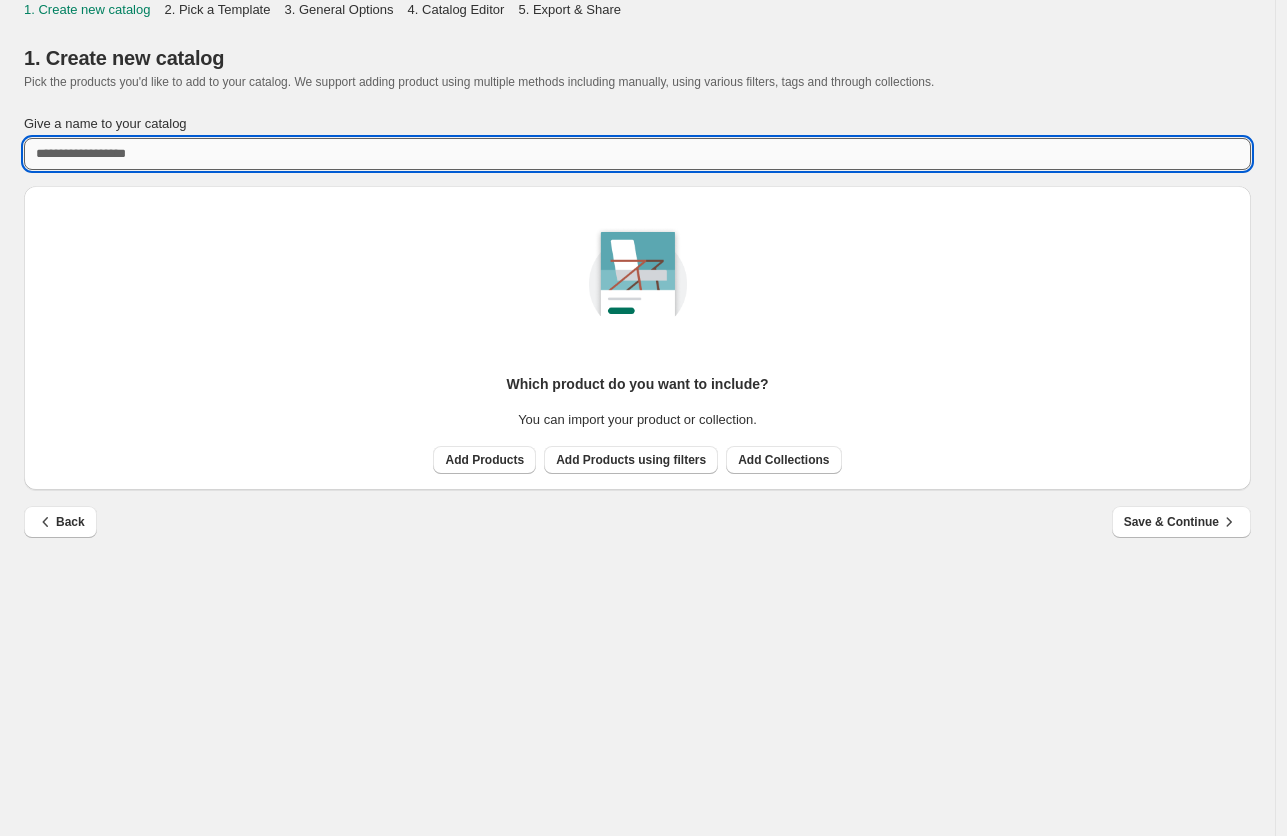 click on "Give a name to your catalog" at bounding box center (637, 154) 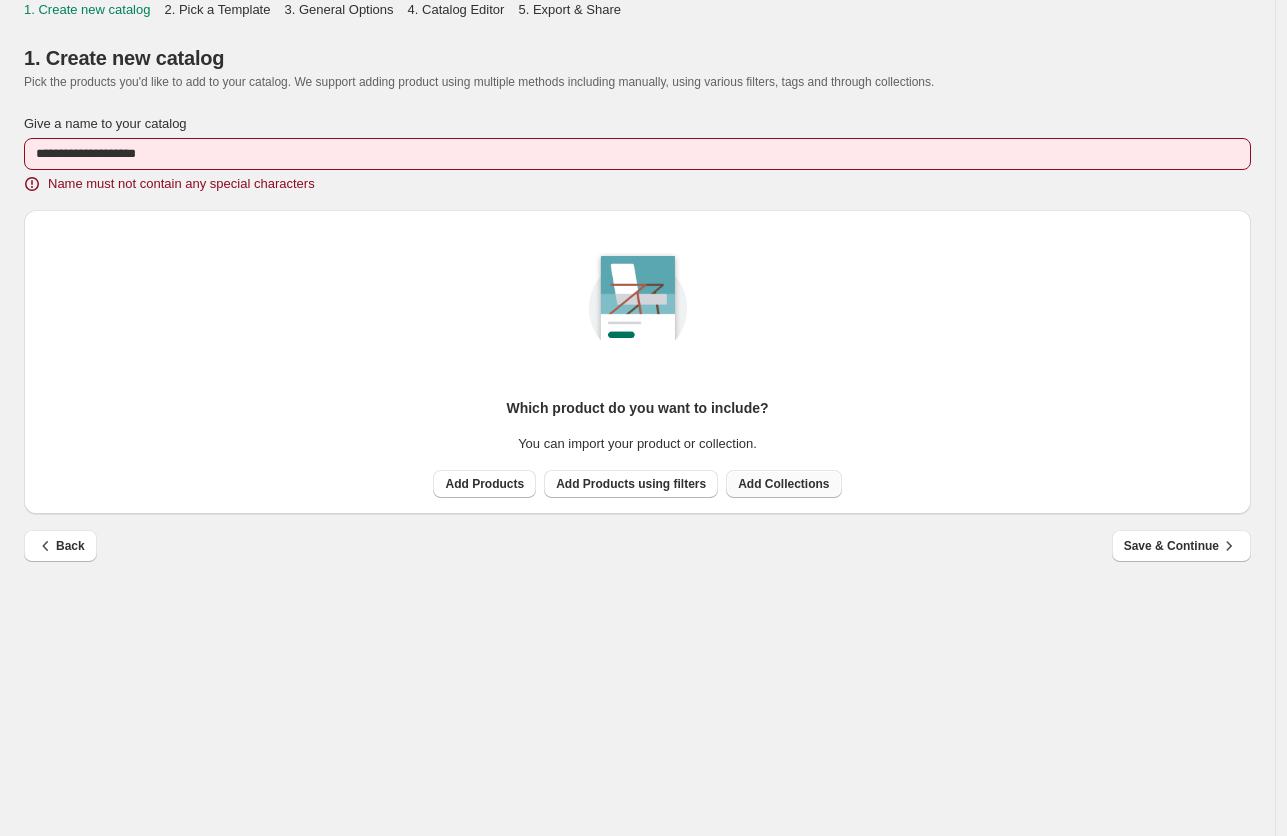 click on "Add Products Add Products using filters Add Collections" at bounding box center [633, 480] 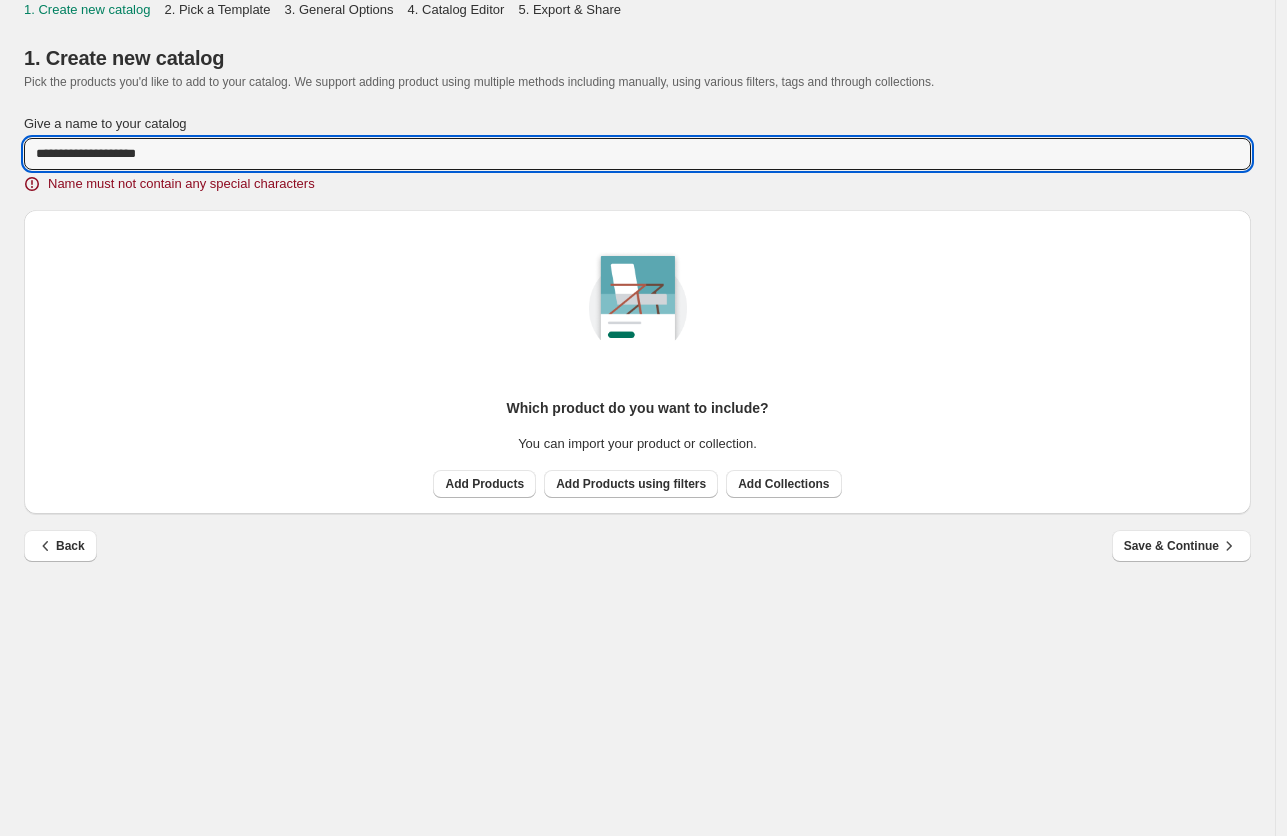 drag, startPoint x: 69, startPoint y: 155, endPoint x: 78, endPoint y: 189, distance: 35.17101 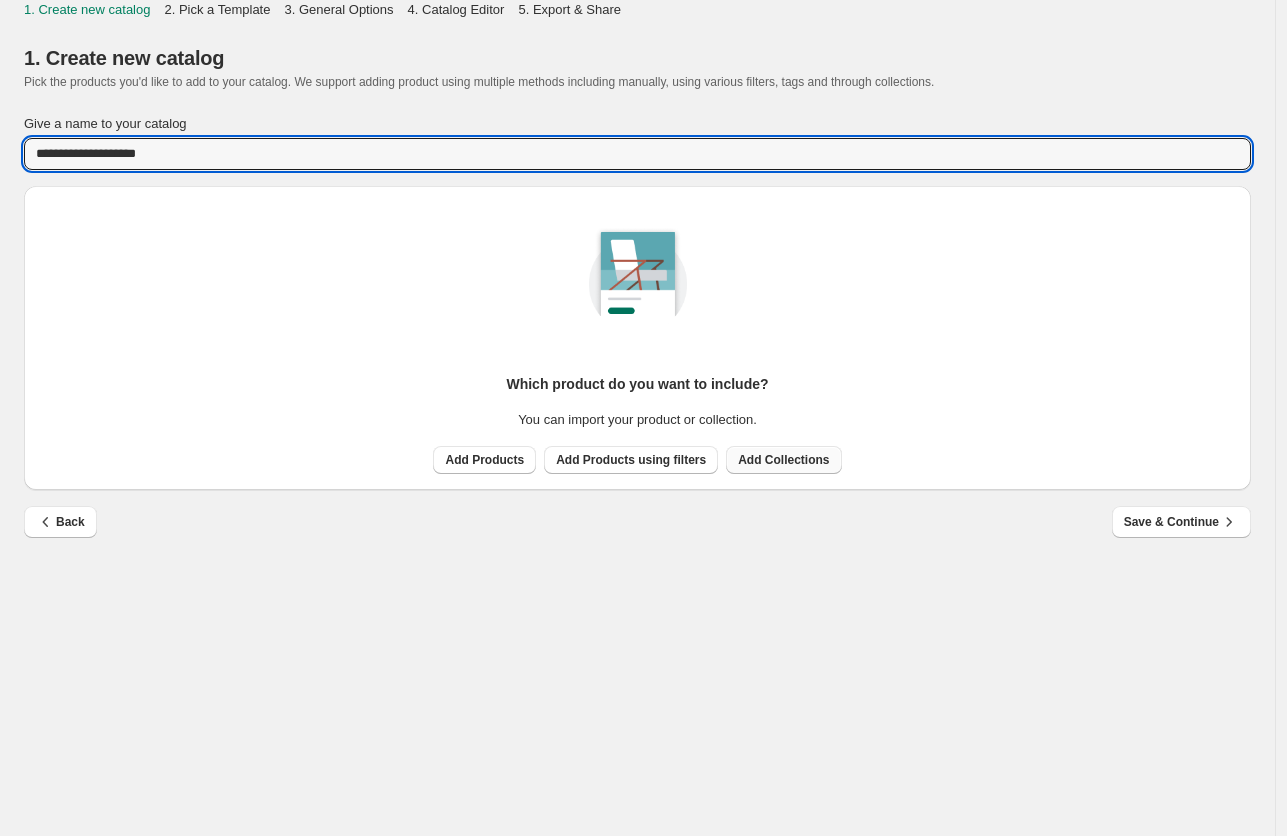 type on "**********" 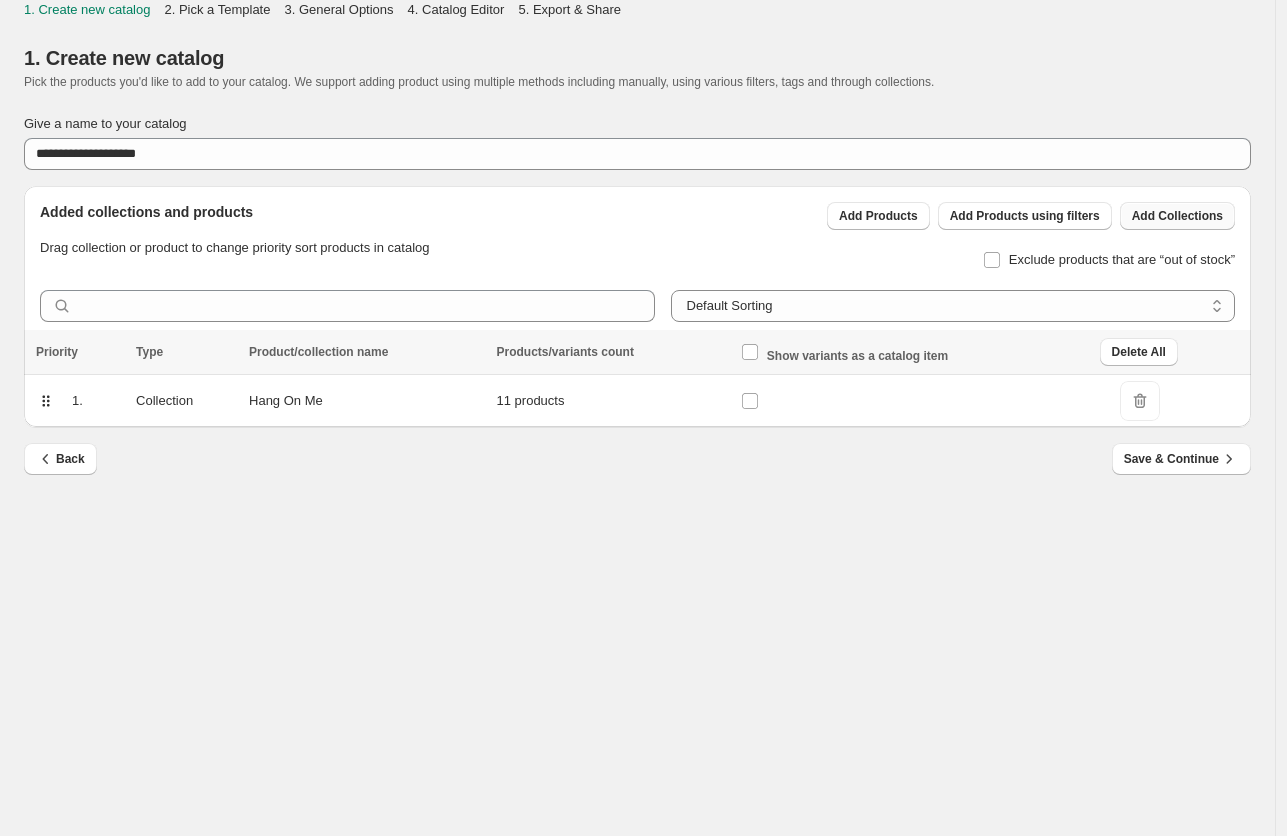 click on "Add Collections" at bounding box center [1177, 216] 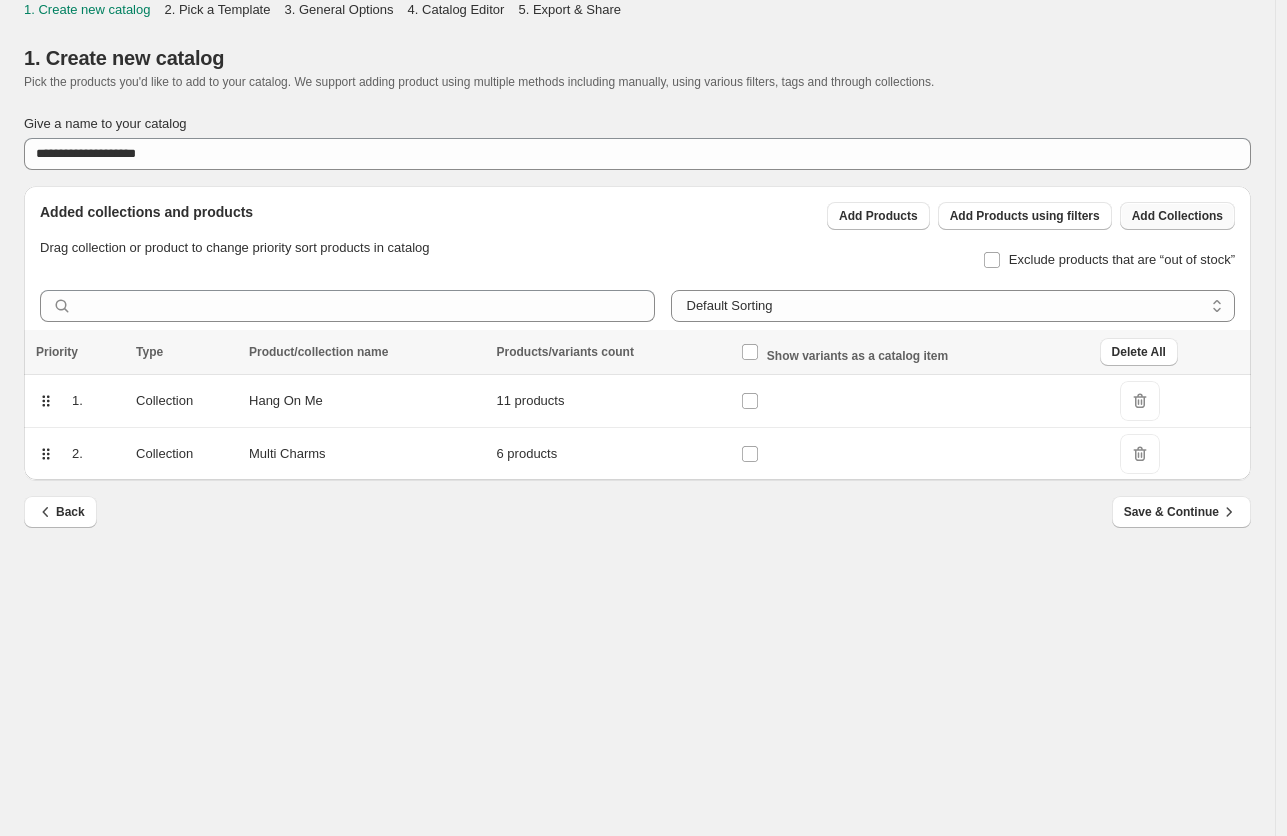 click on "Add Collections" at bounding box center [1177, 216] 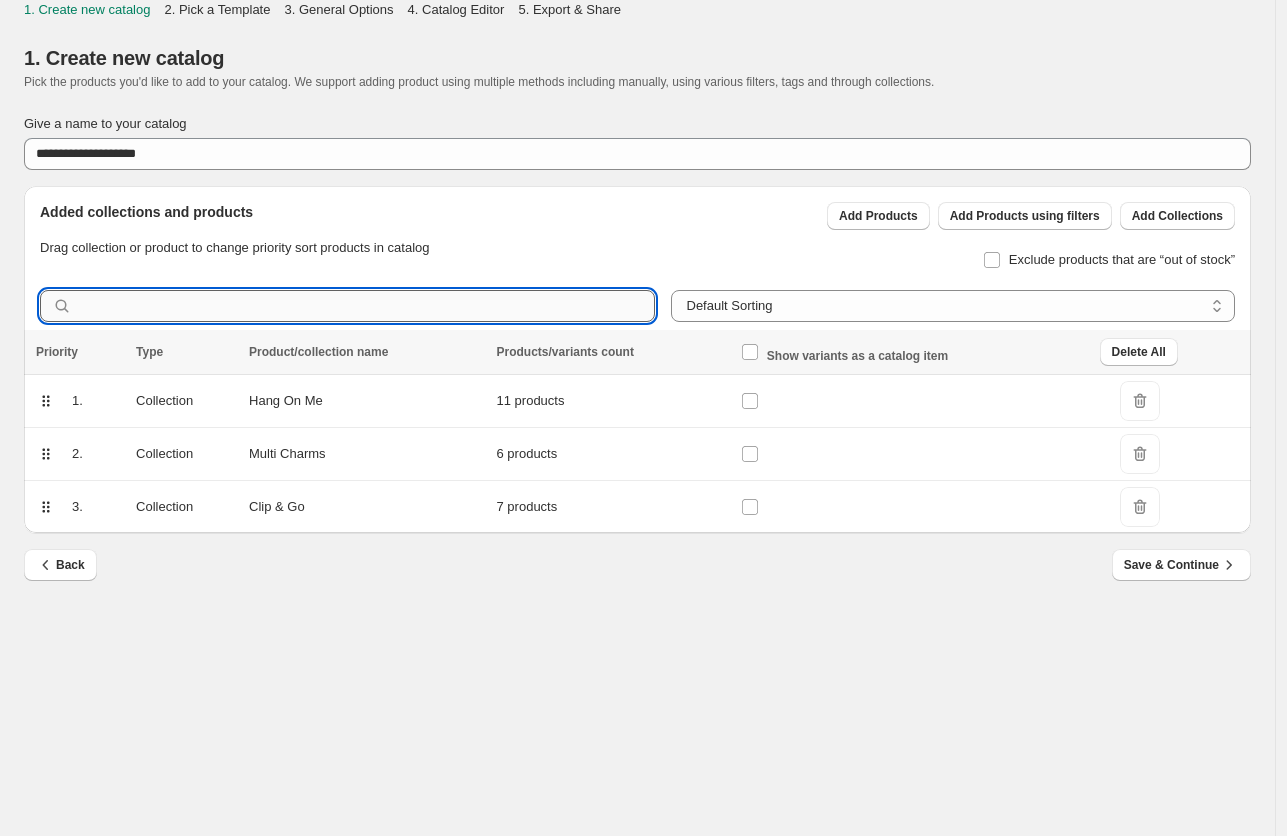 click at bounding box center [366, 306] 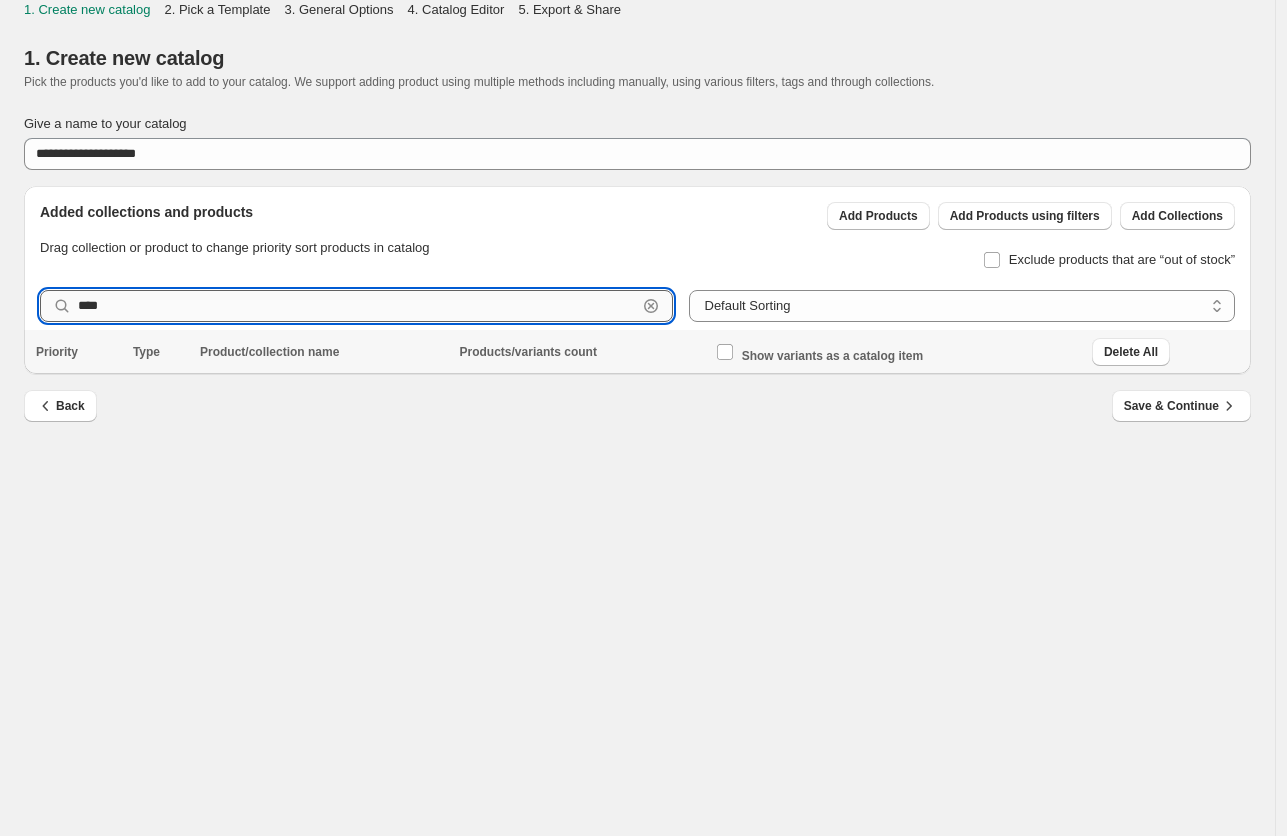 type on "*****" 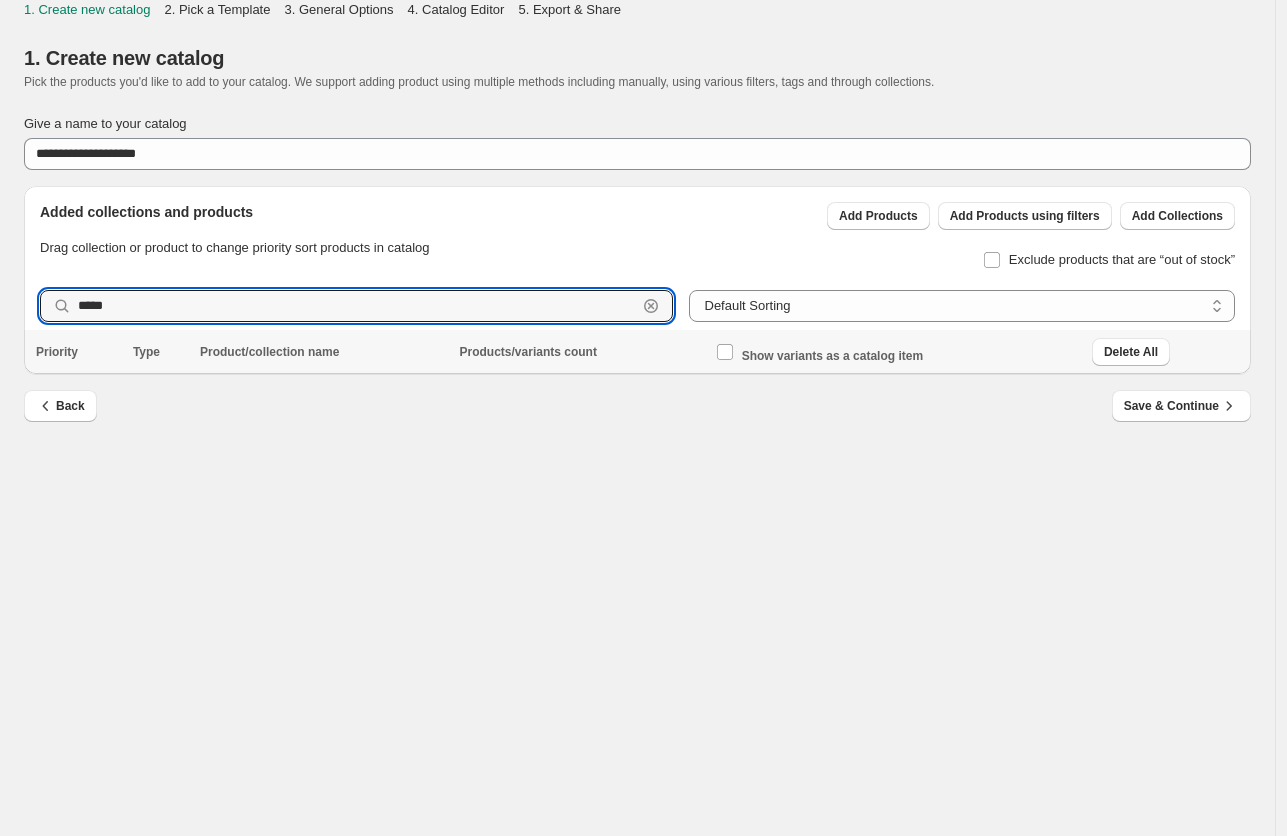 drag, startPoint x: 124, startPoint y: 306, endPoint x: -27, endPoint y: 298, distance: 151.21178 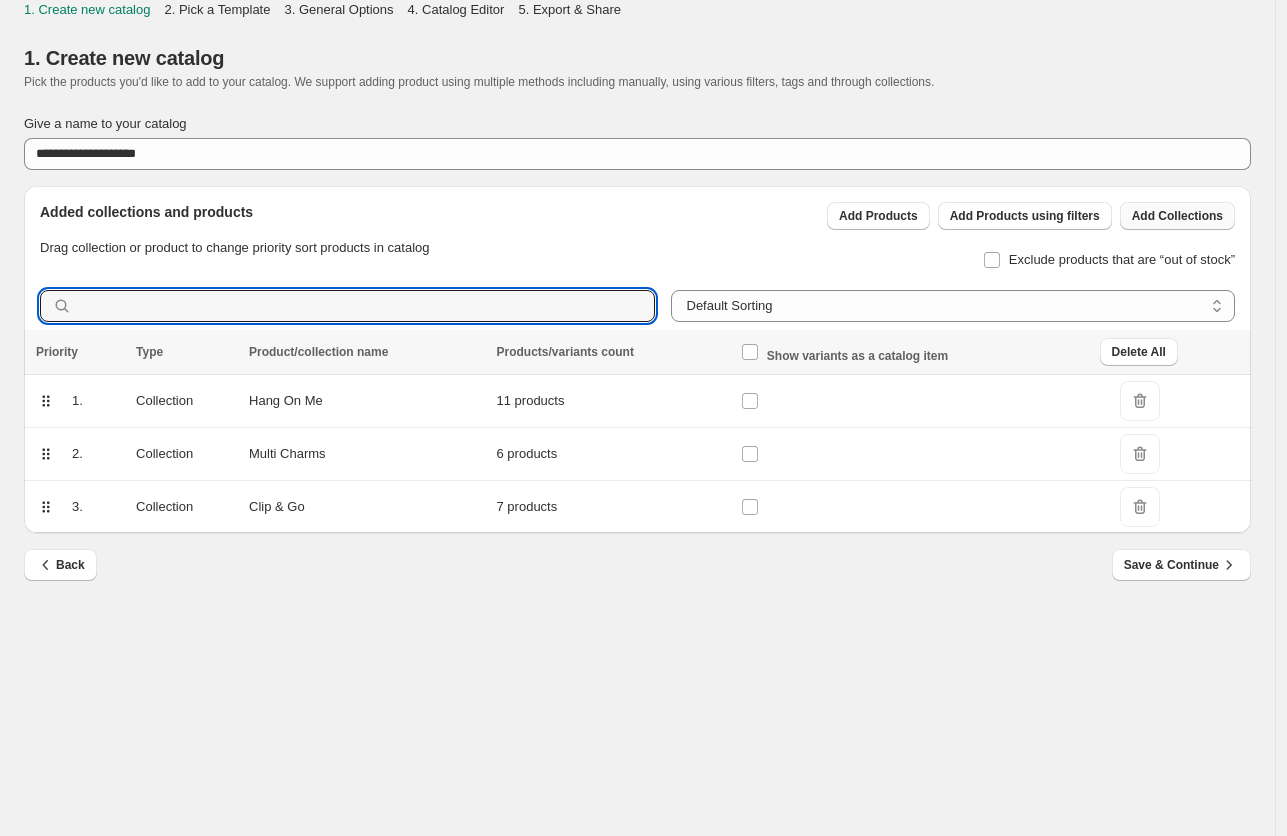 click on "Add Collections" at bounding box center [1177, 216] 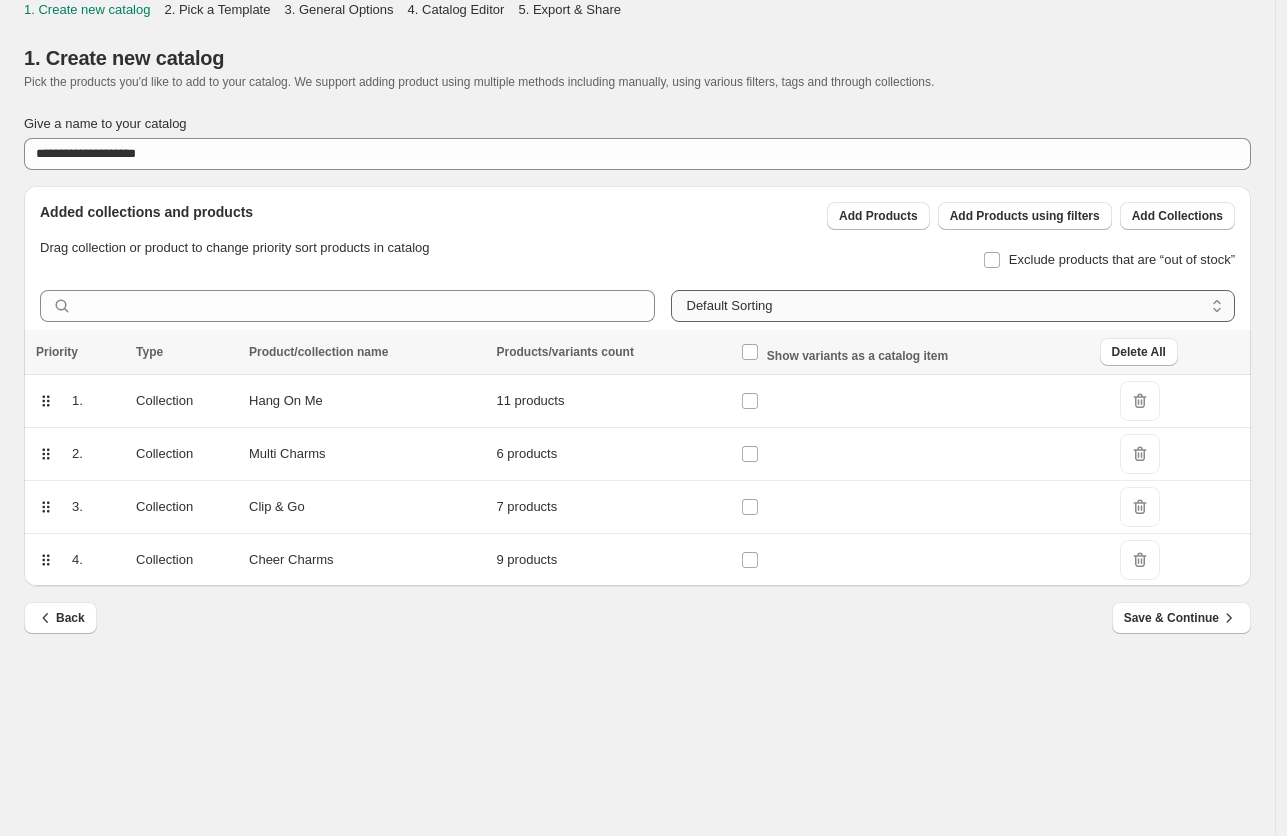 click on "**********" at bounding box center [953, 306] 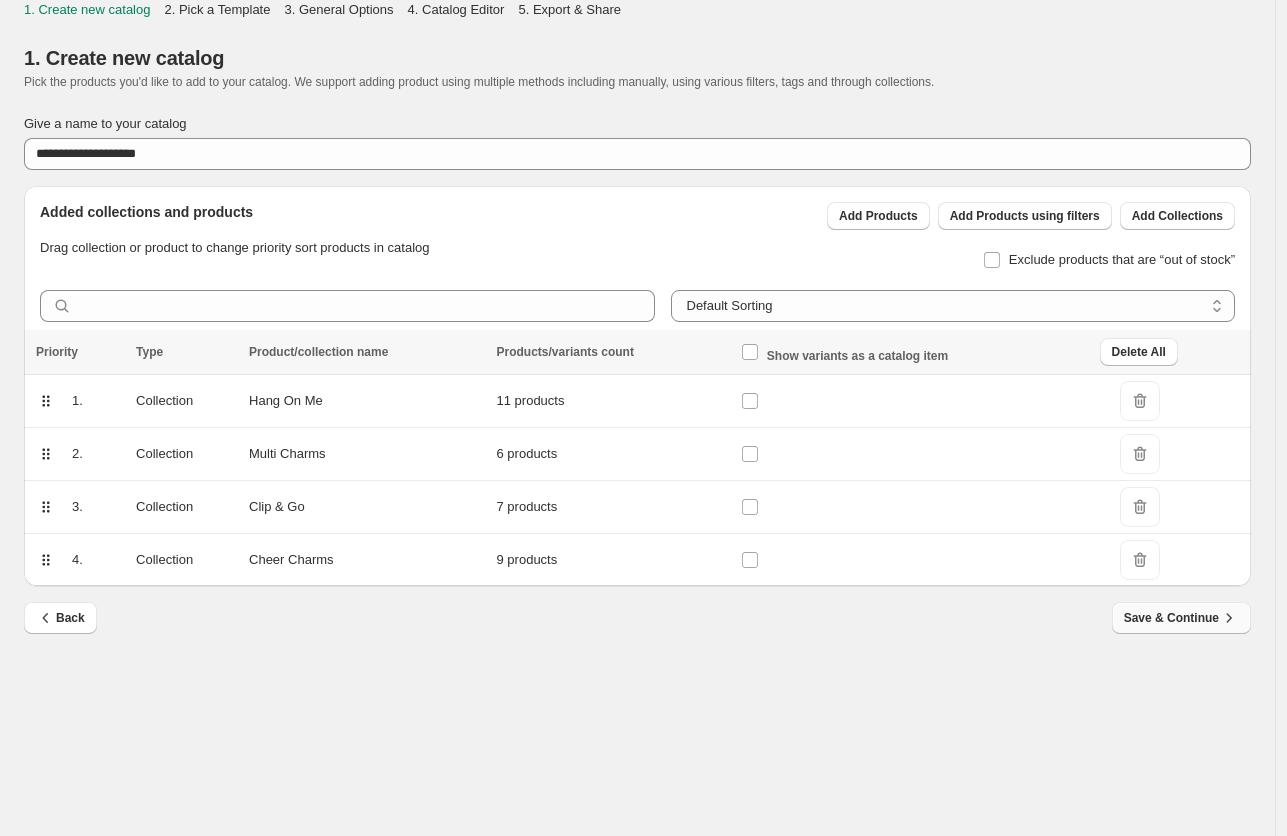 click on "Save & Continue" at bounding box center (1181, 618) 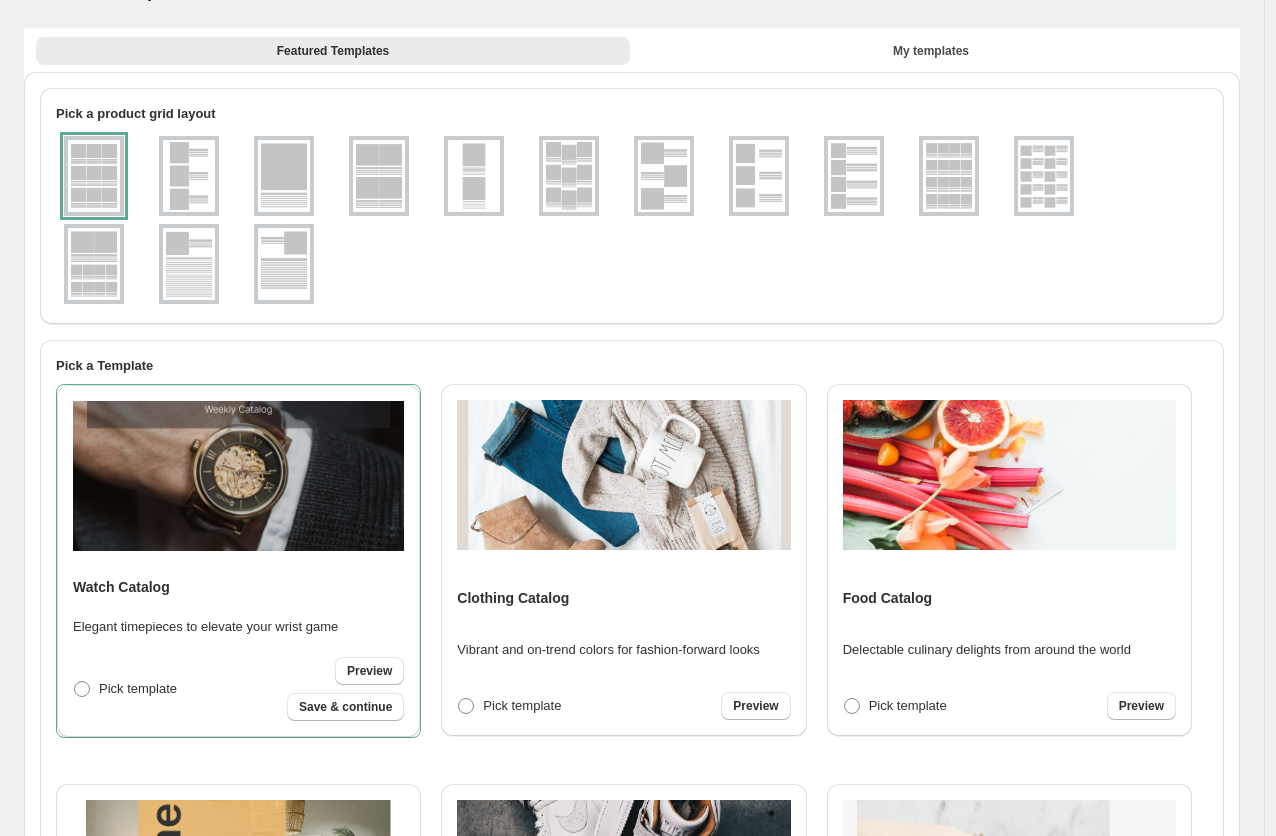 scroll, scrollTop: 70, scrollLeft: 0, axis: vertical 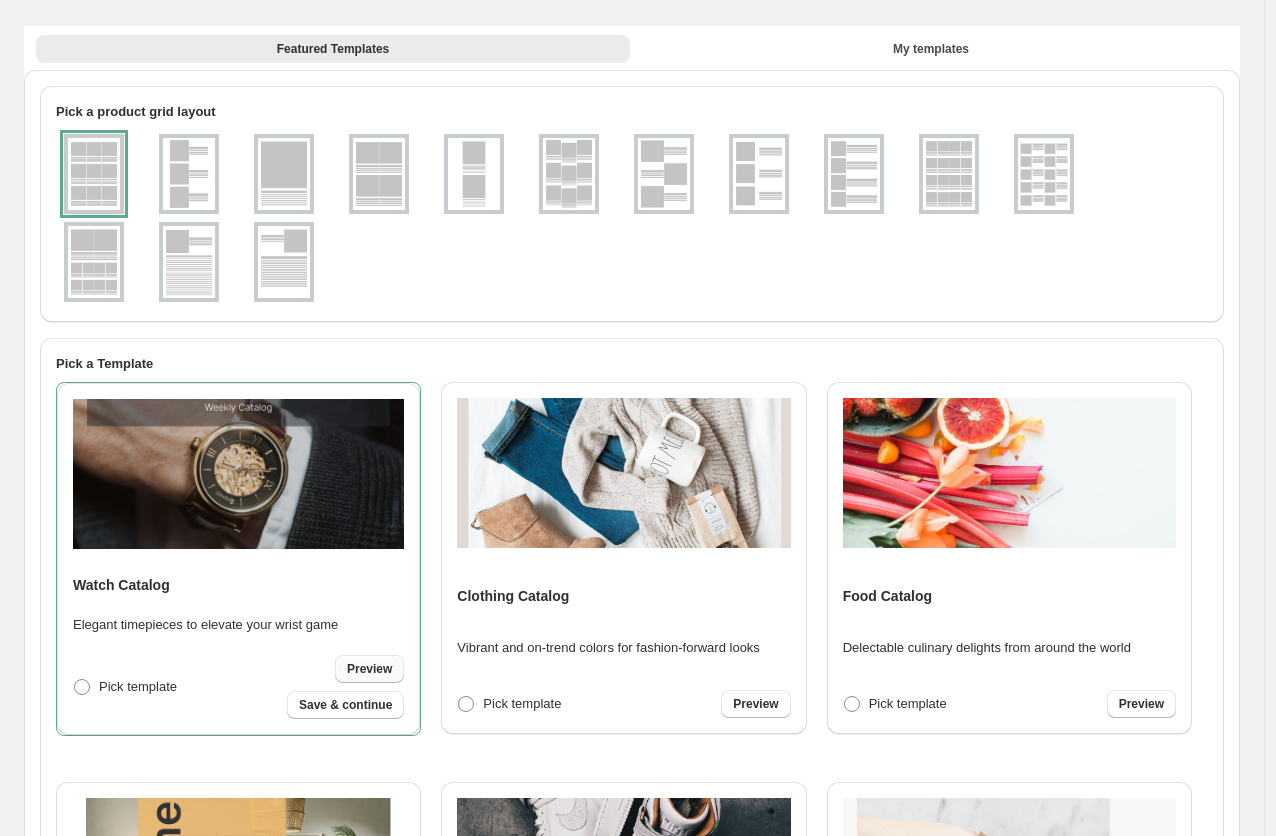 click on "Preview" at bounding box center [369, 669] 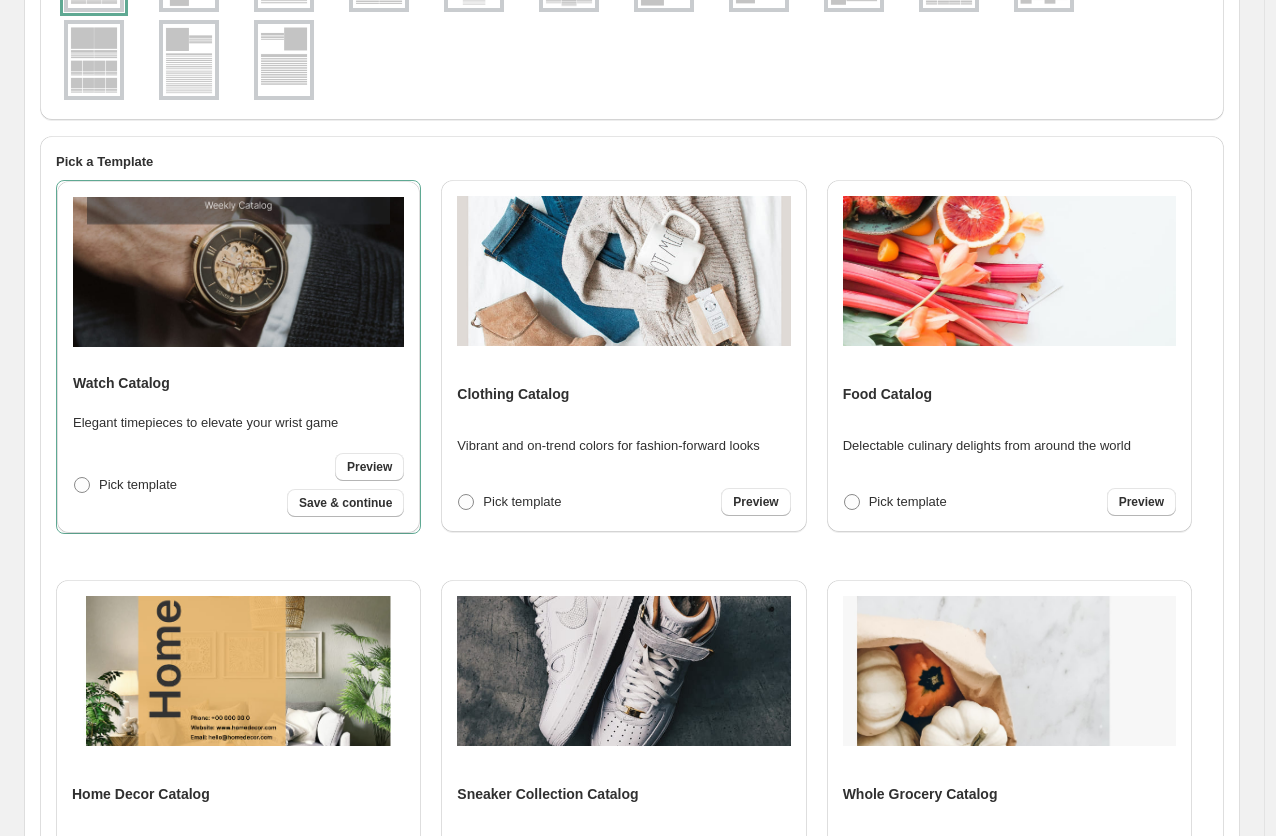 scroll, scrollTop: 449, scrollLeft: 0, axis: vertical 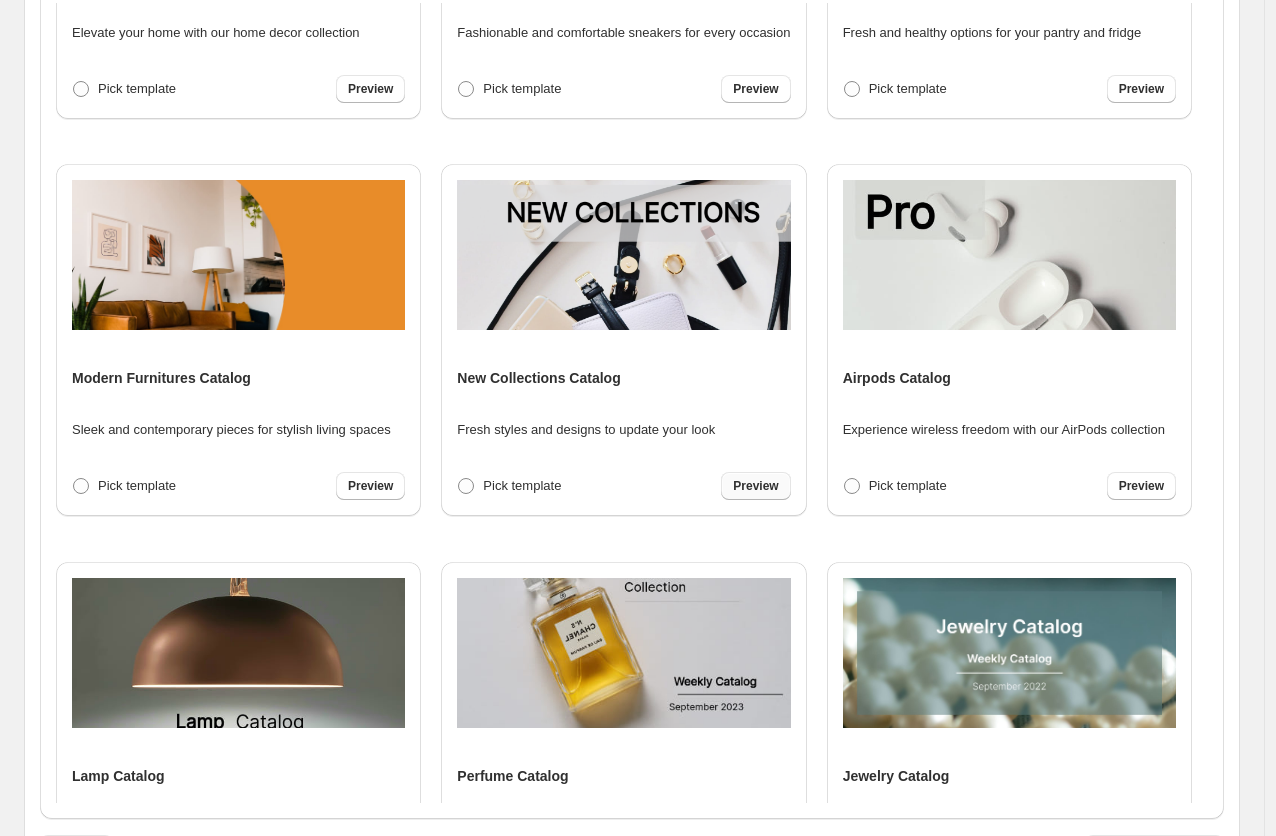 click on "Preview" at bounding box center [755, 486] 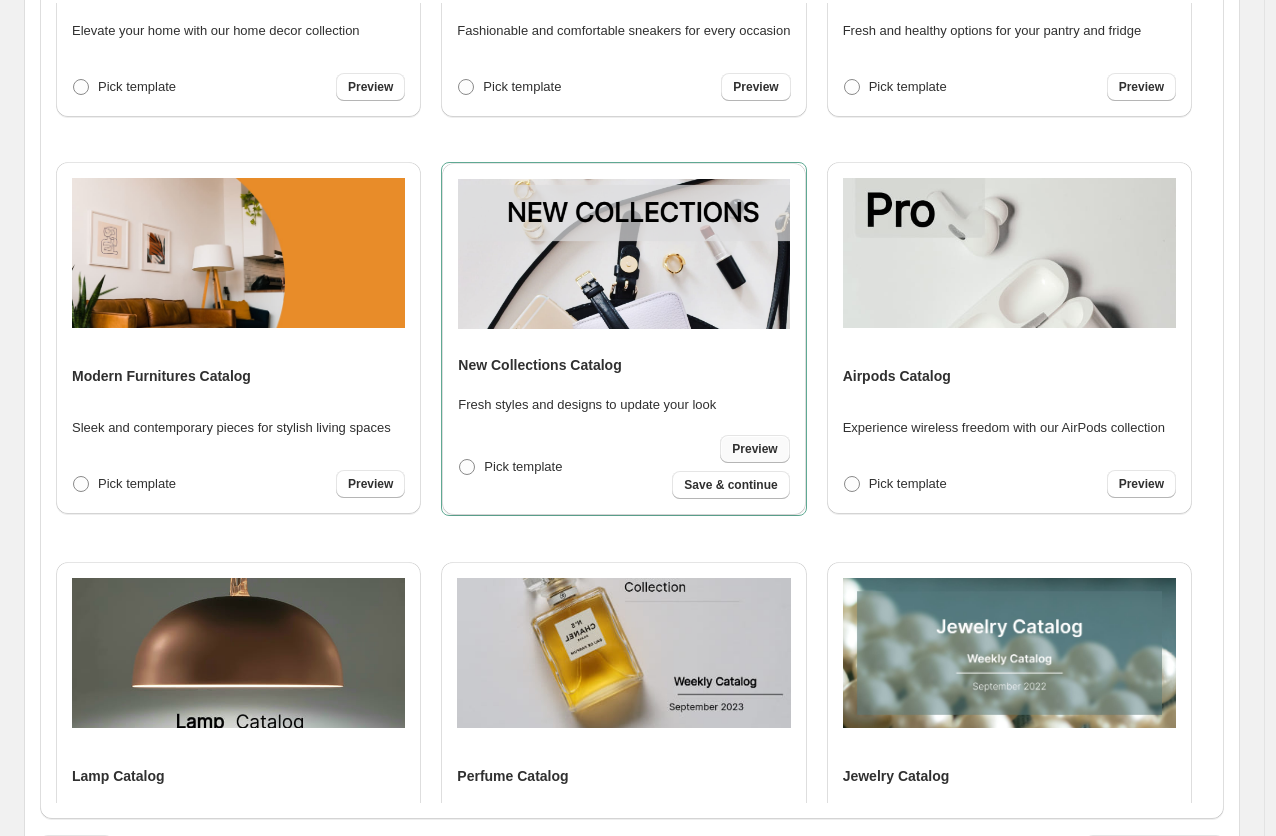 scroll, scrollTop: 634, scrollLeft: 0, axis: vertical 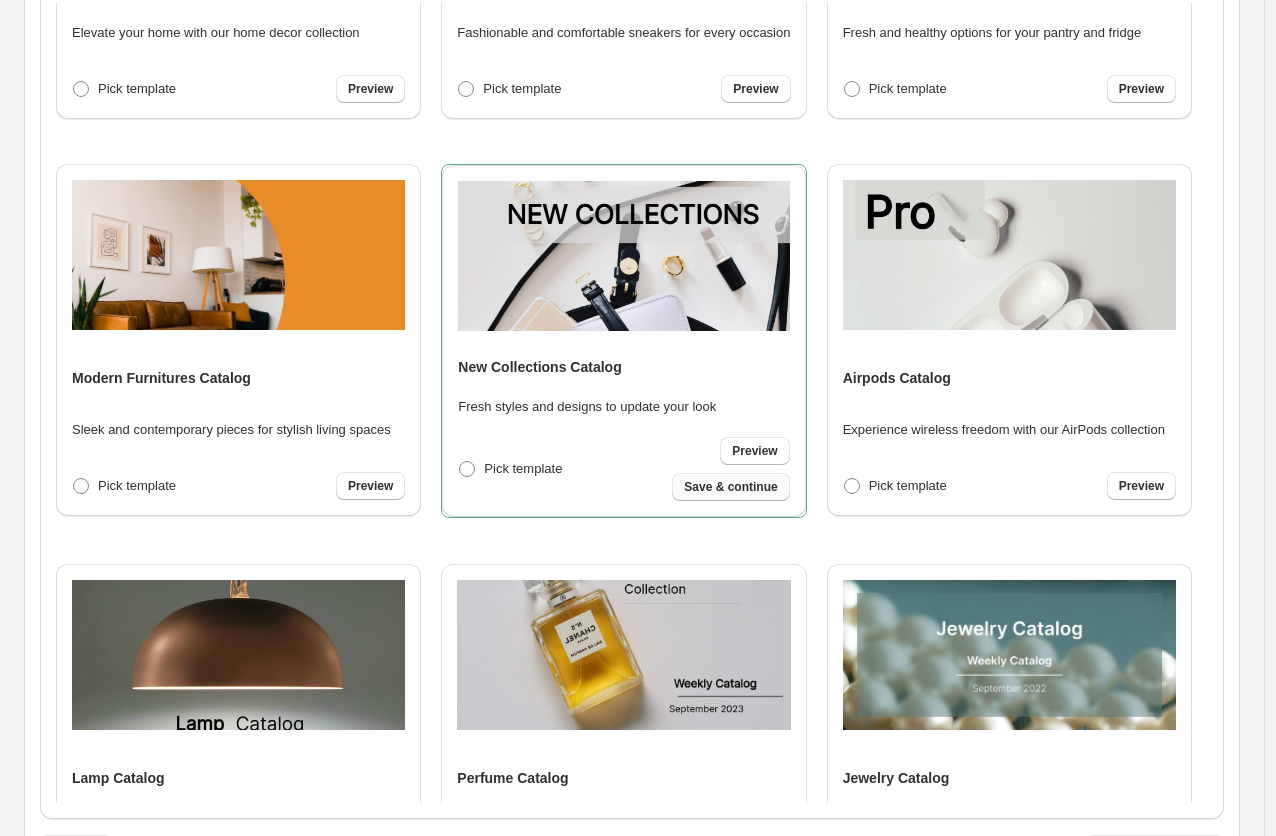 click on "Save & continue" at bounding box center [730, 487] 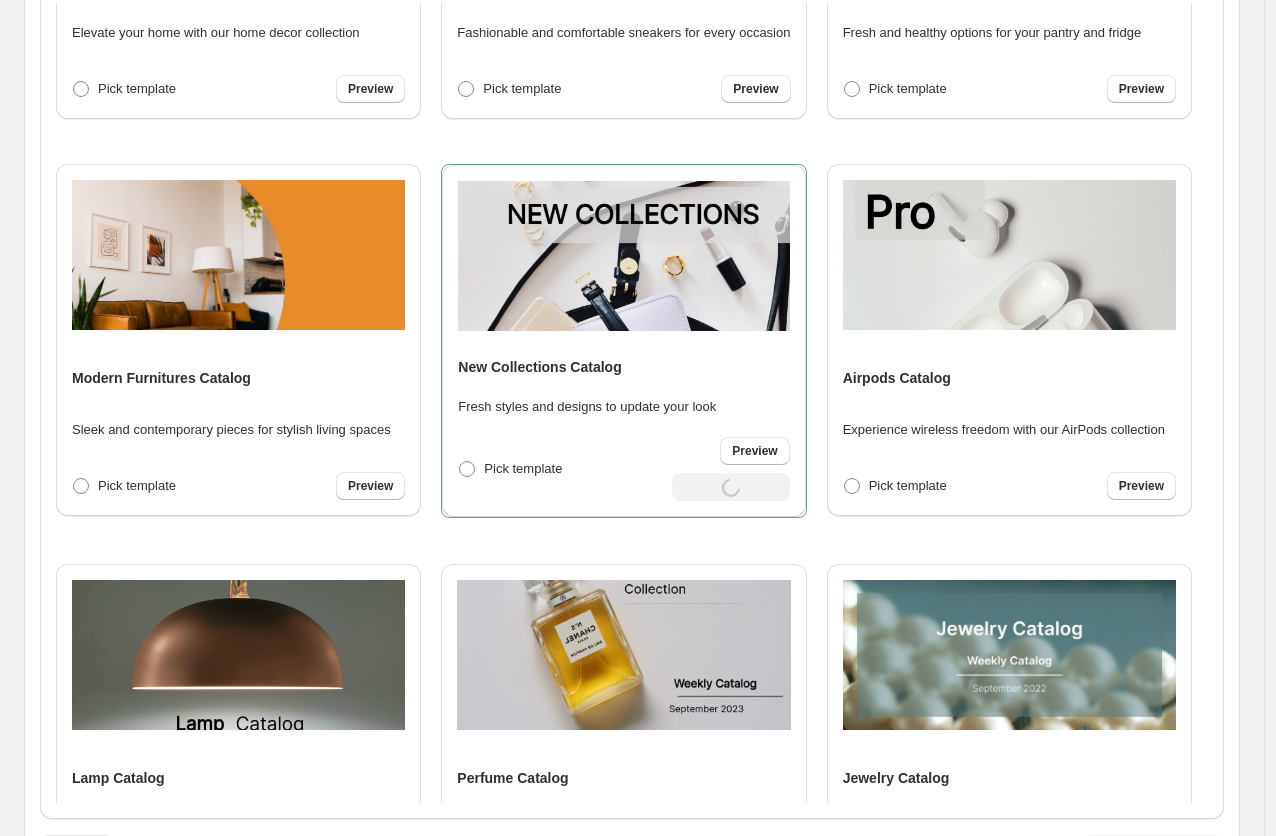 select on "**********" 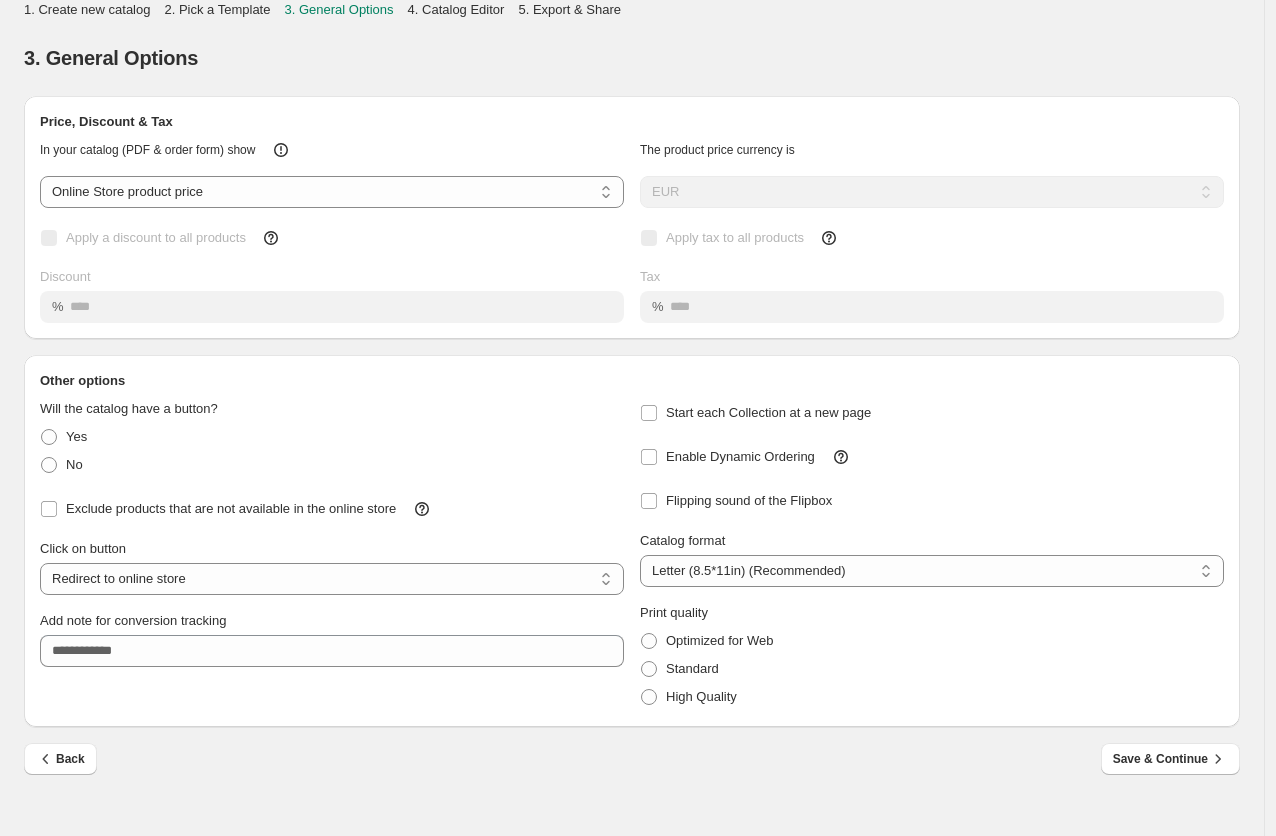 scroll, scrollTop: 0, scrollLeft: 0, axis: both 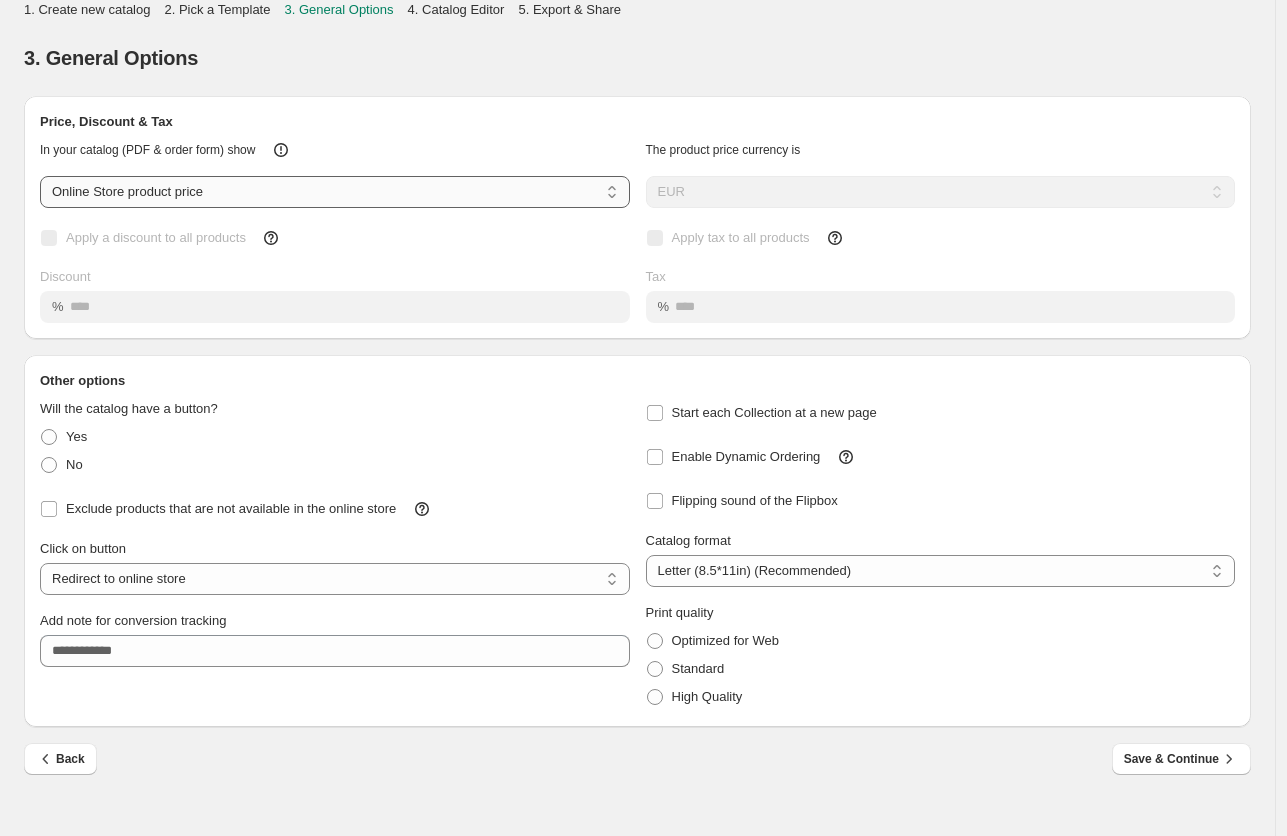 click on "**********" at bounding box center (335, 192) 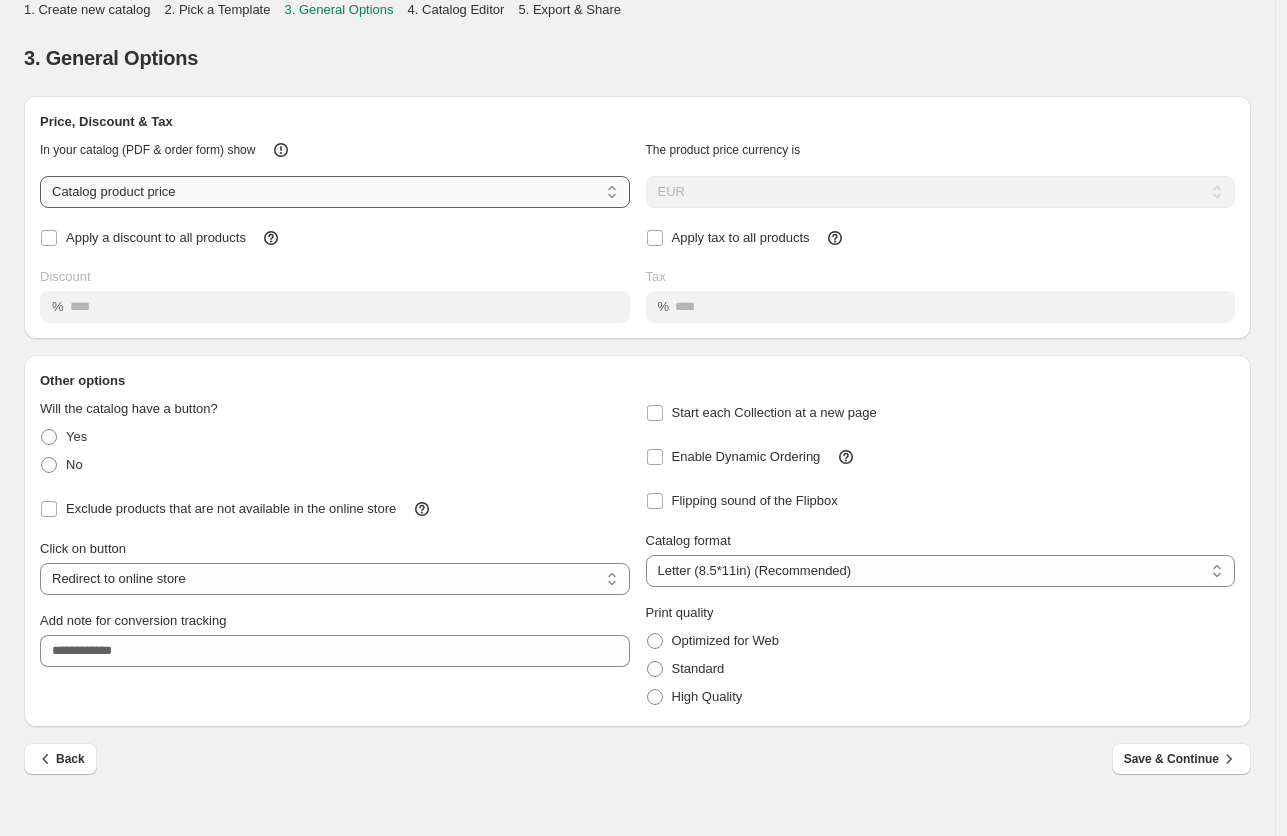 click on "**********" at bounding box center (335, 192) 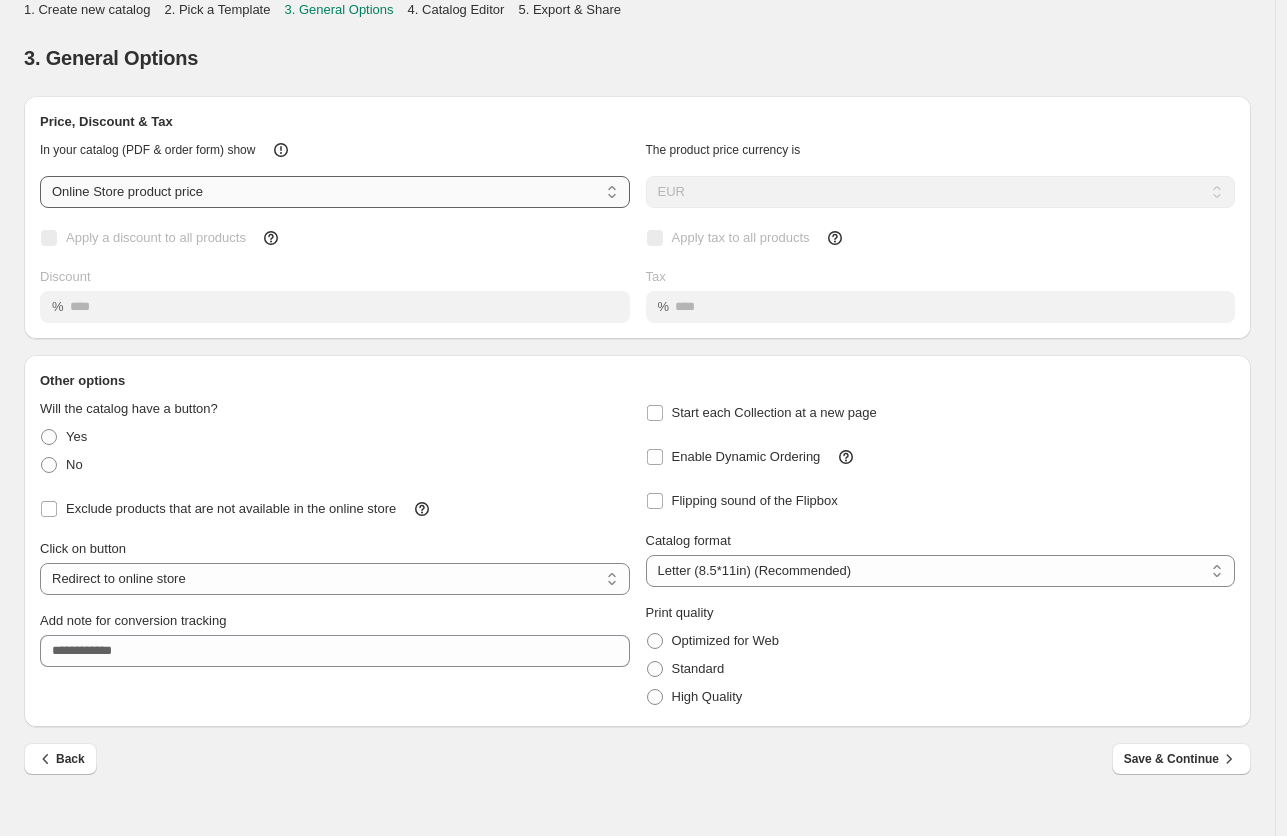 click on "**********" at bounding box center [335, 192] 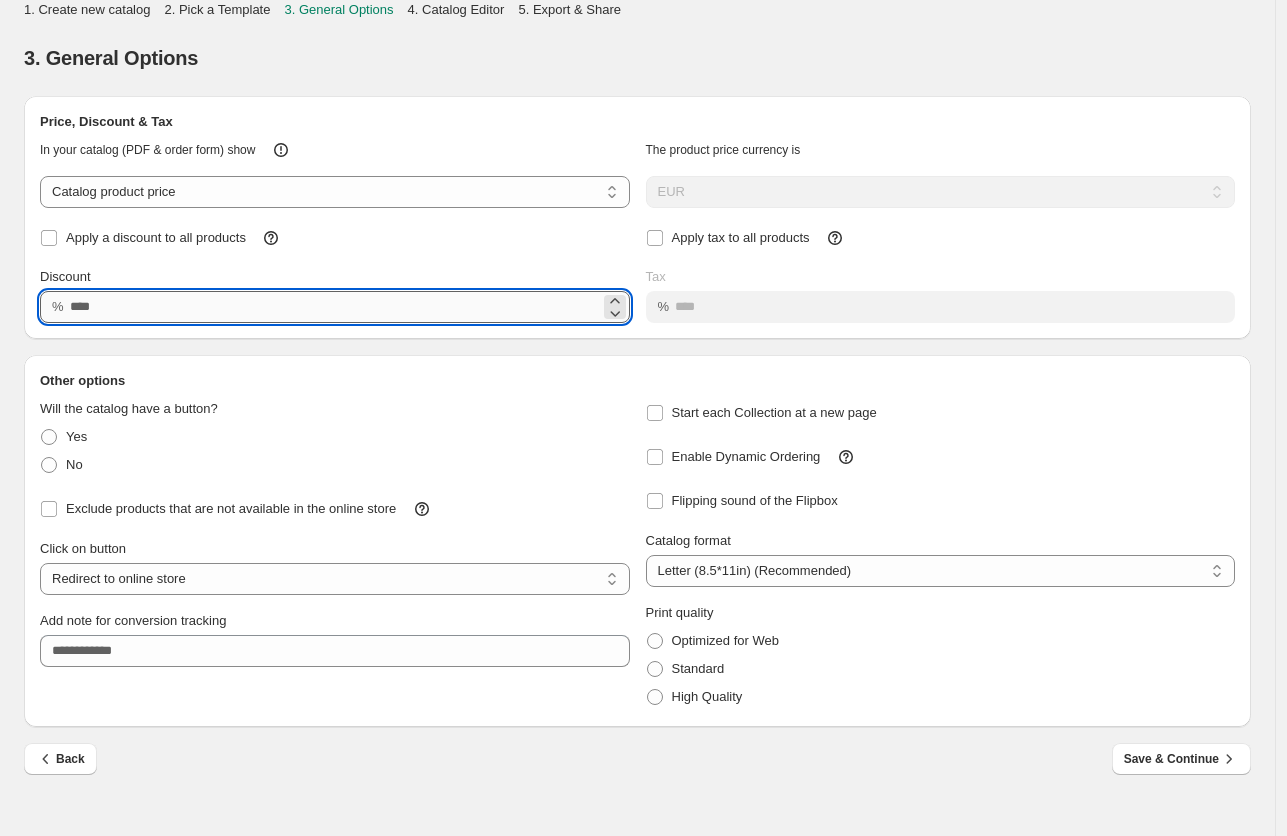 click on "Discount" at bounding box center (335, 307) 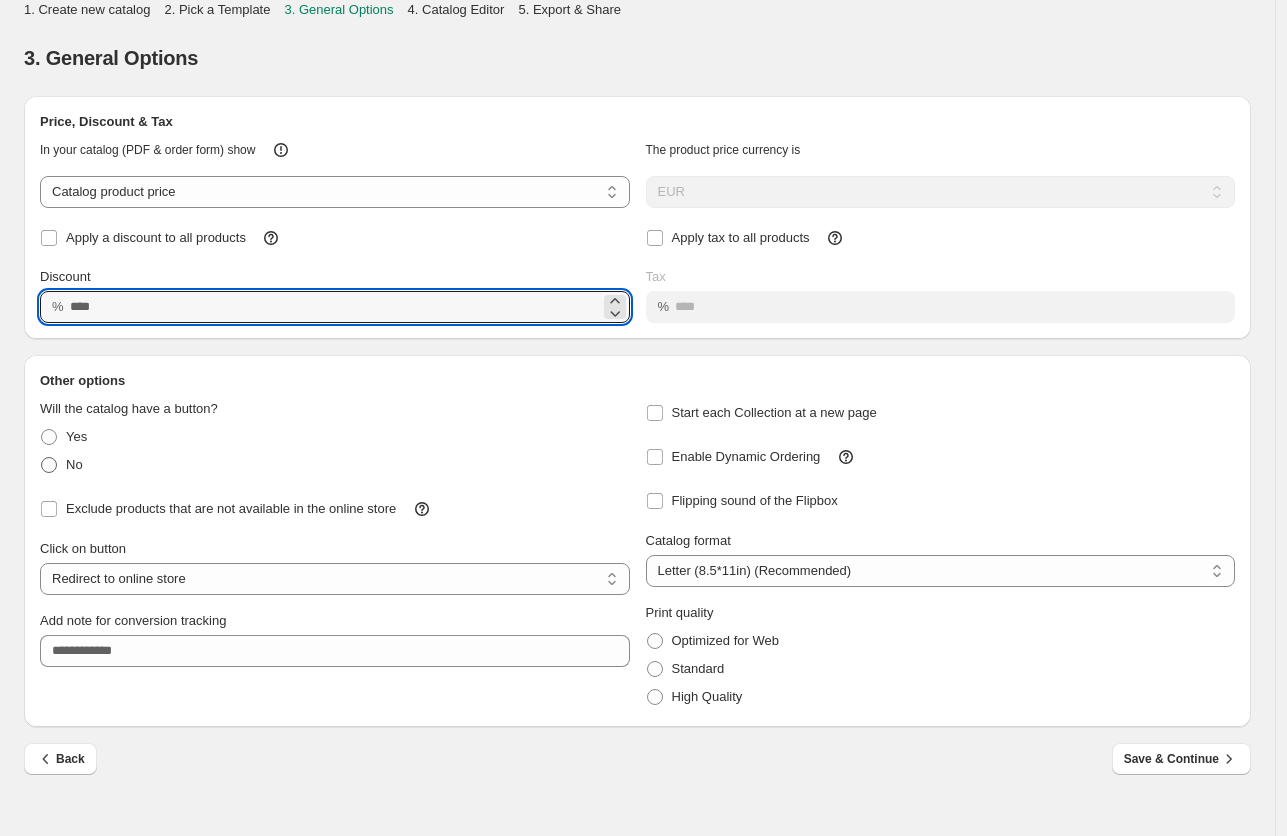 type on "**" 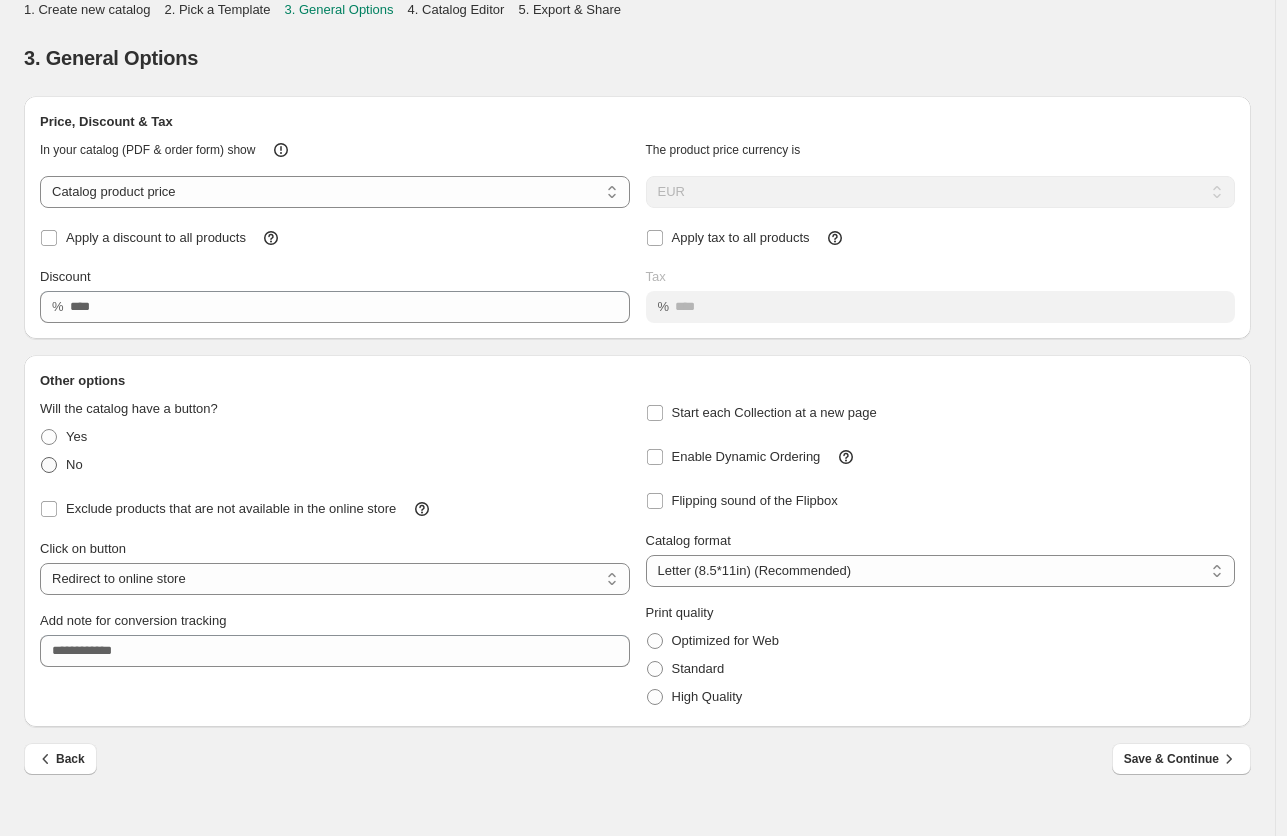 click at bounding box center [49, 465] 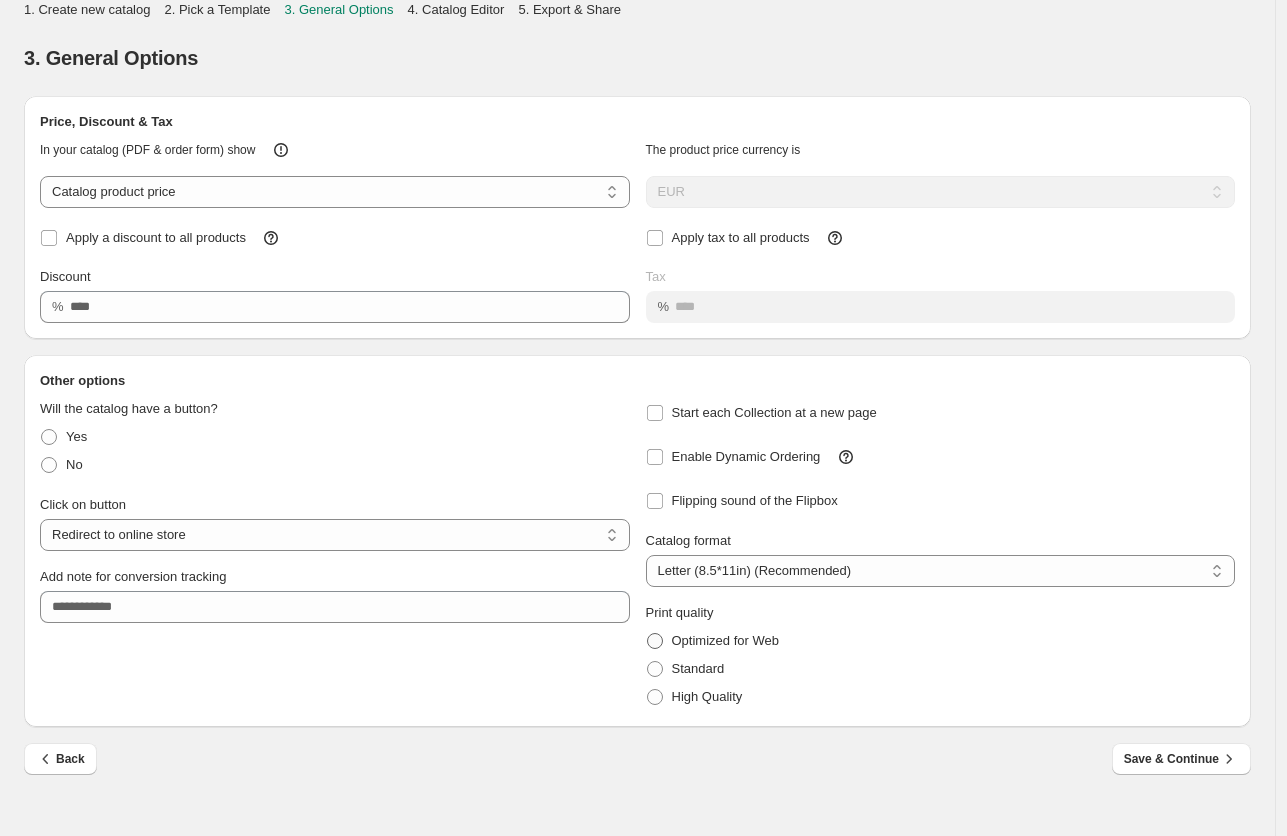 click at bounding box center (655, 641) 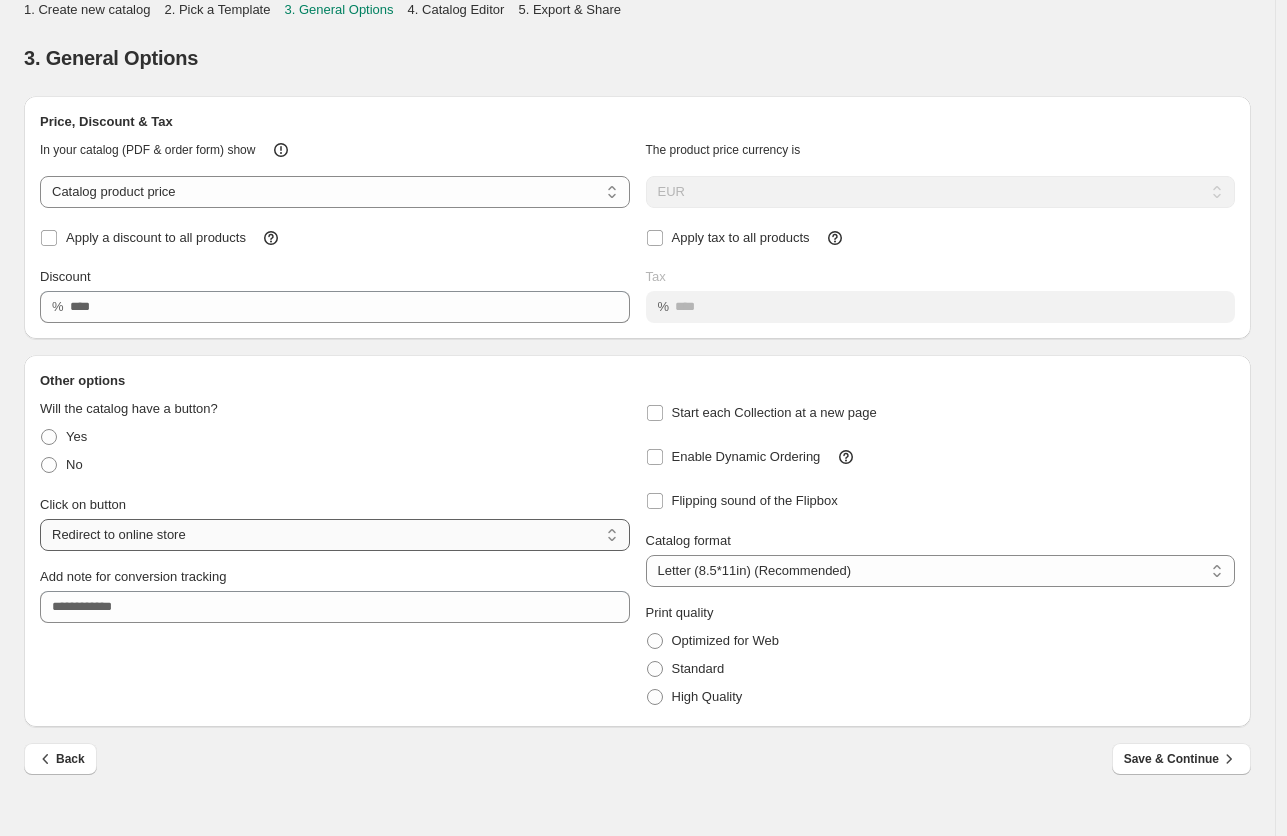 click on "**********" at bounding box center (335, 535) 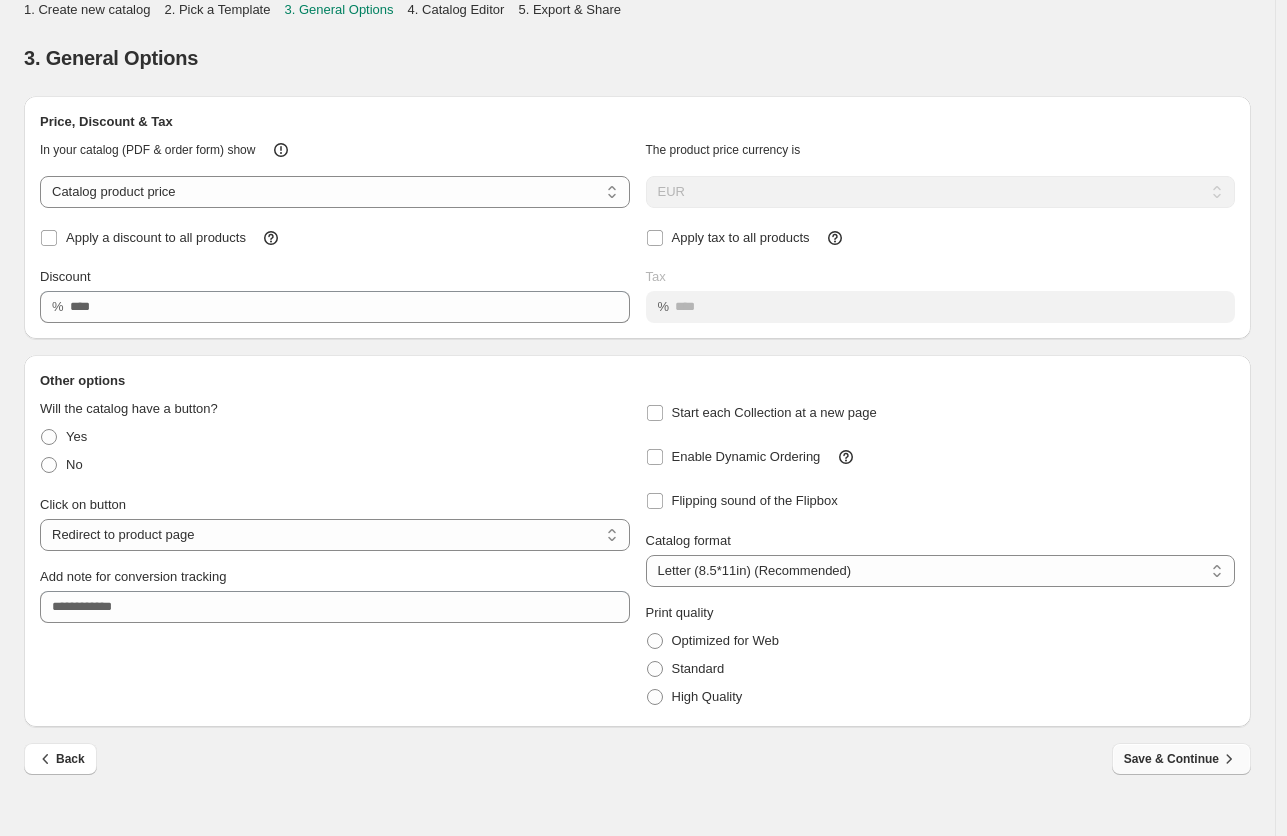 click on "Save & Continue" at bounding box center [1181, 759] 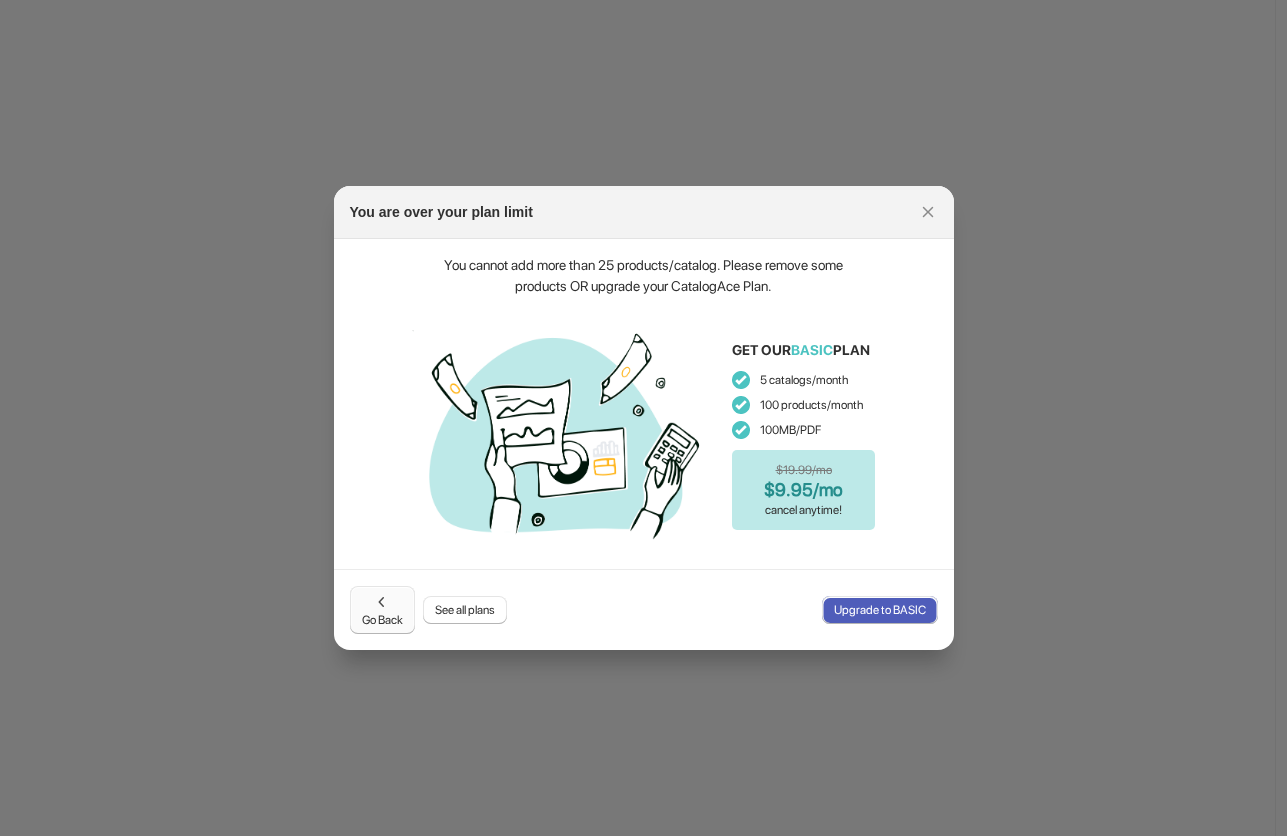 click 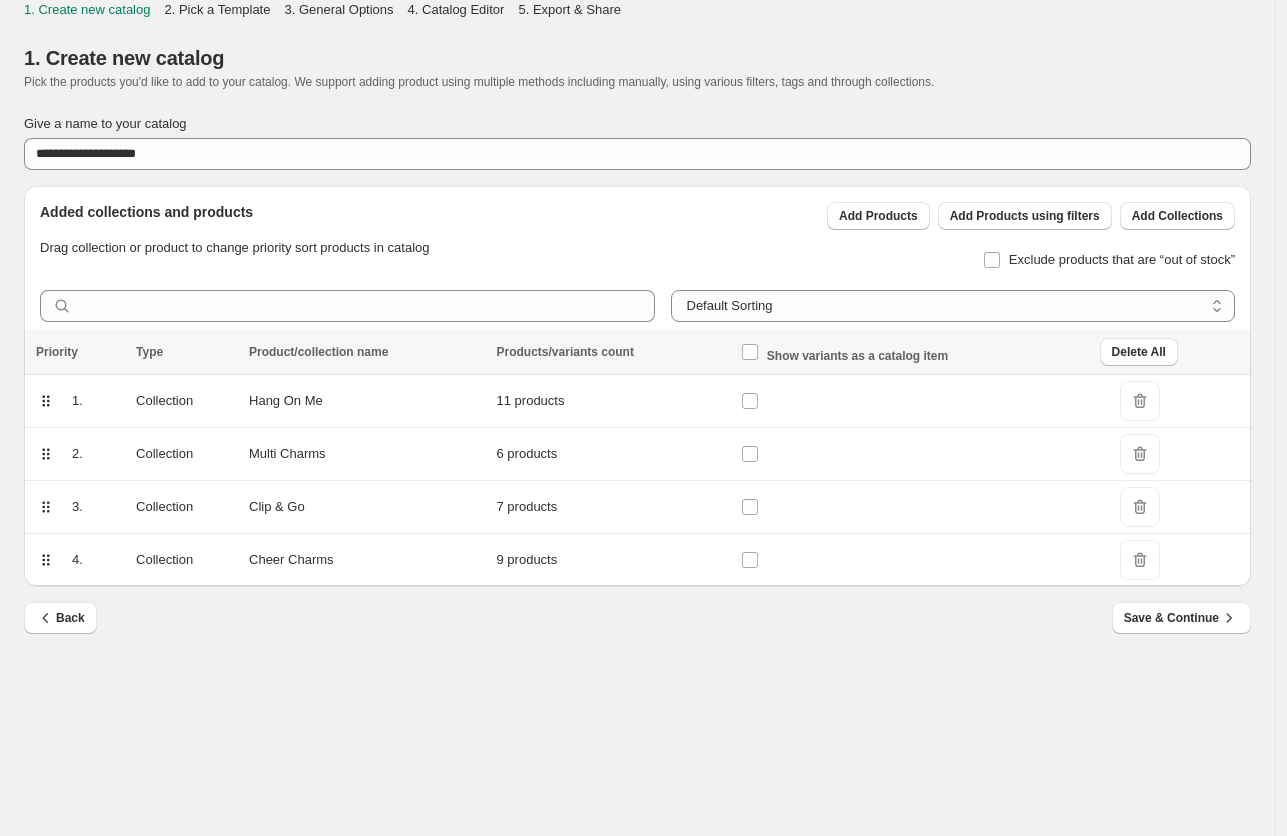 click on "DeleteIcon" at bounding box center (1140, 560) 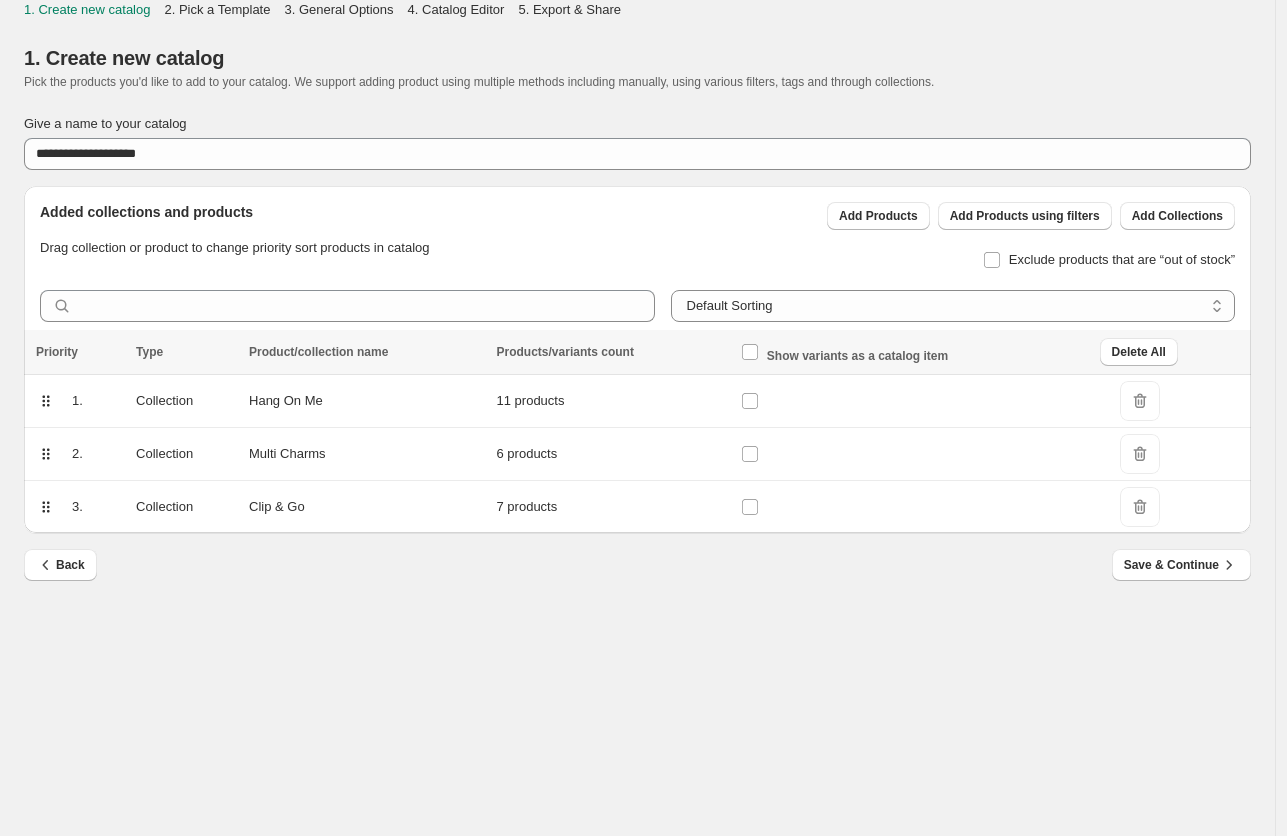 click on "DeleteIcon" at bounding box center (1140, 507) 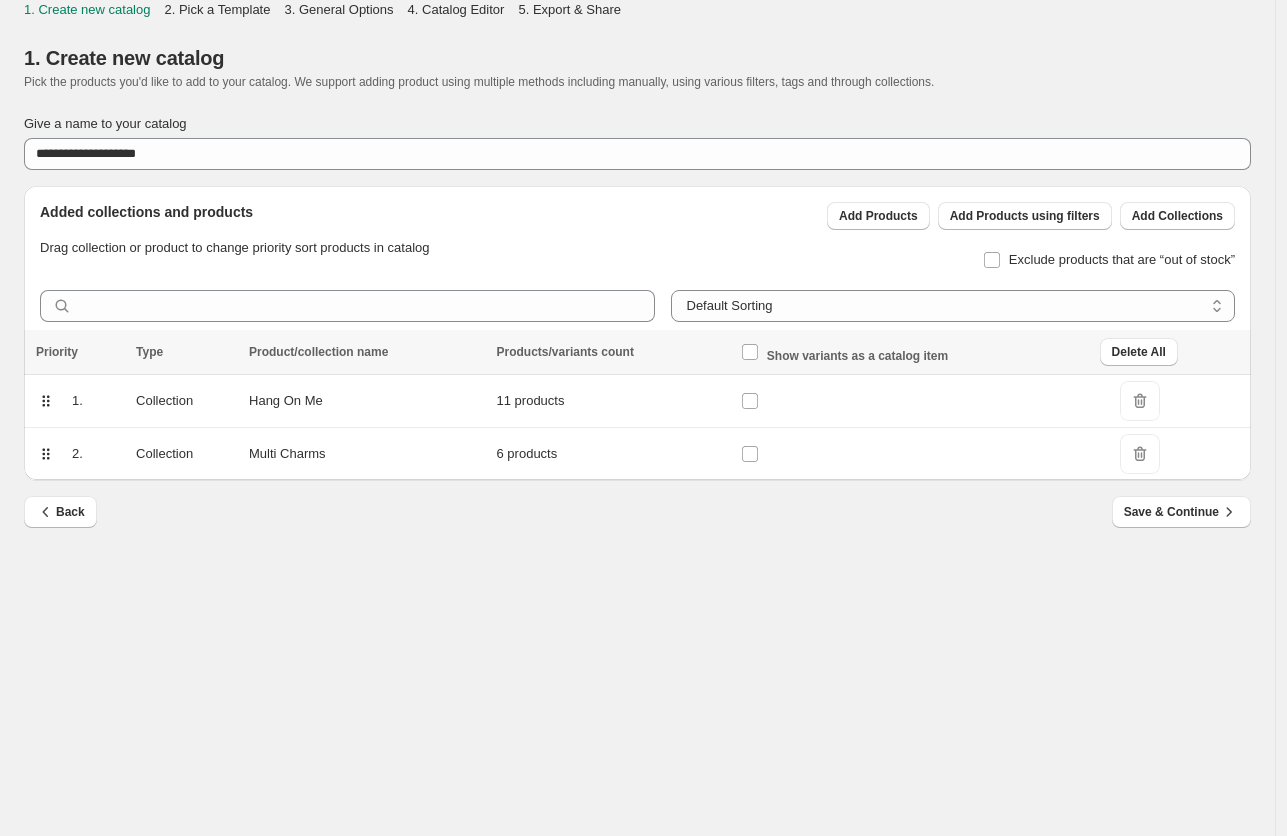 click on "DeleteIcon" at bounding box center [1140, 454] 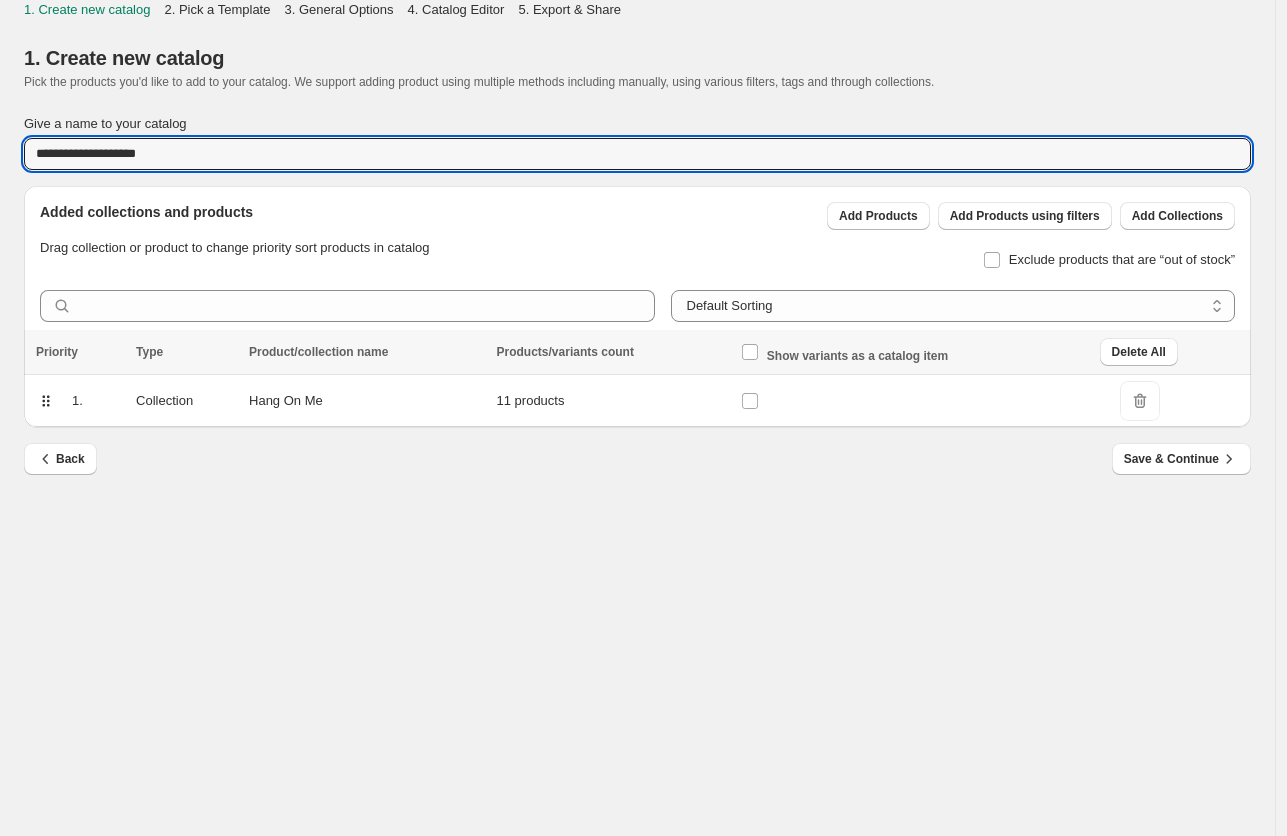 drag, startPoint x: 188, startPoint y: 154, endPoint x: -33, endPoint y: 130, distance: 222.29935 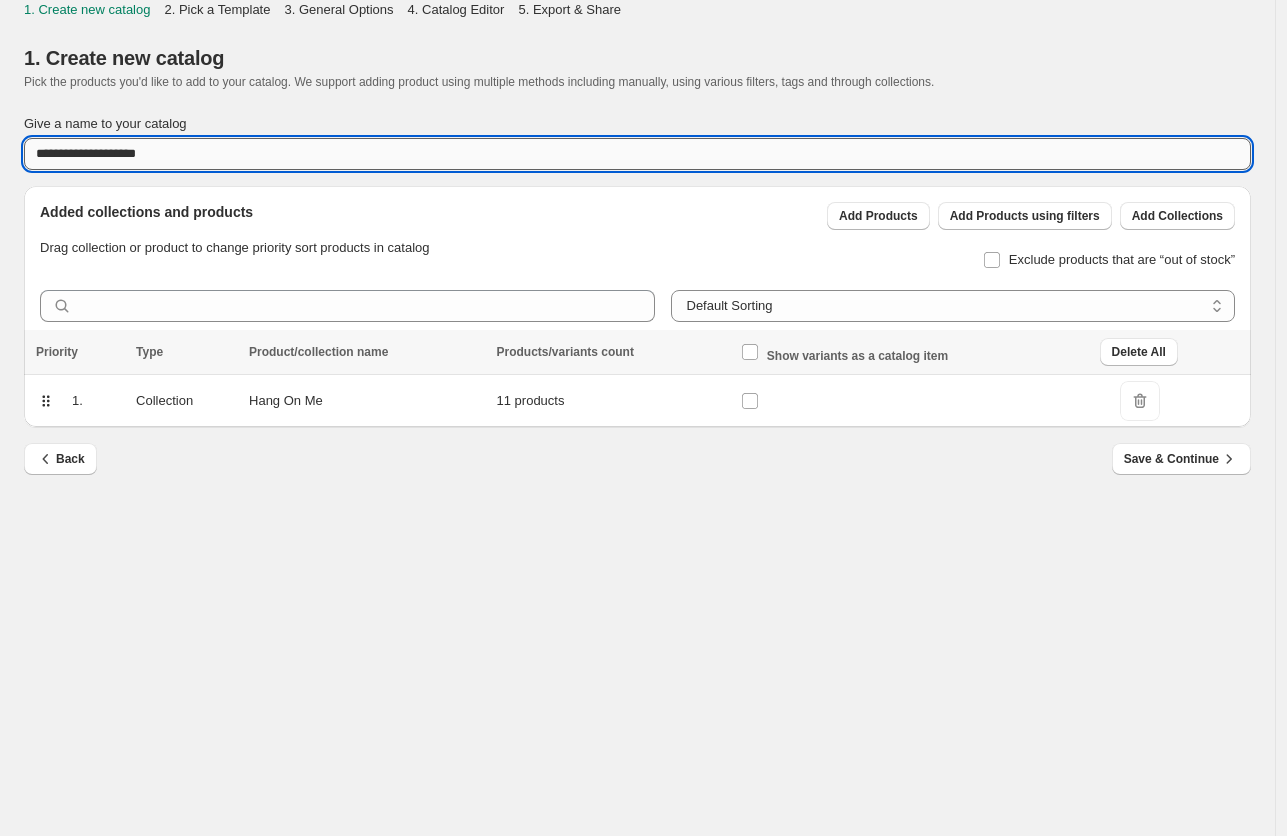 drag, startPoint x: 186, startPoint y: 156, endPoint x: 106, endPoint y: 158, distance: 80.024994 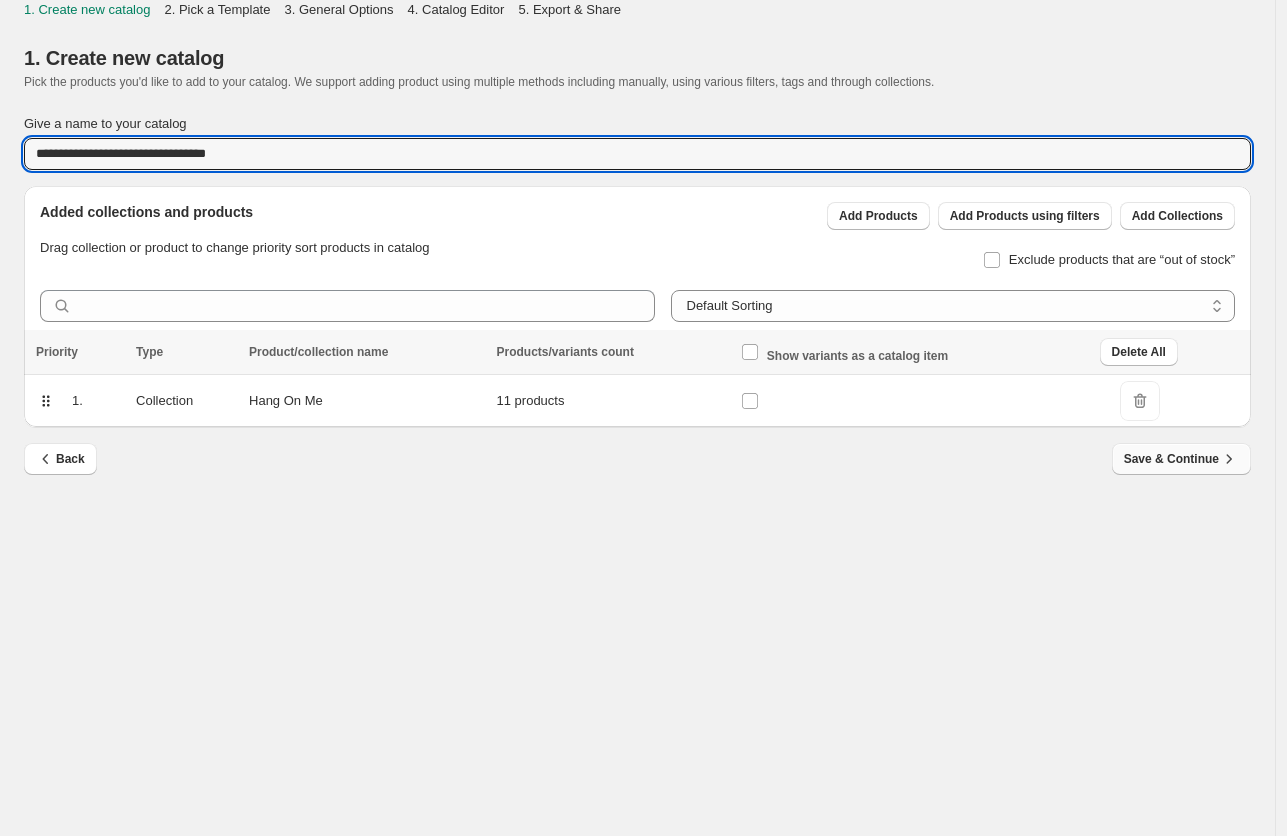 type on "**********" 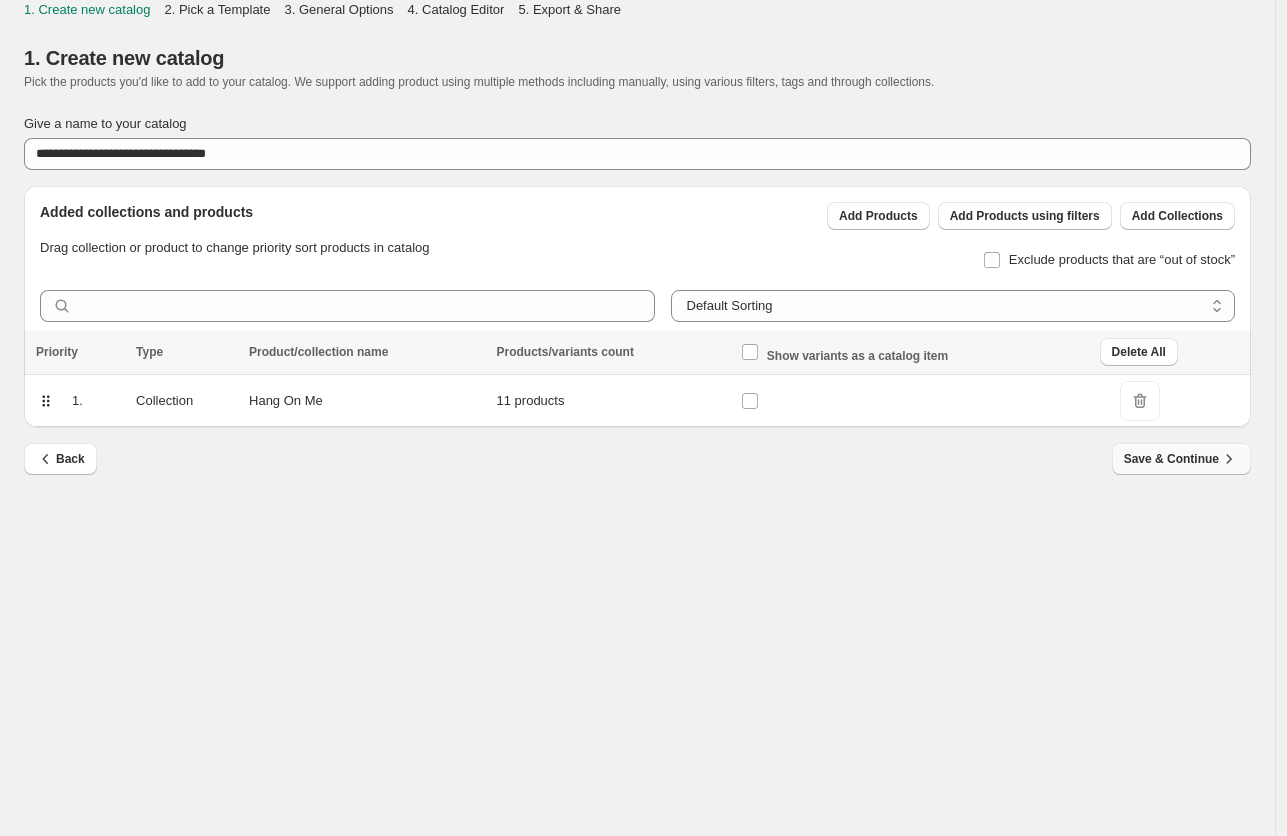 click on "Save & Continue" at bounding box center [1181, 459] 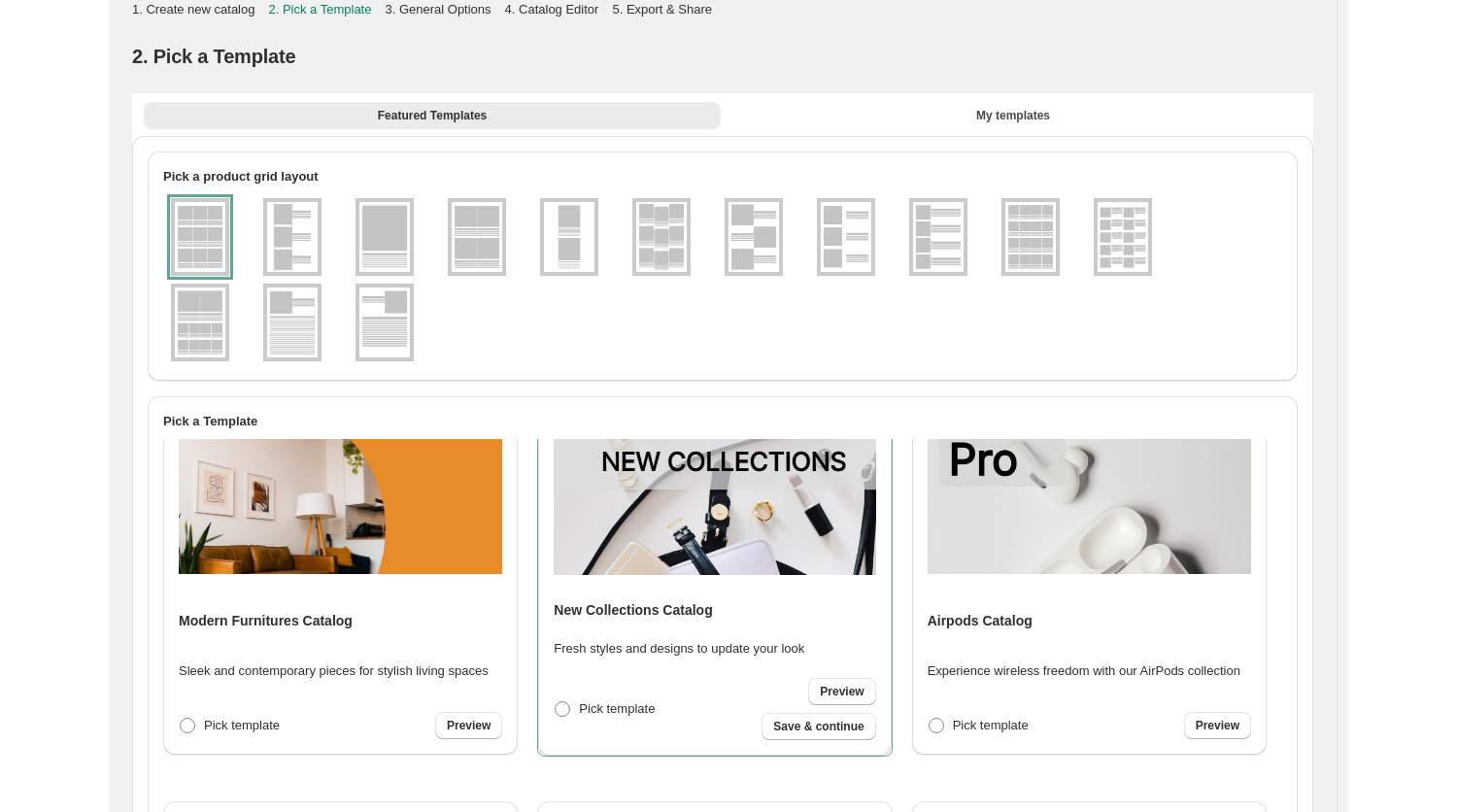 scroll, scrollTop: 814, scrollLeft: 0, axis: vertical 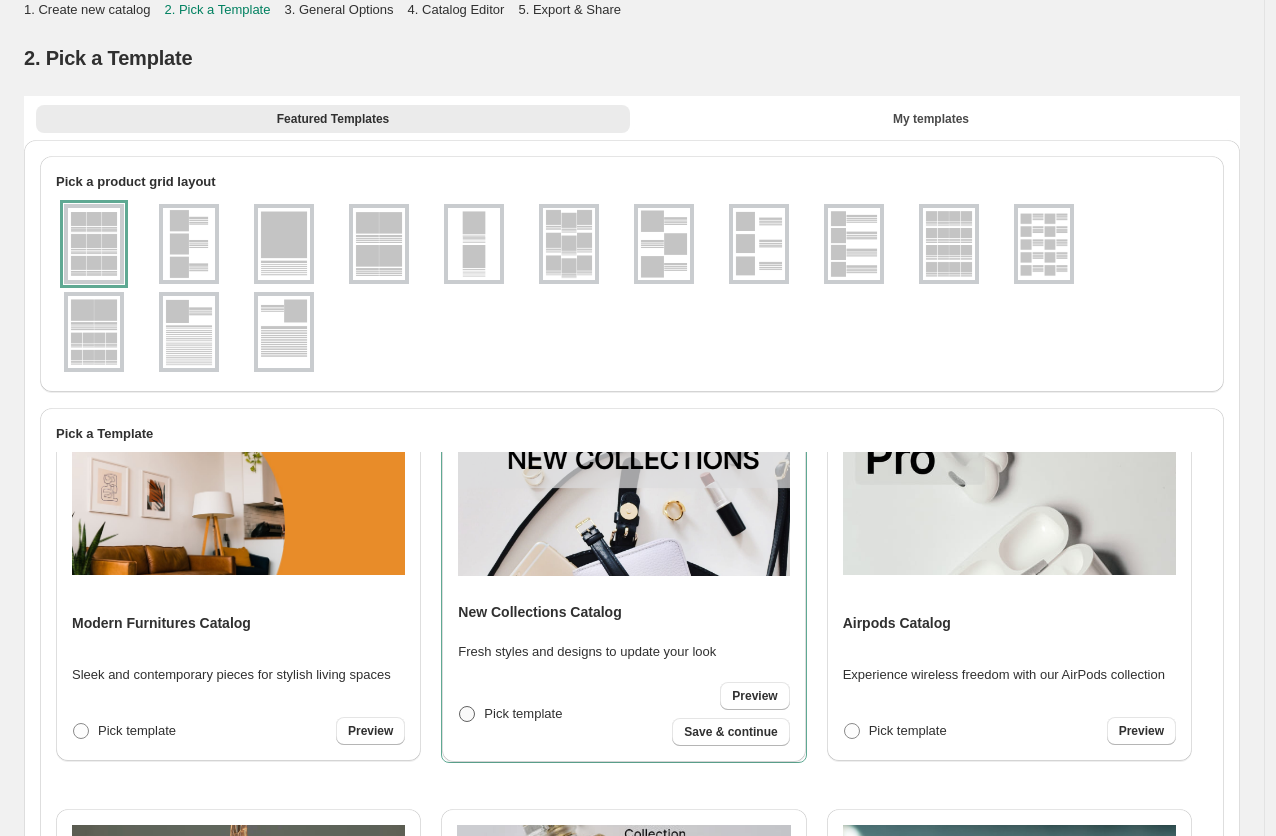 click on "Pick template" at bounding box center (523, 713) 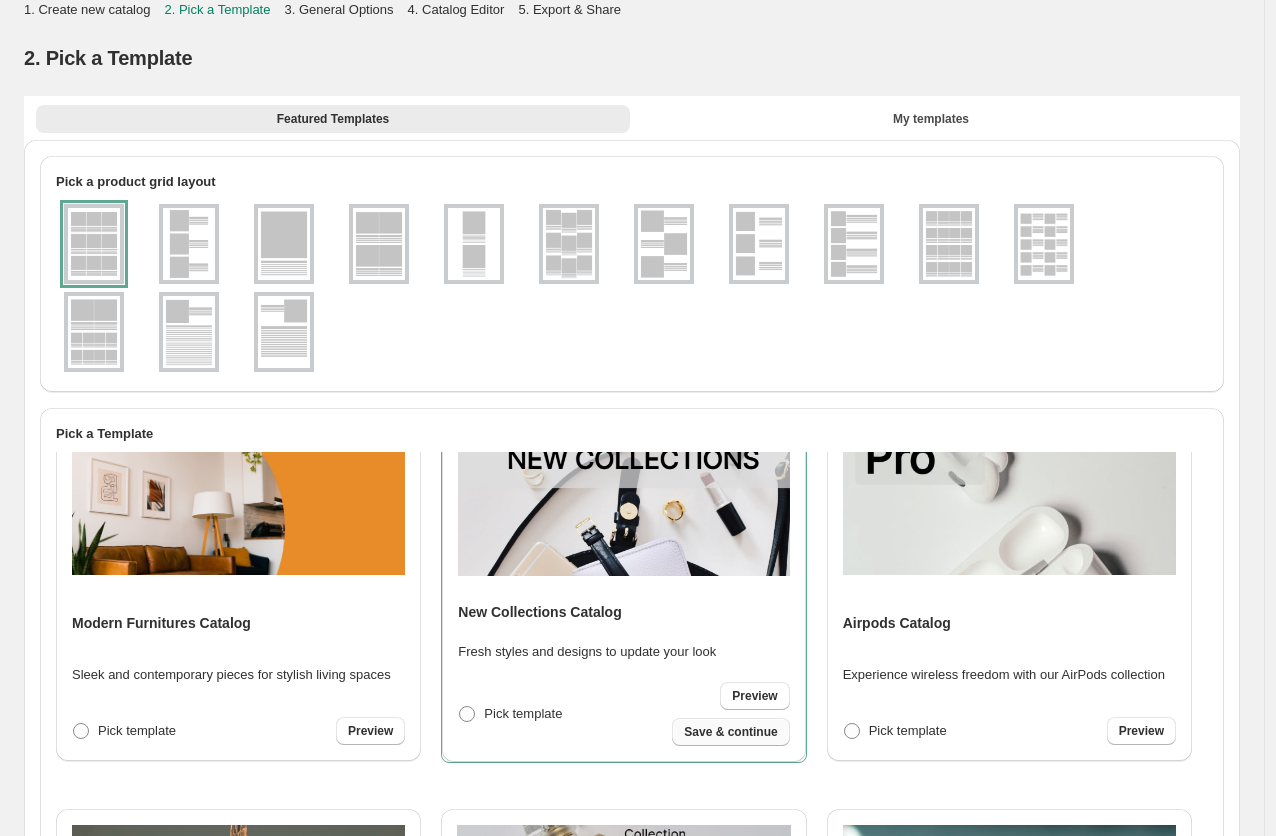 click on "Save & continue" at bounding box center [730, 732] 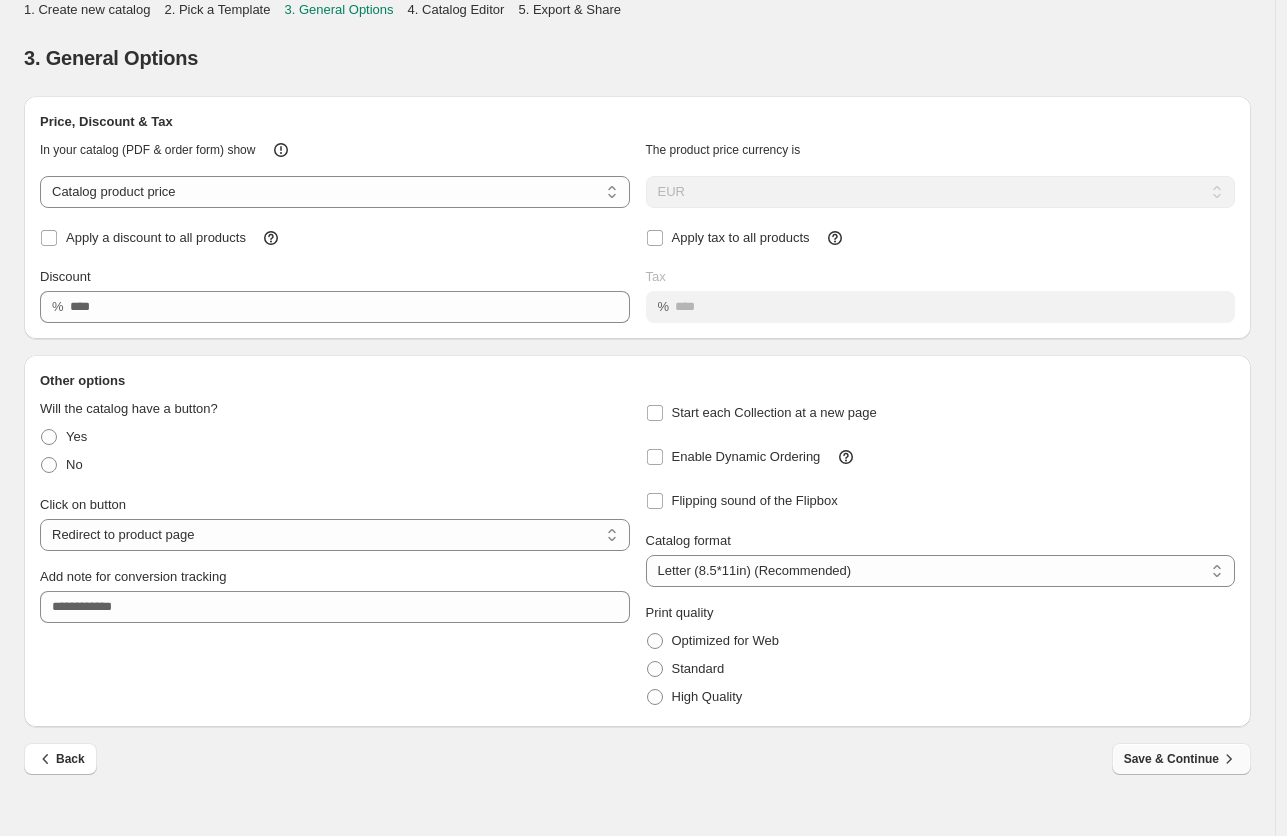 click on "Save & Continue" at bounding box center (1181, 759) 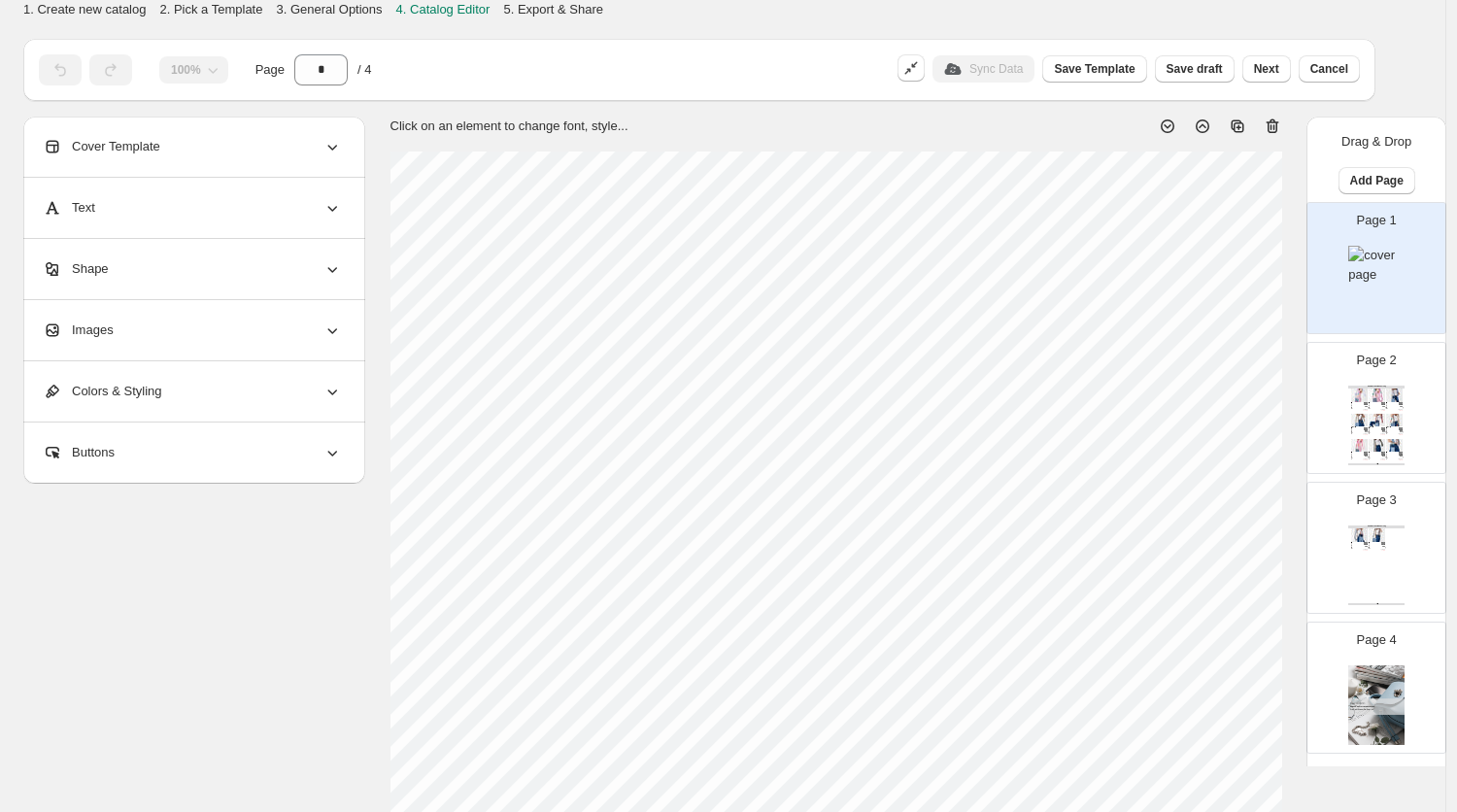 click on "Cover Template" at bounding box center [192, 147] 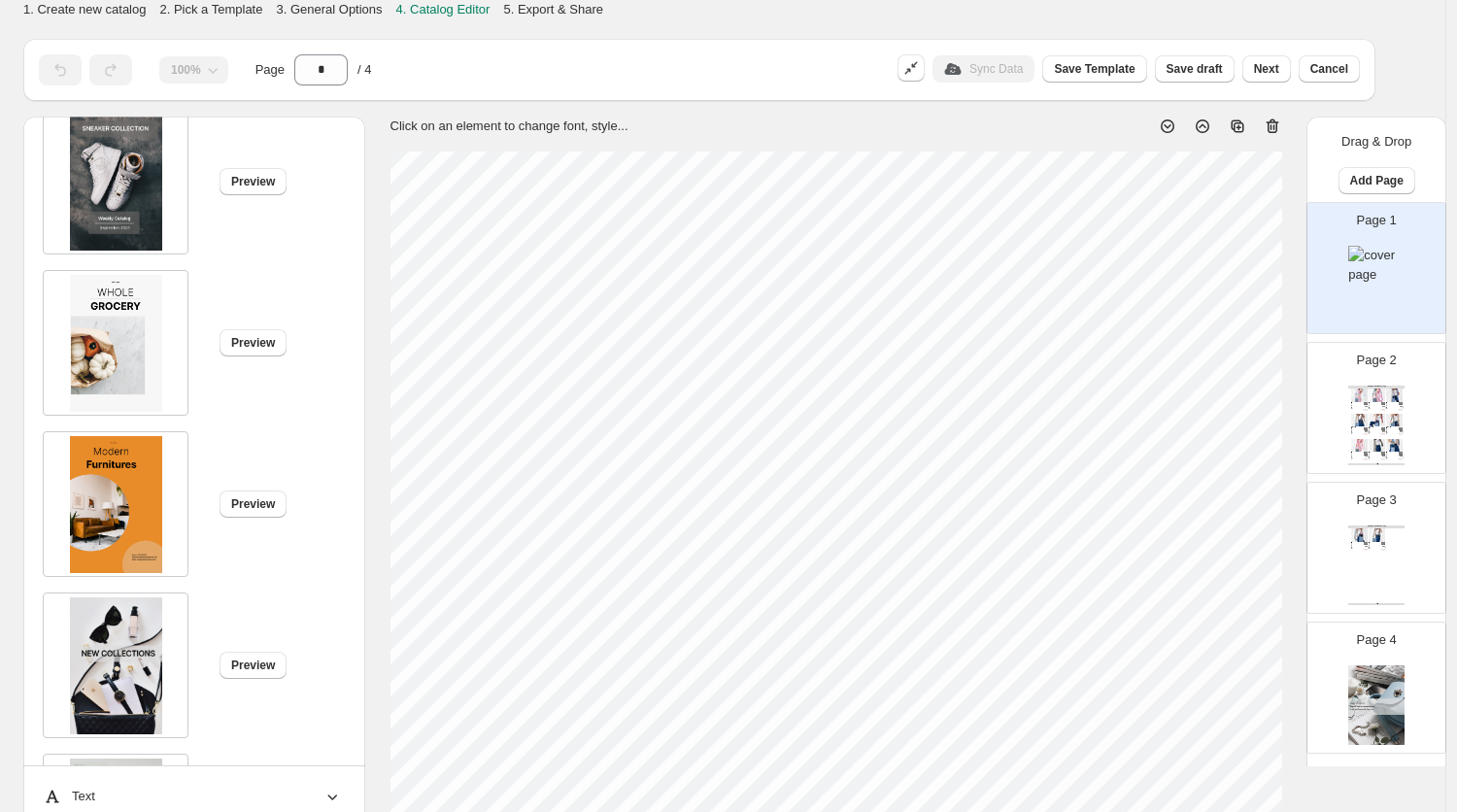 scroll, scrollTop: 0, scrollLeft: 0, axis: both 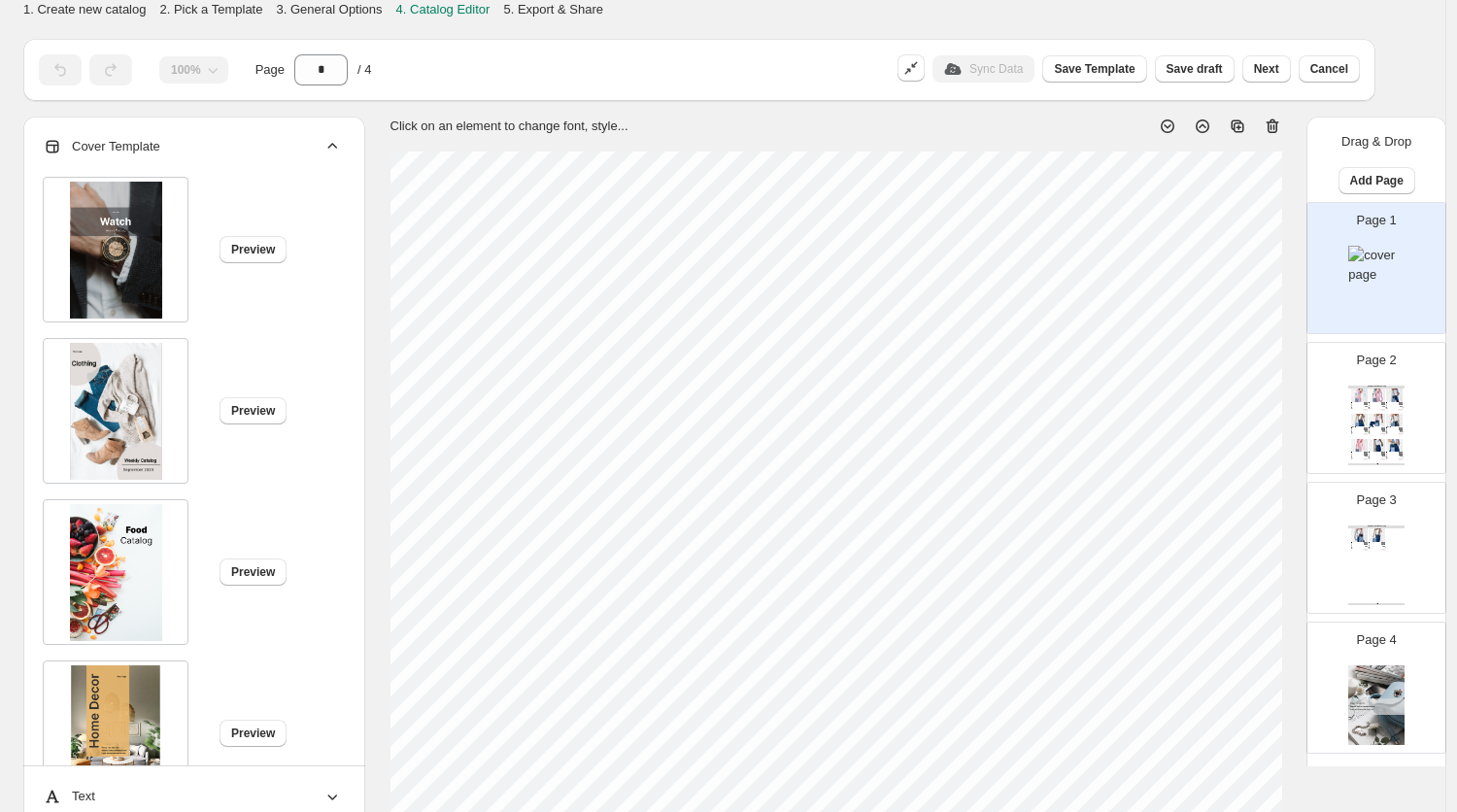 click 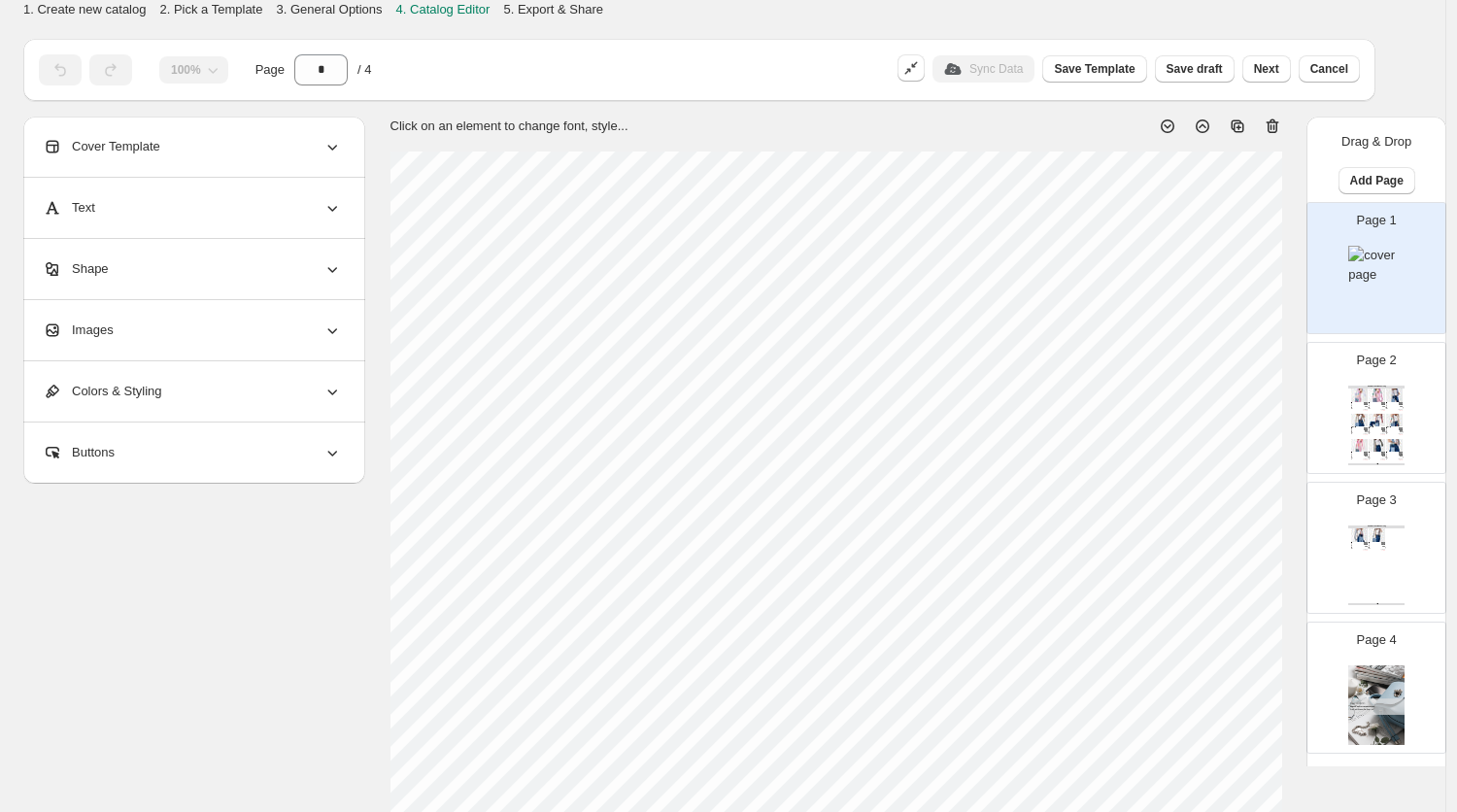 click on "Text" at bounding box center [192, 208] 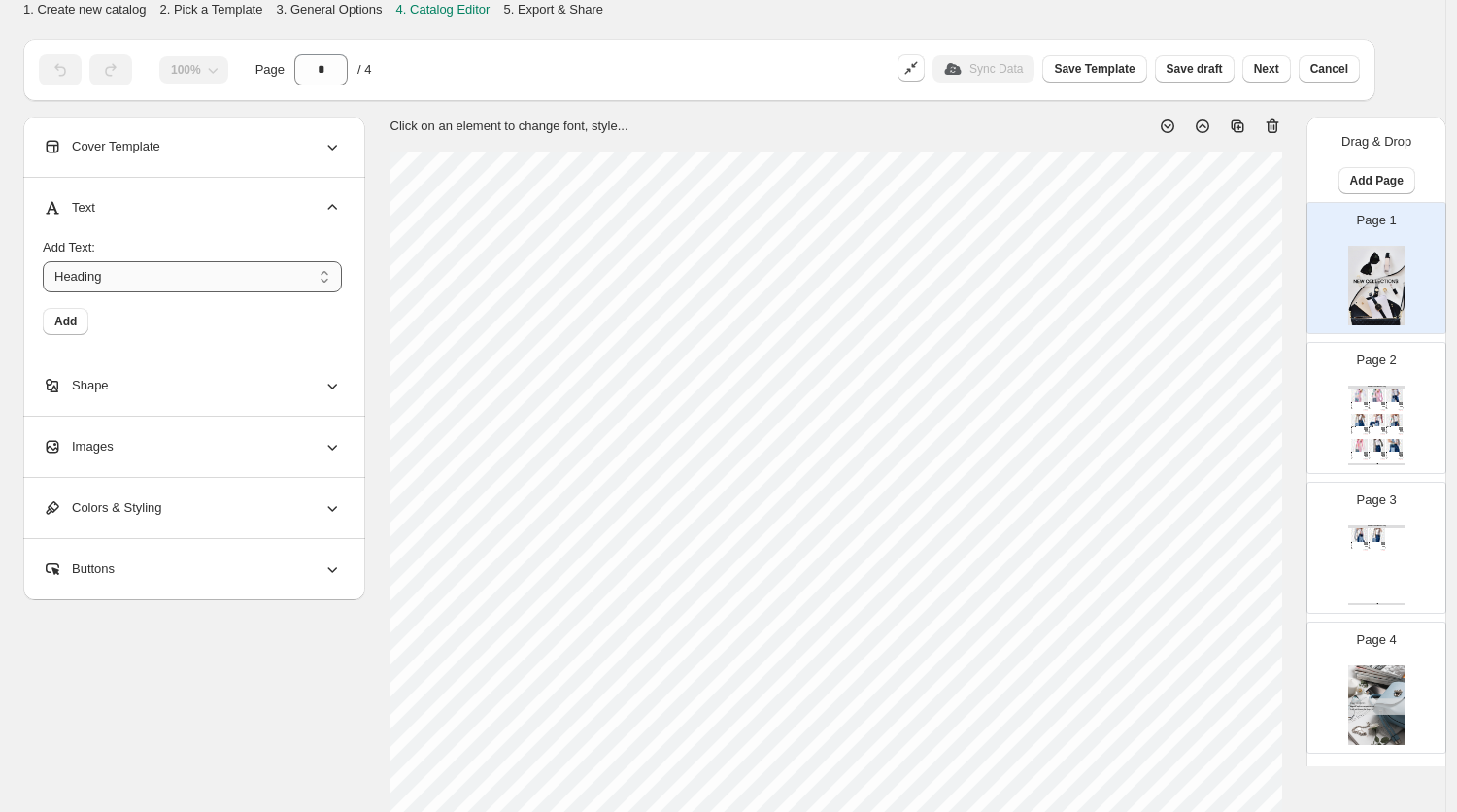 click on "*******" at bounding box center (192, 277) 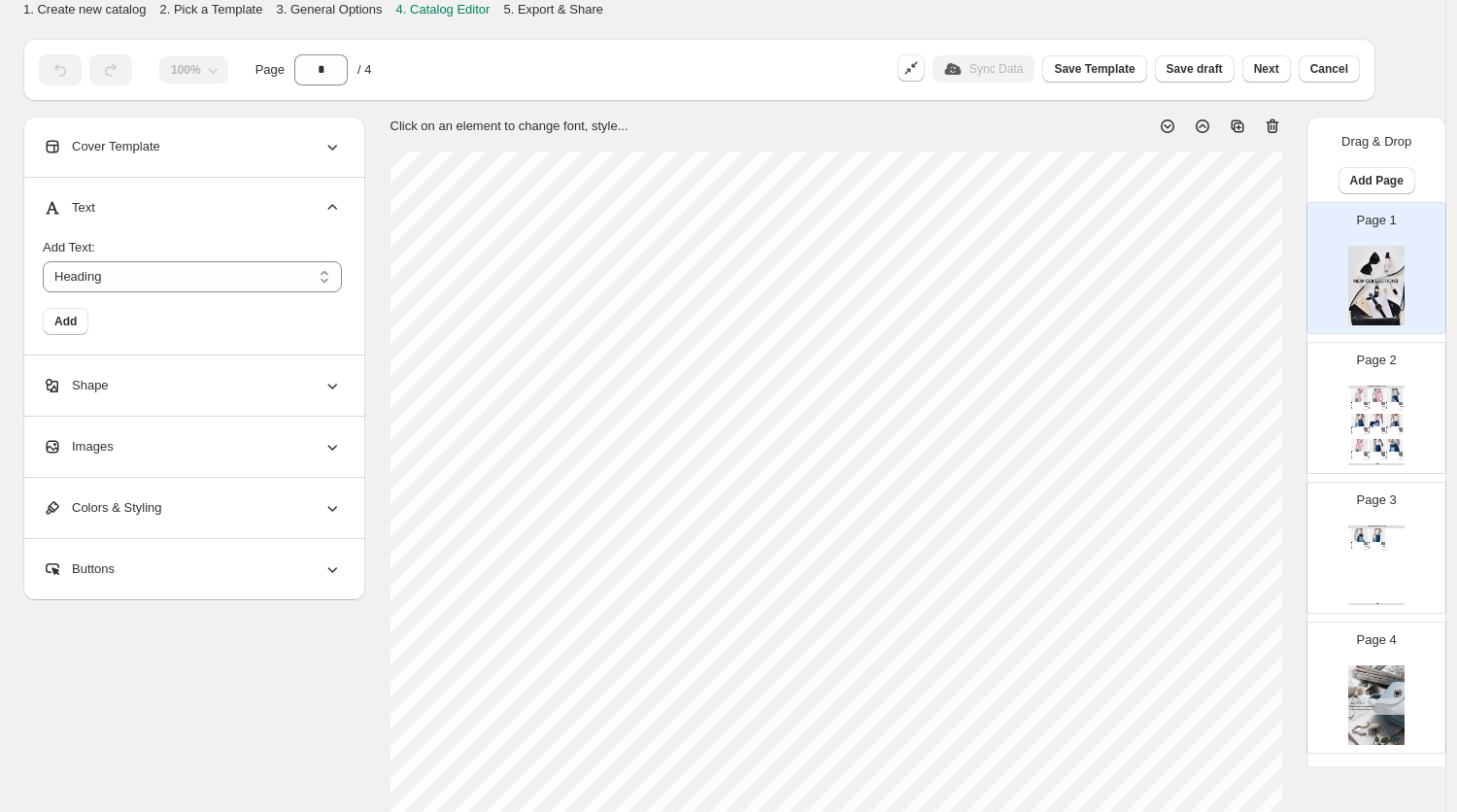 click 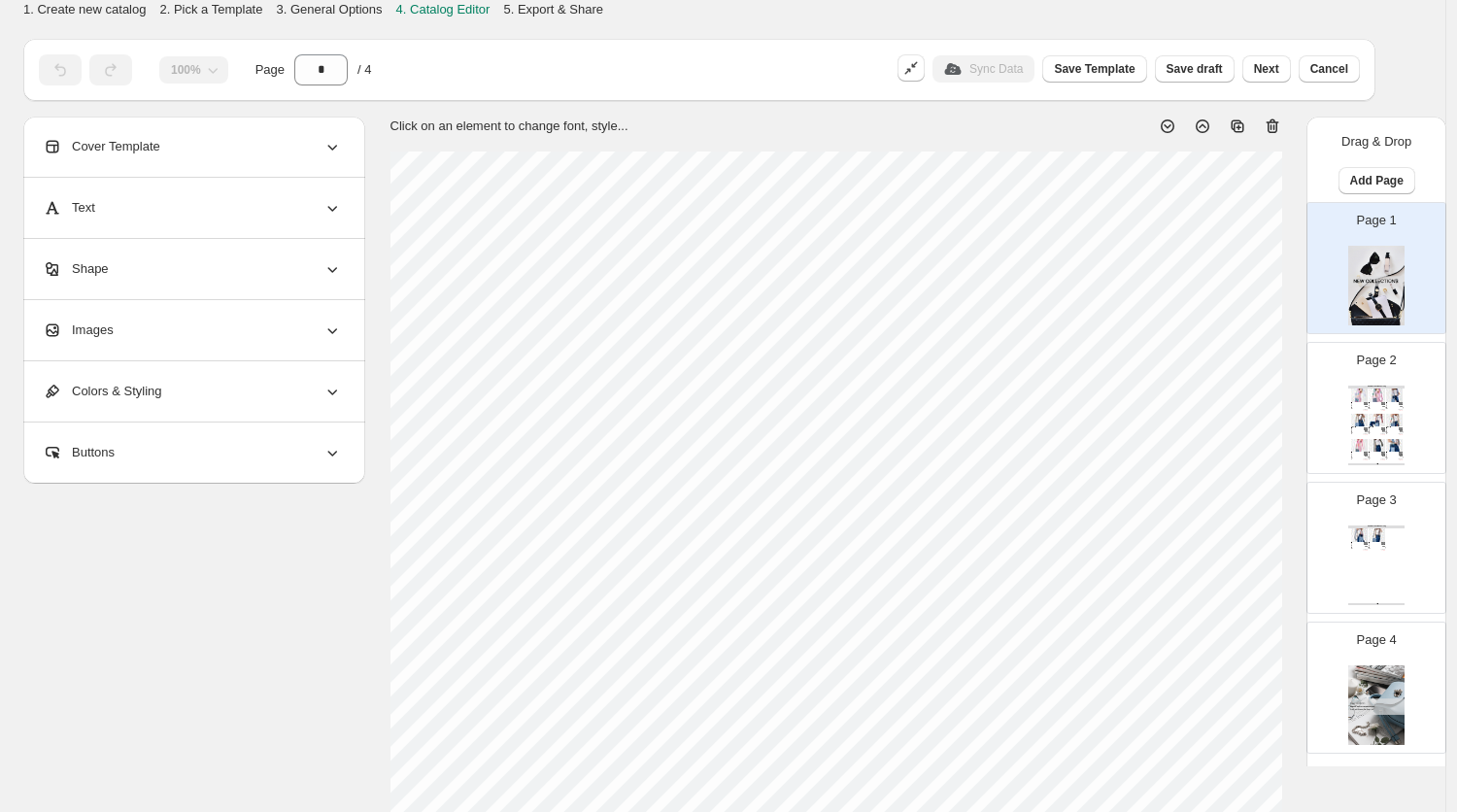 click on "NEW COLLECTIONS Catalog Candy Crush Phone Strap - Pink / Adjustable / 100-140 cm Bursting with sweet pastel energy, Candy Crush is designed for those who want to carry their phone in style... Pink Adjustable 100-140 cm Stock Quantity:  1 SKU:  HPNTAY11 Weight:  150 Tags:  __label:NEW, byte-tag:New Collection_#FFFFFF_#a... Brand:  Happy-Nes Global Barcode №:  0722227422549 Hang On Me Phone Straps € null € null € 64.00 € 25.60 Jungle Pop Phone Strap - Pink / Adjustable / 100-140 cm Jungle Pop feels like a tropical escape around your neck! Woven with vibrant pink, green, and purple cords,... Pink Adjustable 100-140 cm Stock Quantity:  11 SKU:  HPNTAY01 Weight:  150 Tags:  __label:NEW, byte-tag:New Collection_#FFFFFF_#a... Brand:  Happy-Nes Global Barcode №:  0722227422440 Hang On Me Phone Straps € 54 € null € 54.00 € 21.60 Lucky Star Phone Strap - Blue / Adjustable / 100-140 cm Lucky Star brings celestial vibes to your everyday look! With its vivid blue-orange color blend, sparkling ..." at bounding box center [1376, 425] 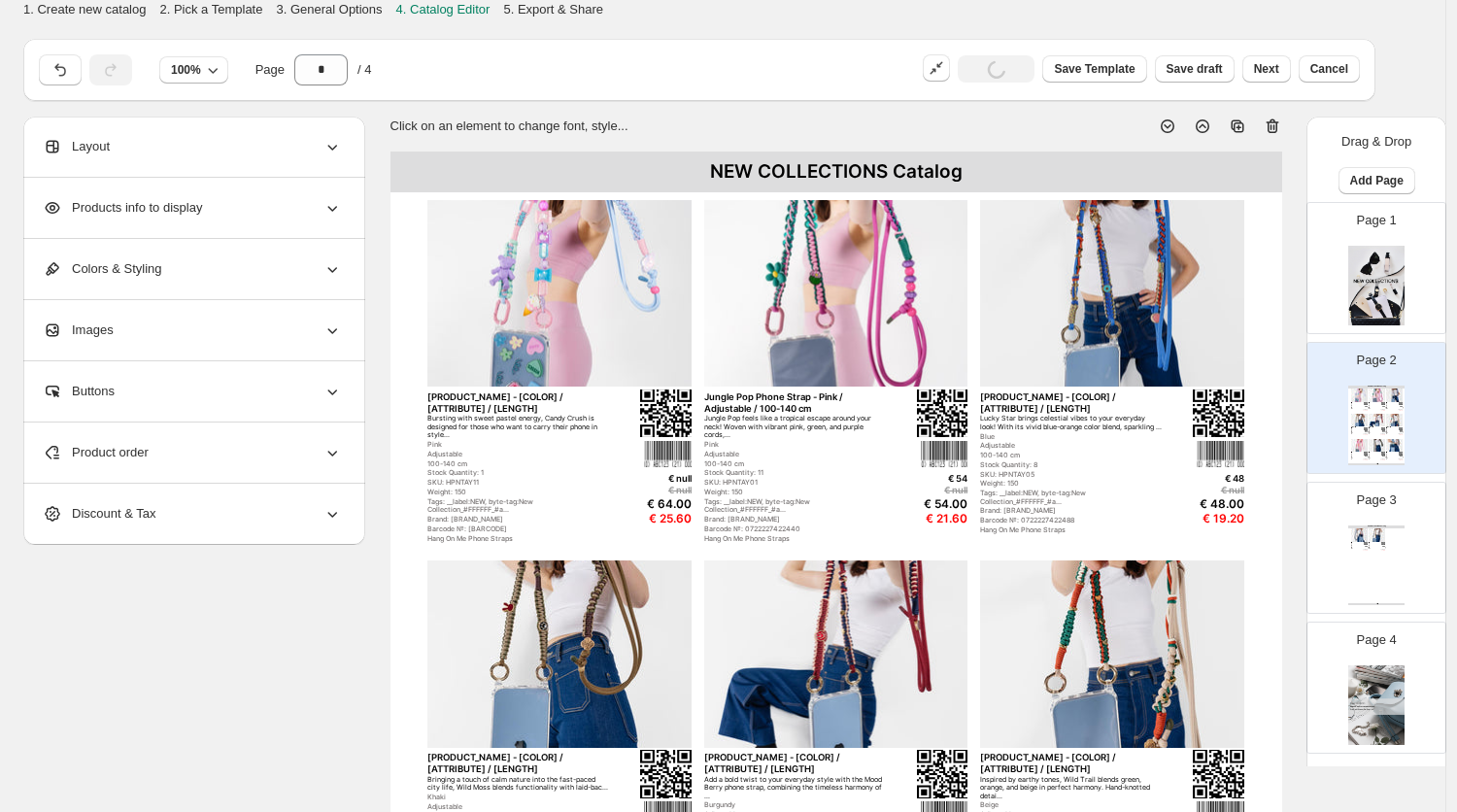 click on "Layout" at bounding box center (192, 147) 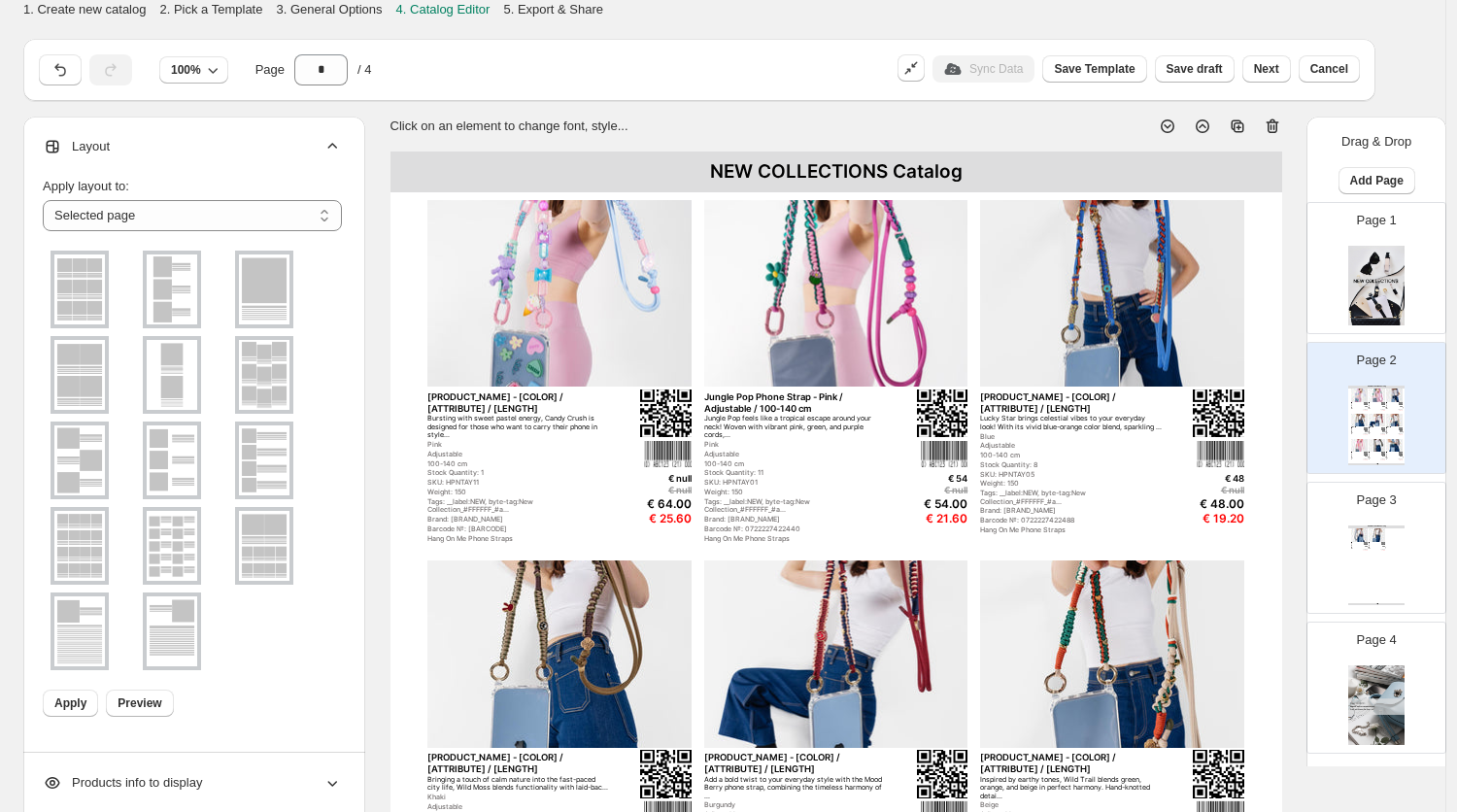 click at bounding box center (80, 375) 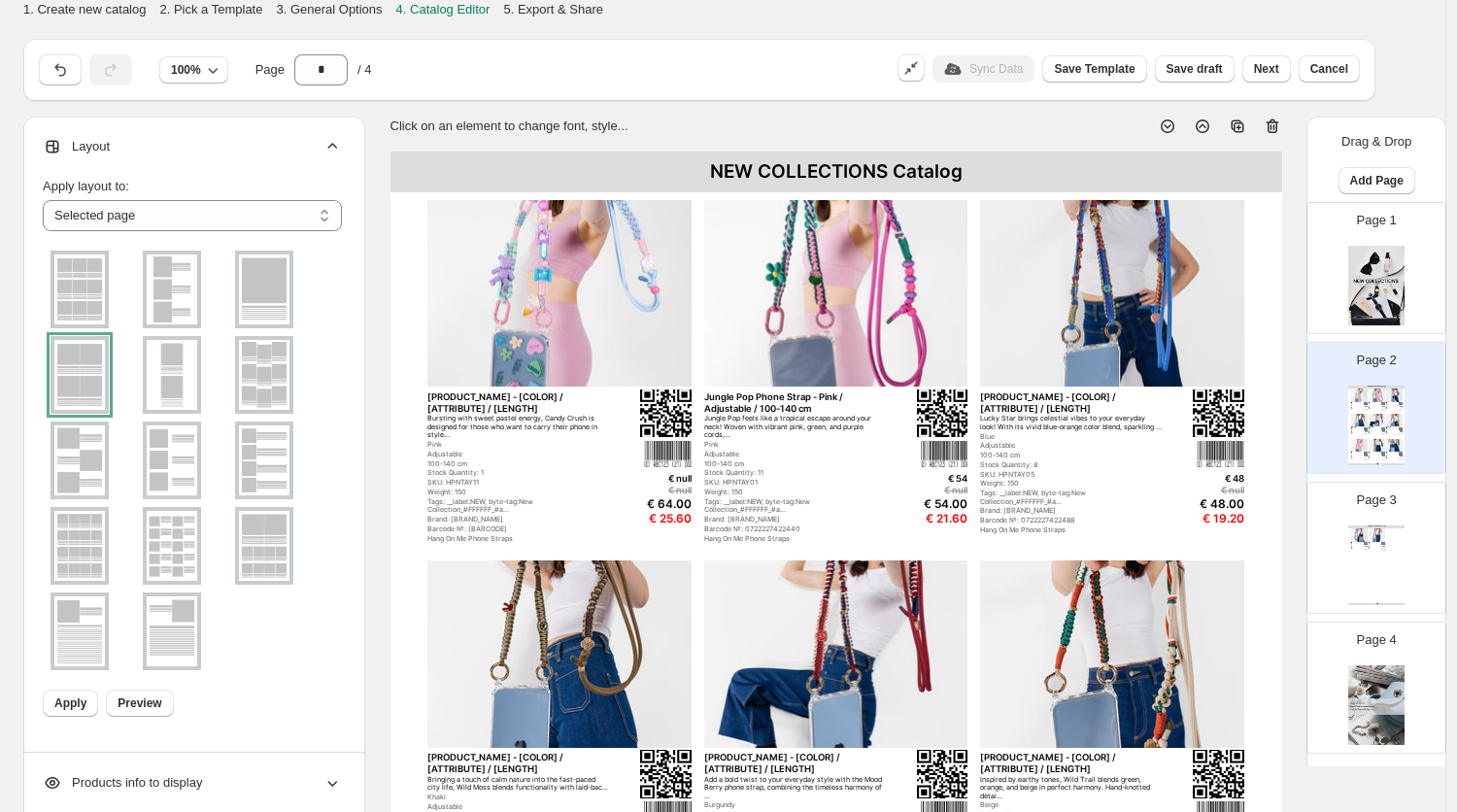 click on "Apply" at bounding box center (70, 703) 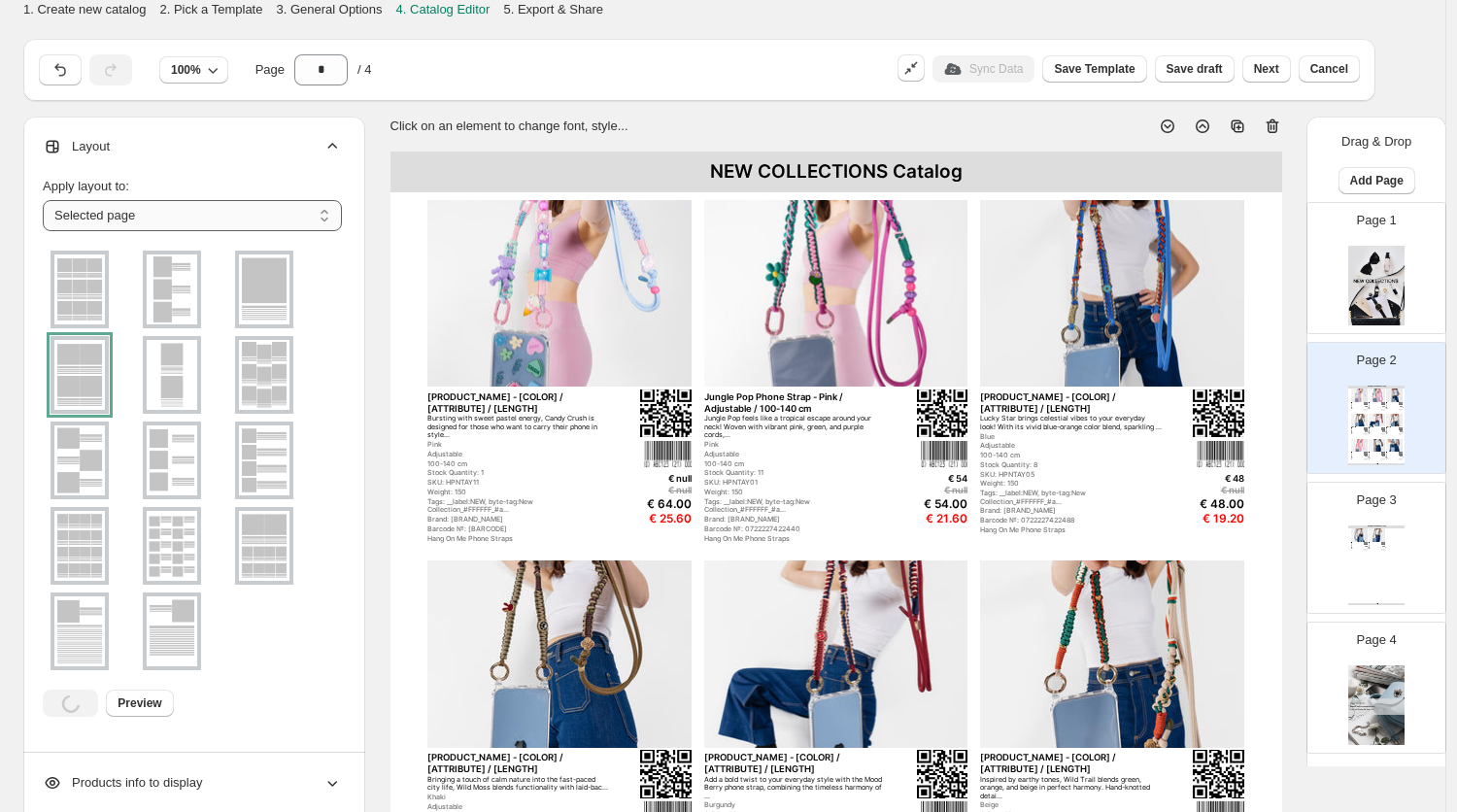 click on "**********" at bounding box center (192, 216) 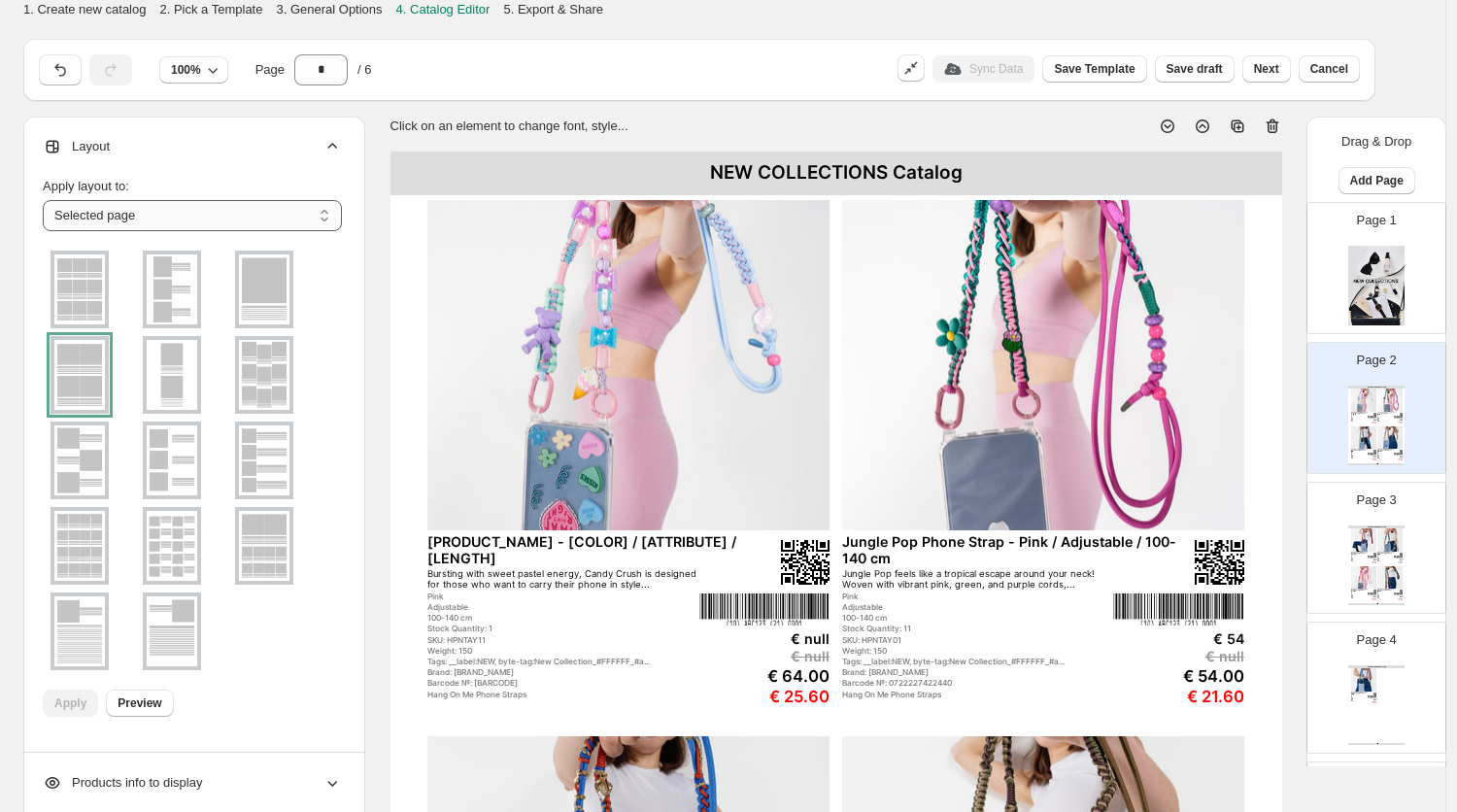 click on "**********" at bounding box center [192, 216] 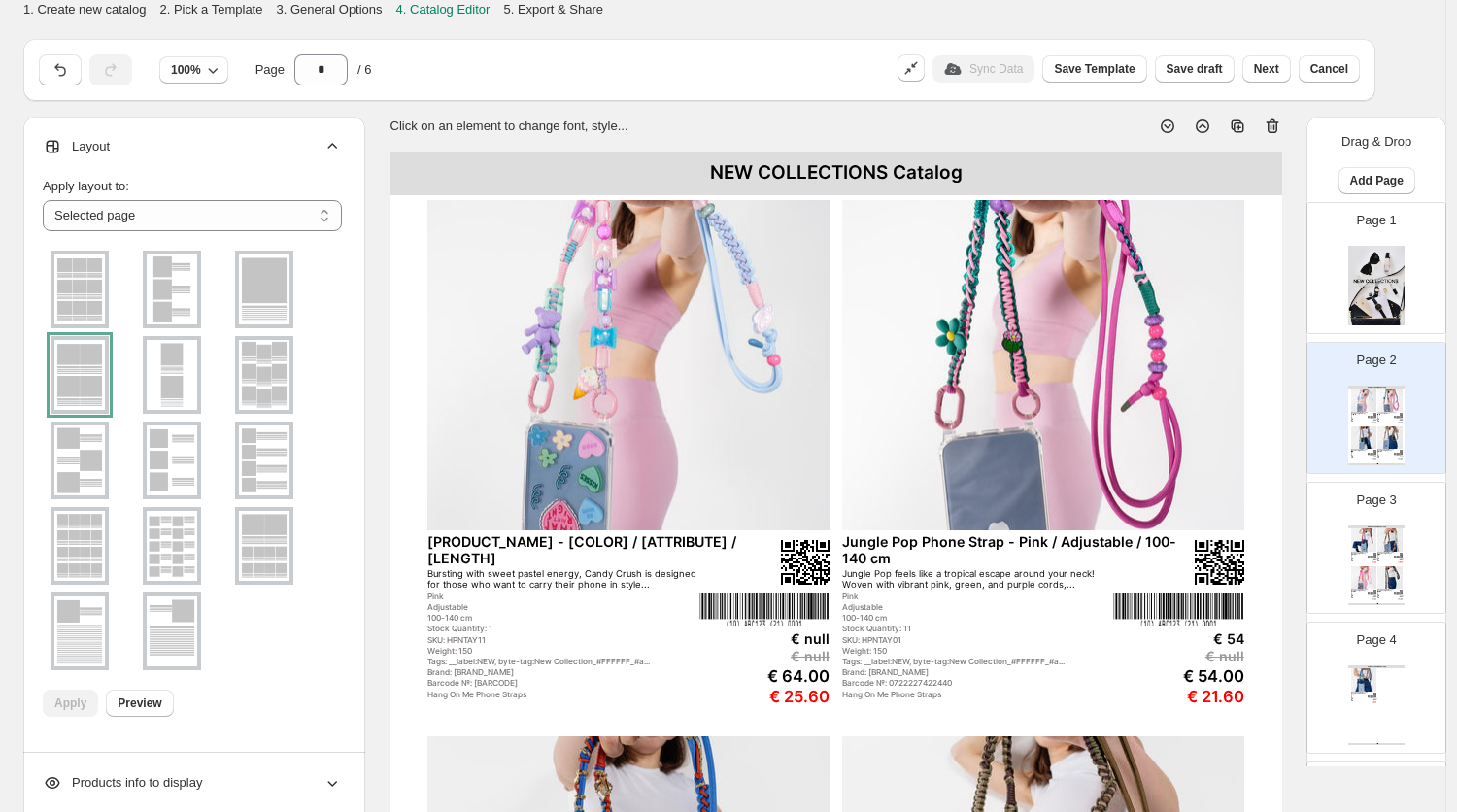 click 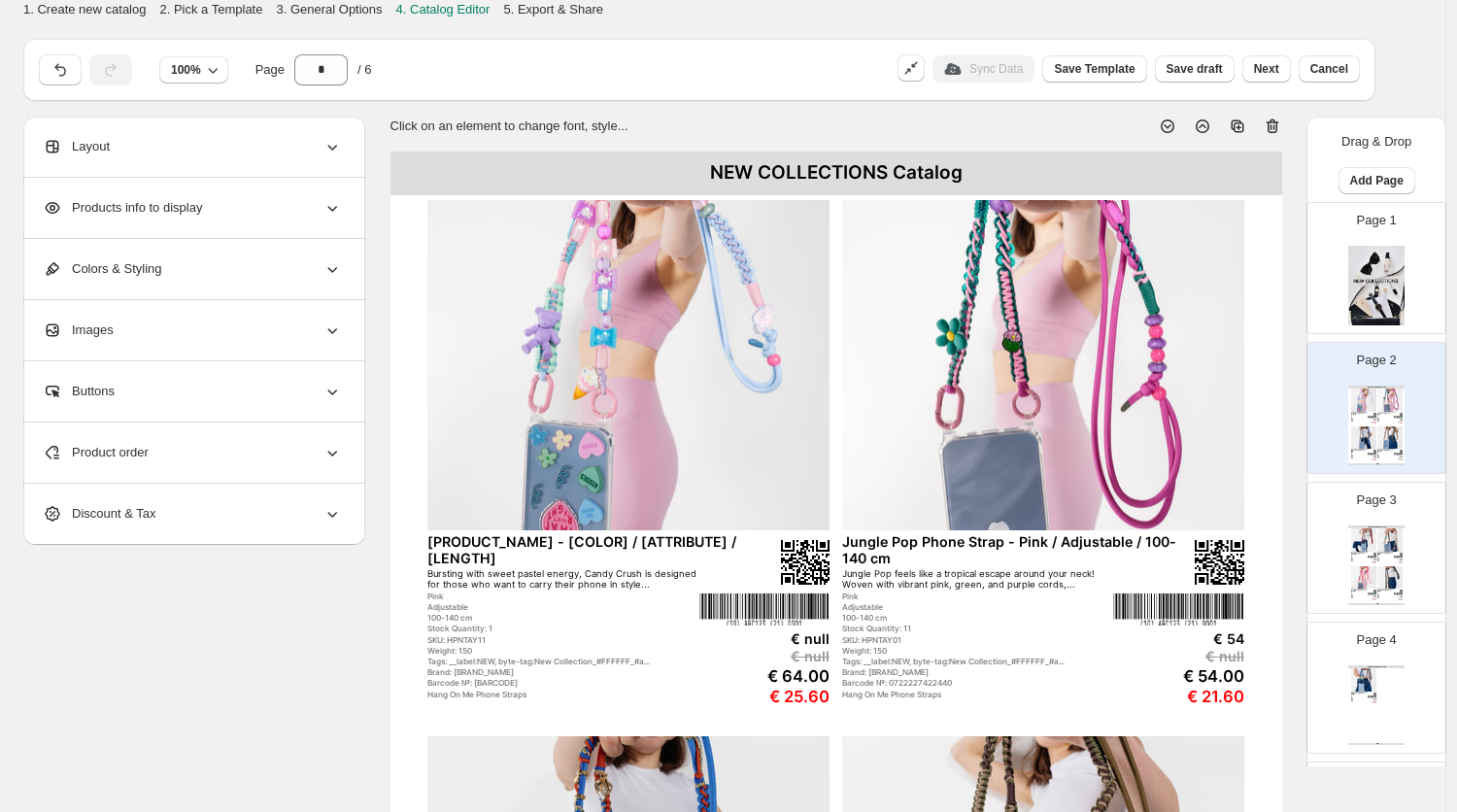 click 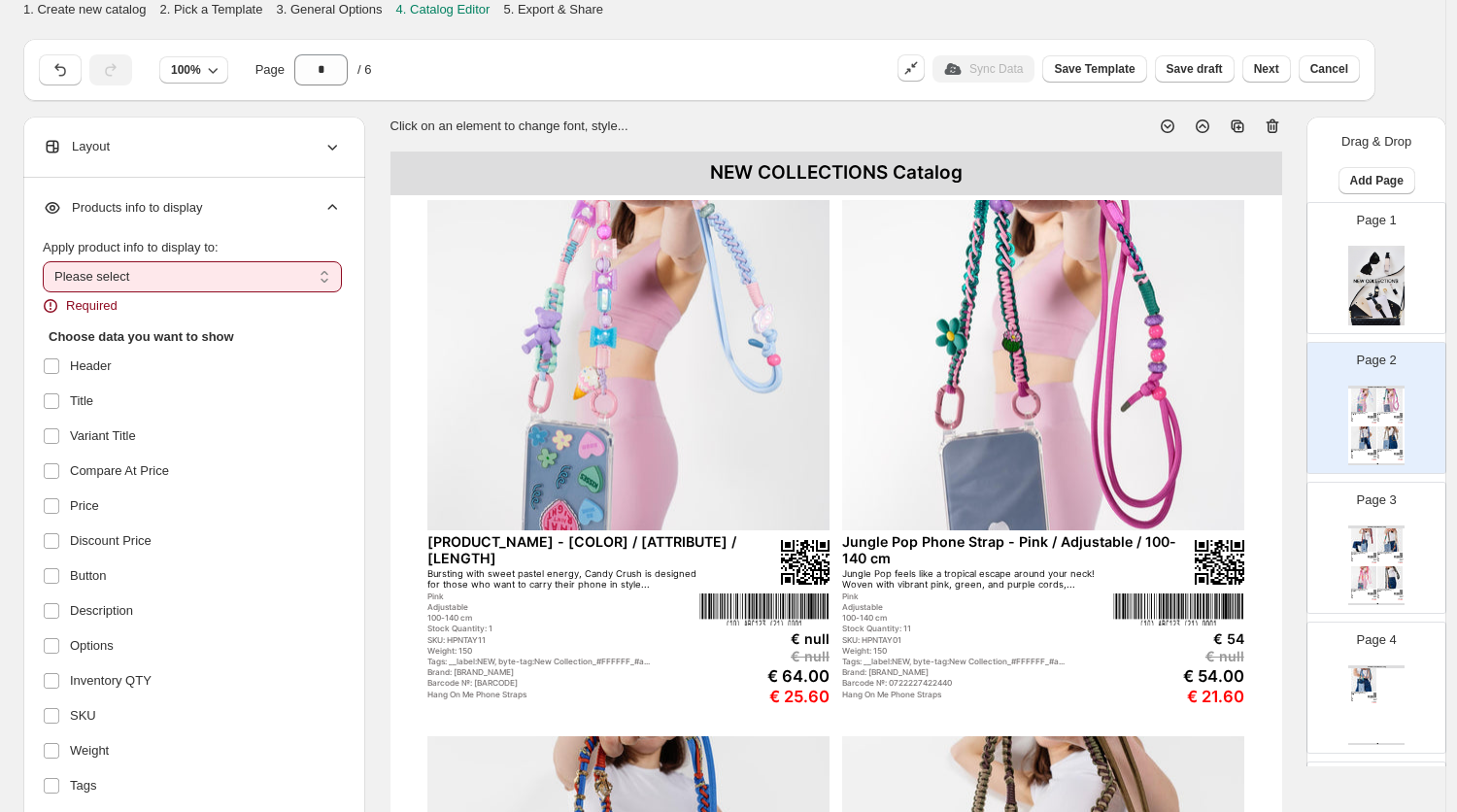 click on "**********" at bounding box center (192, 277) 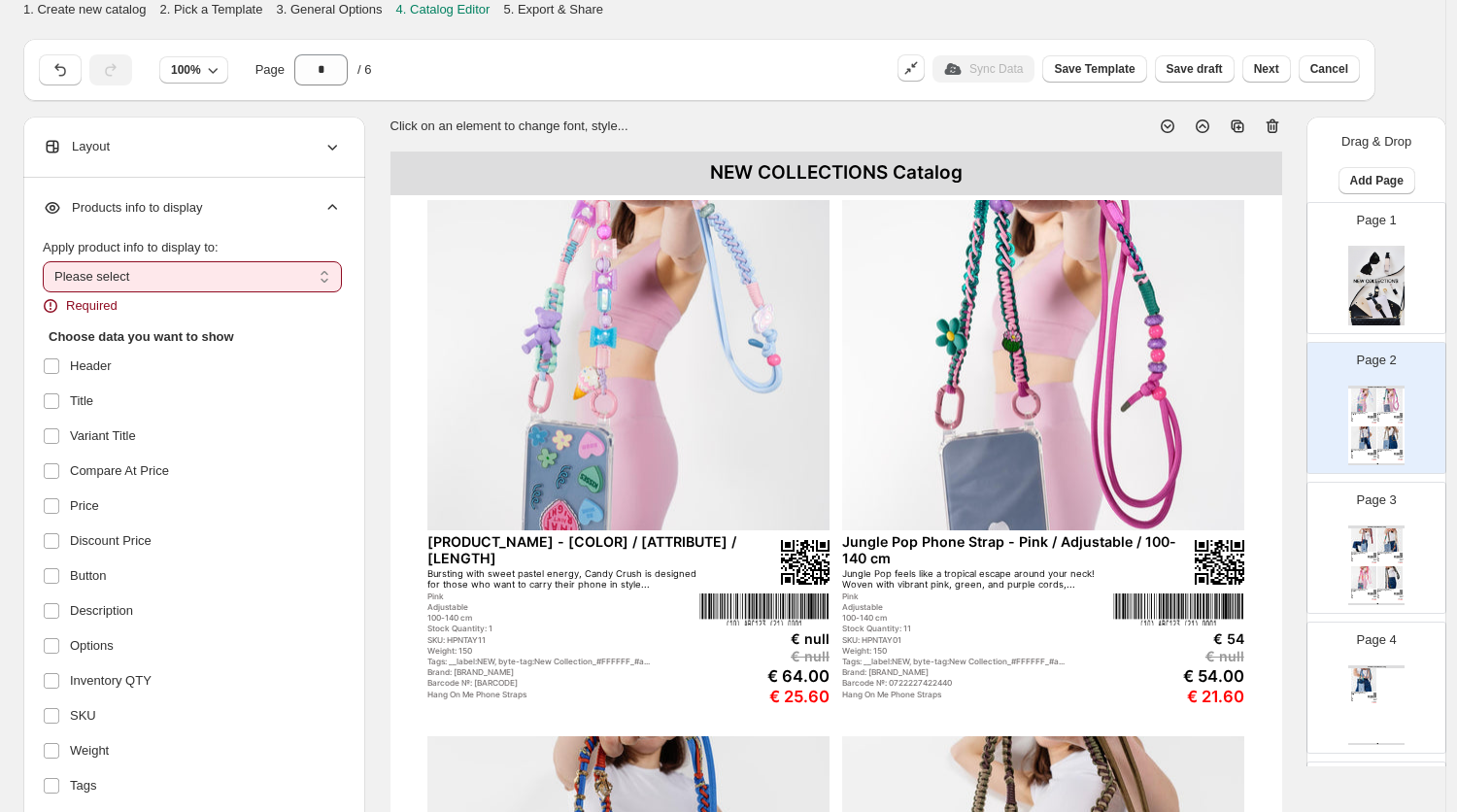select on "*********" 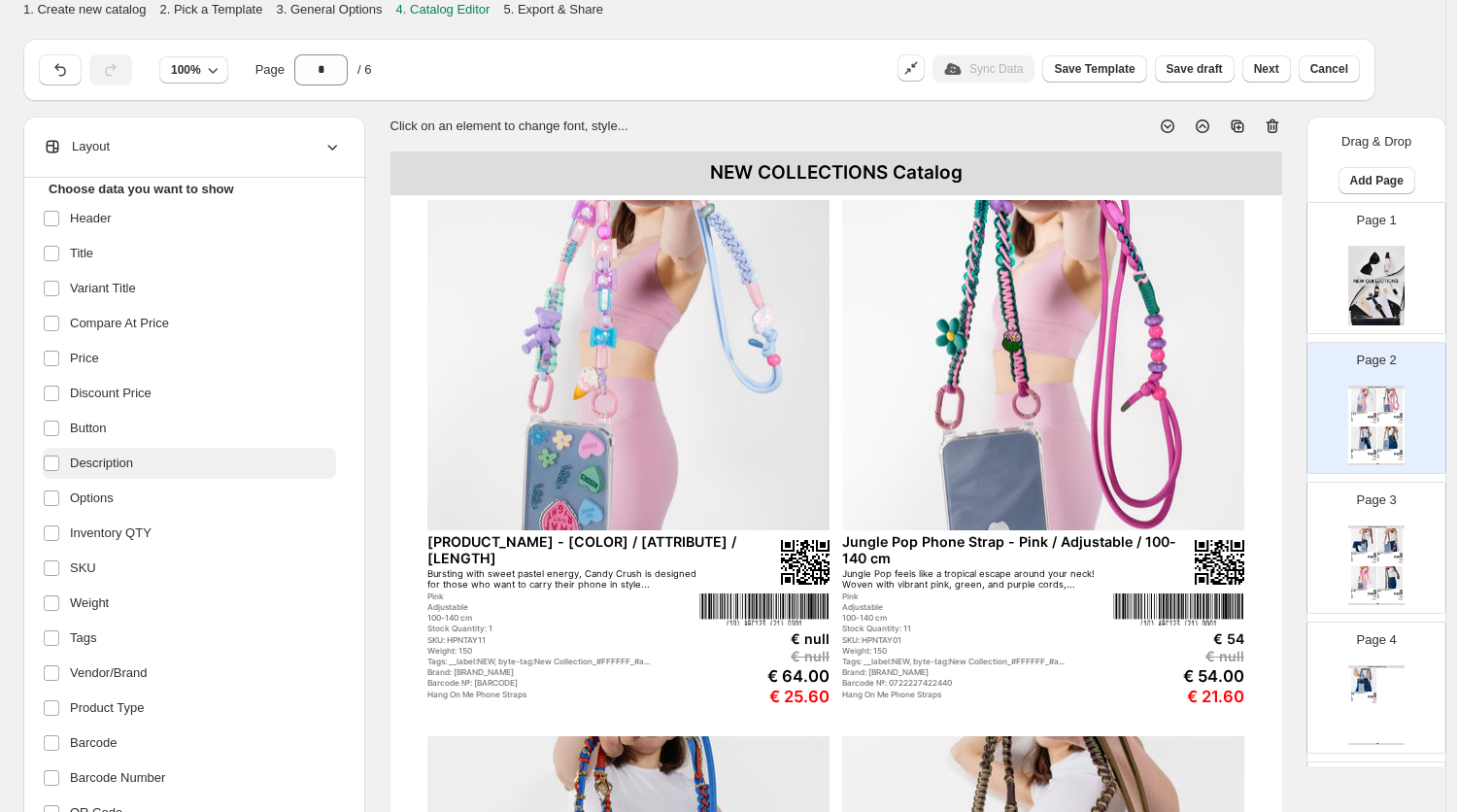 scroll, scrollTop: 158, scrollLeft: 0, axis: vertical 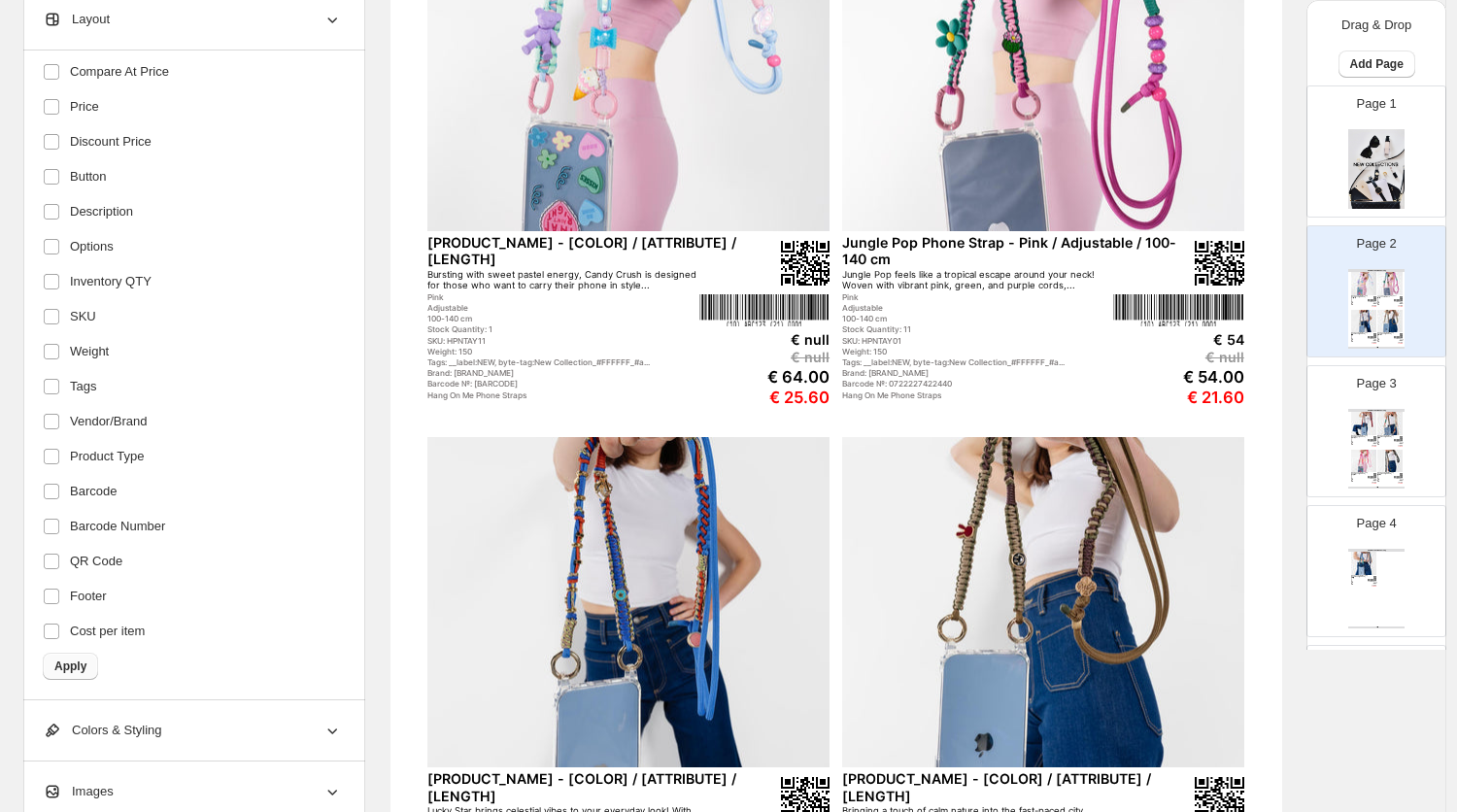 click on "Apply" at bounding box center (70, 666) 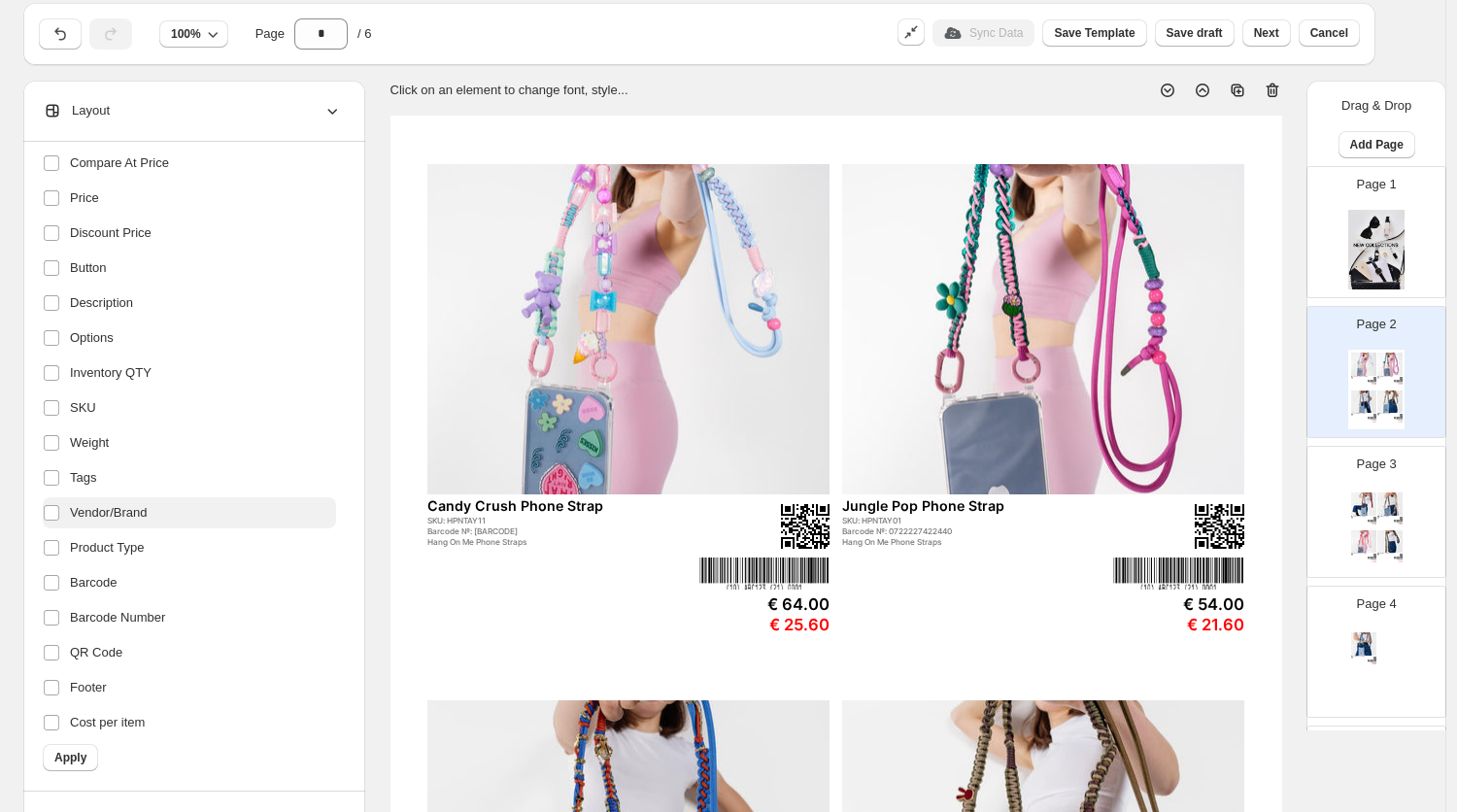 scroll, scrollTop: 0, scrollLeft: 0, axis: both 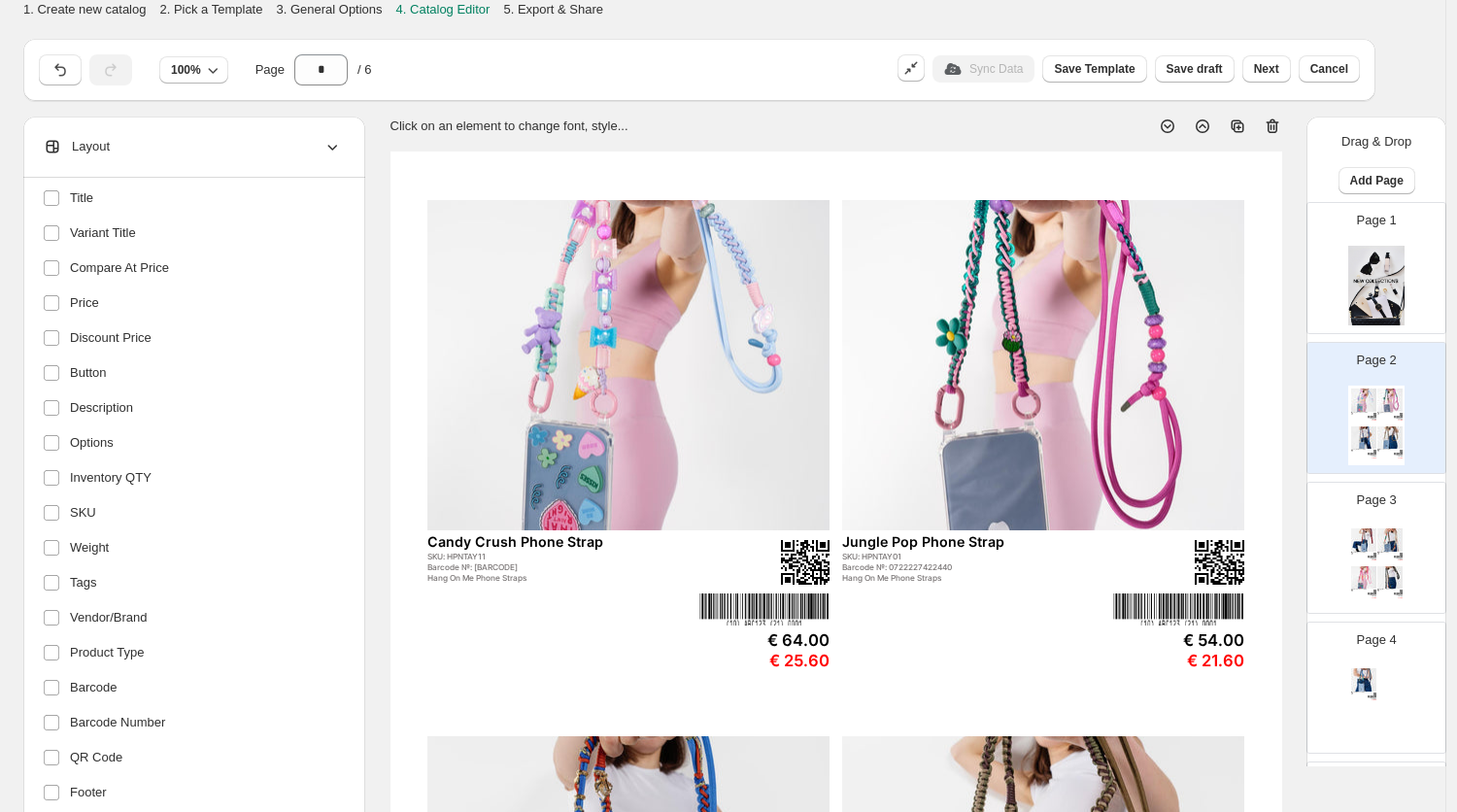 click 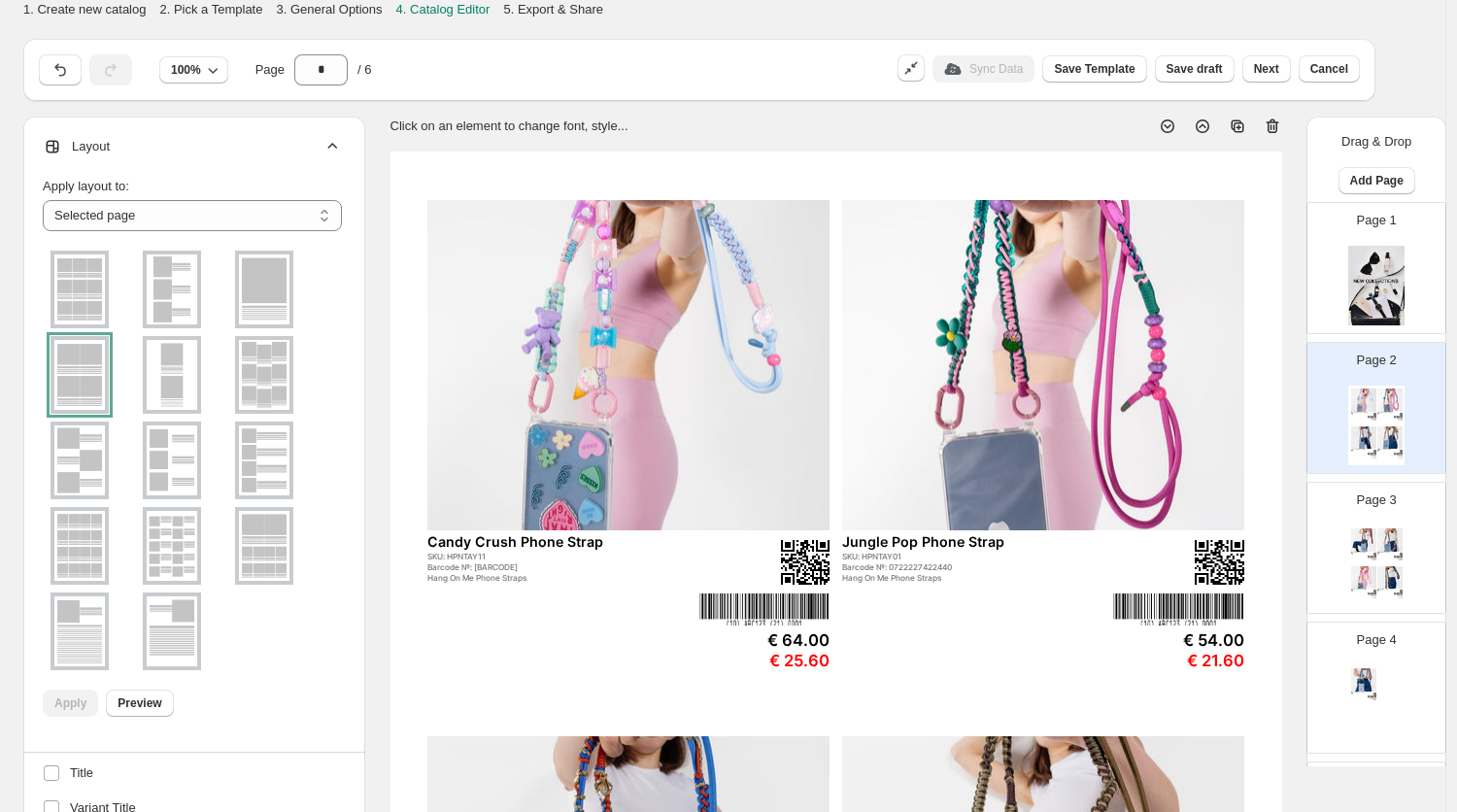 click 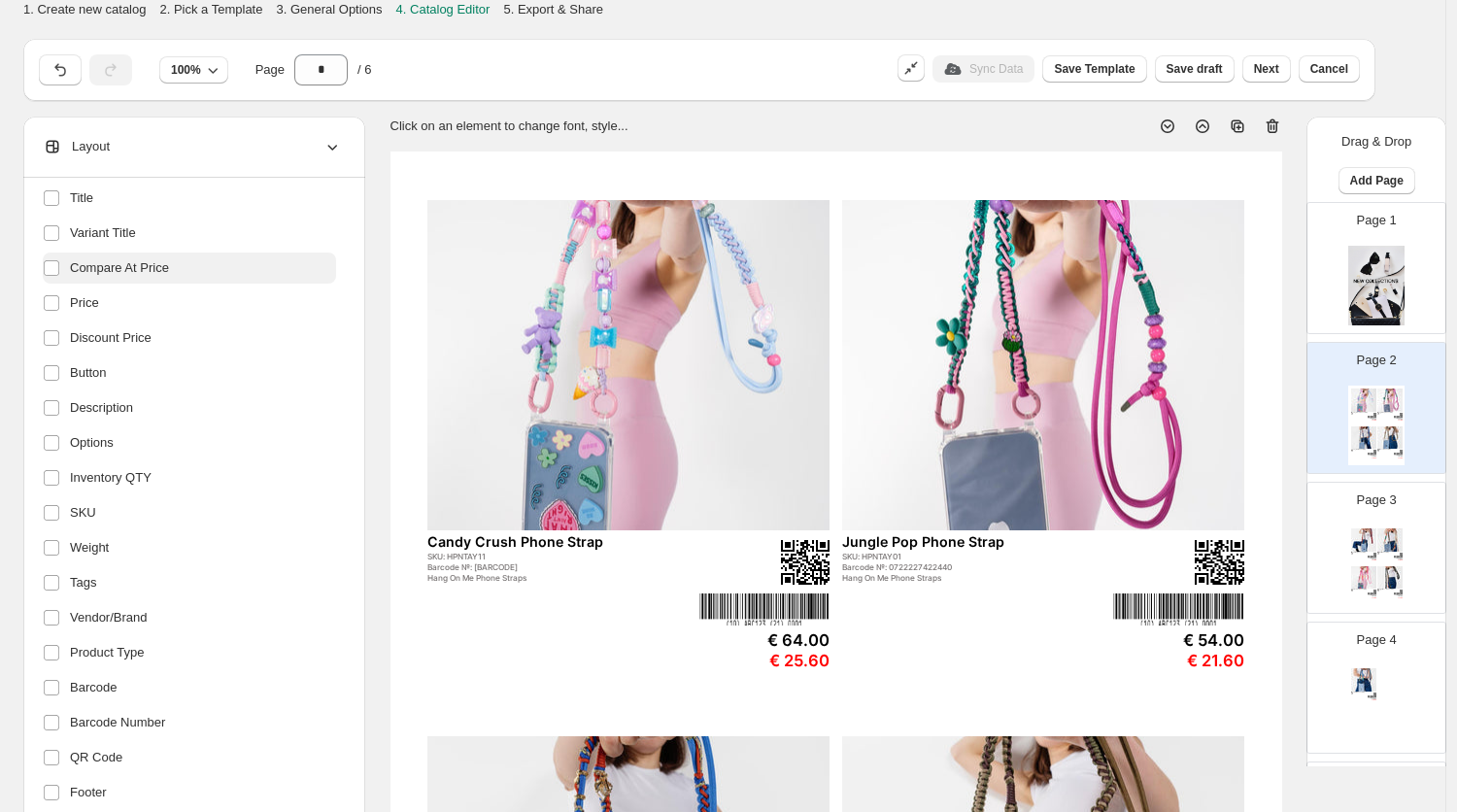 scroll, scrollTop: 249, scrollLeft: 0, axis: vertical 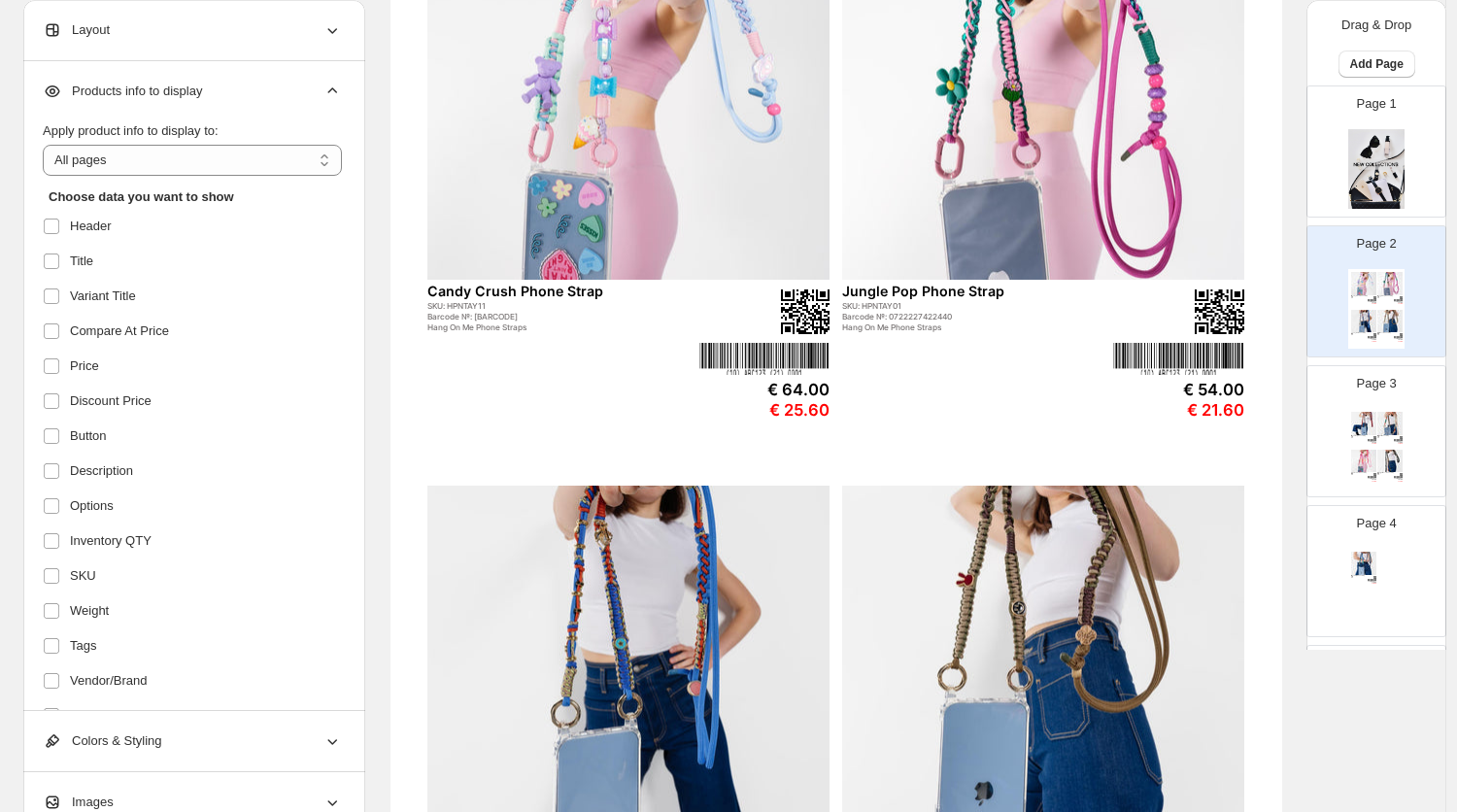 click 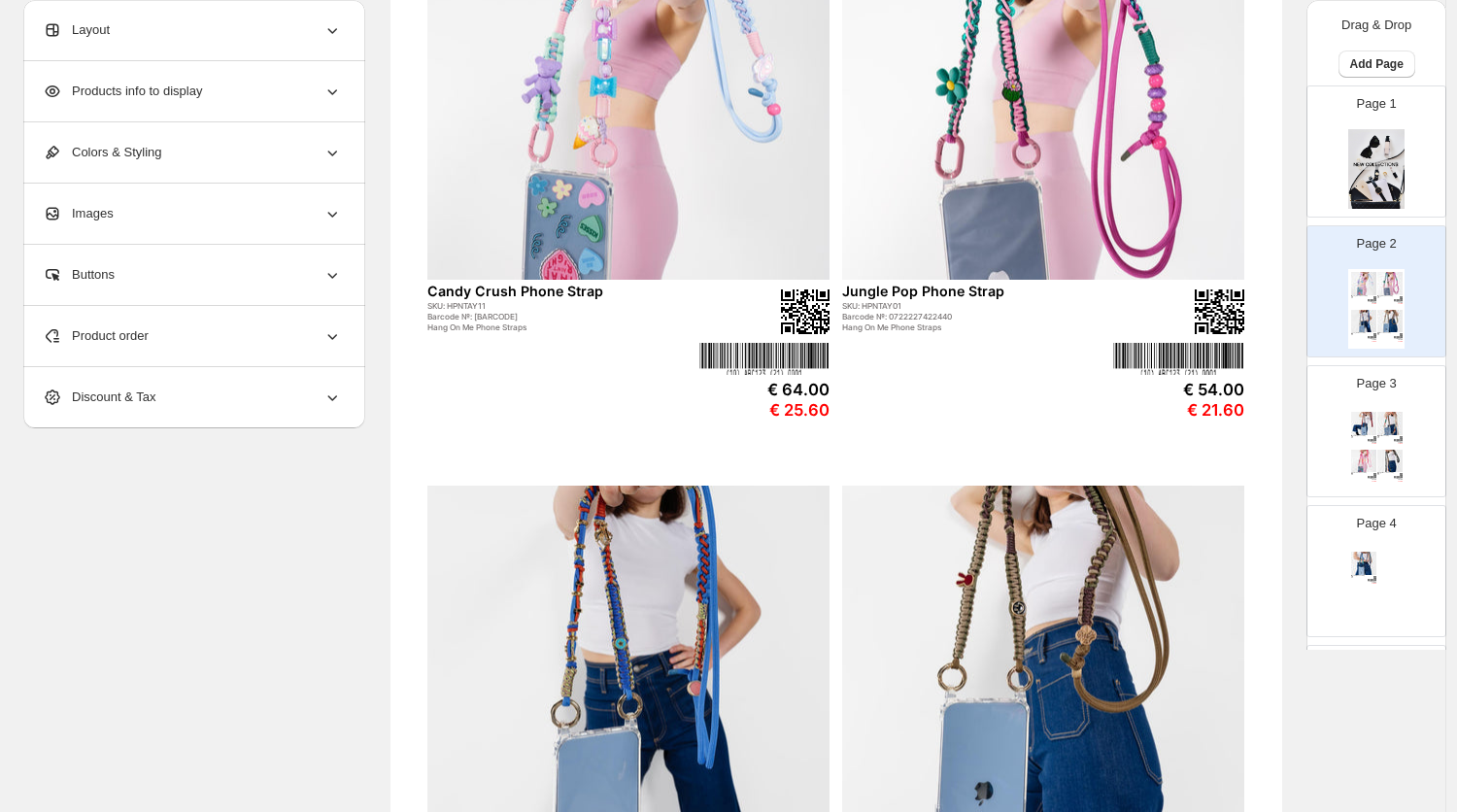 click 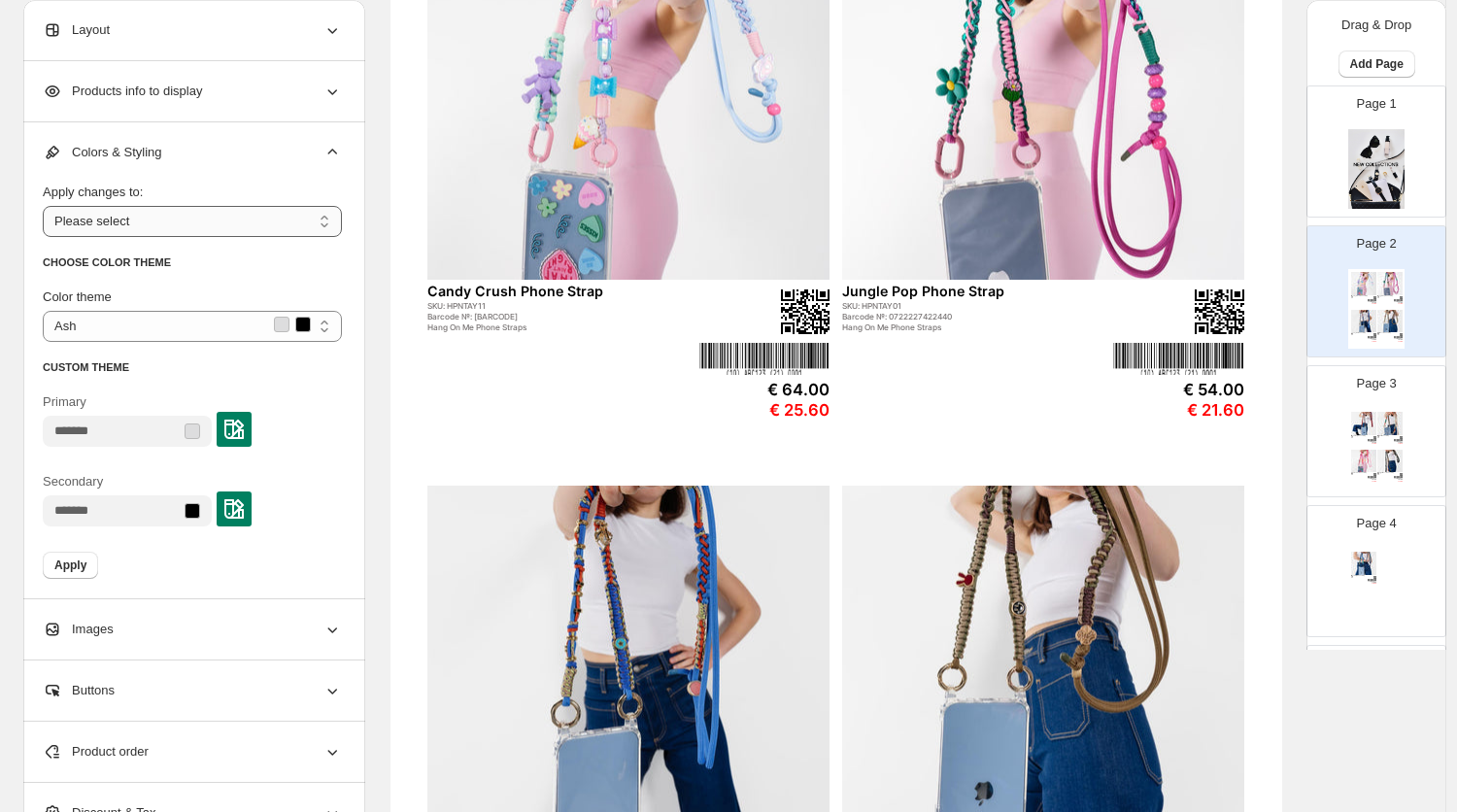 click on "**********" at bounding box center [192, 221] 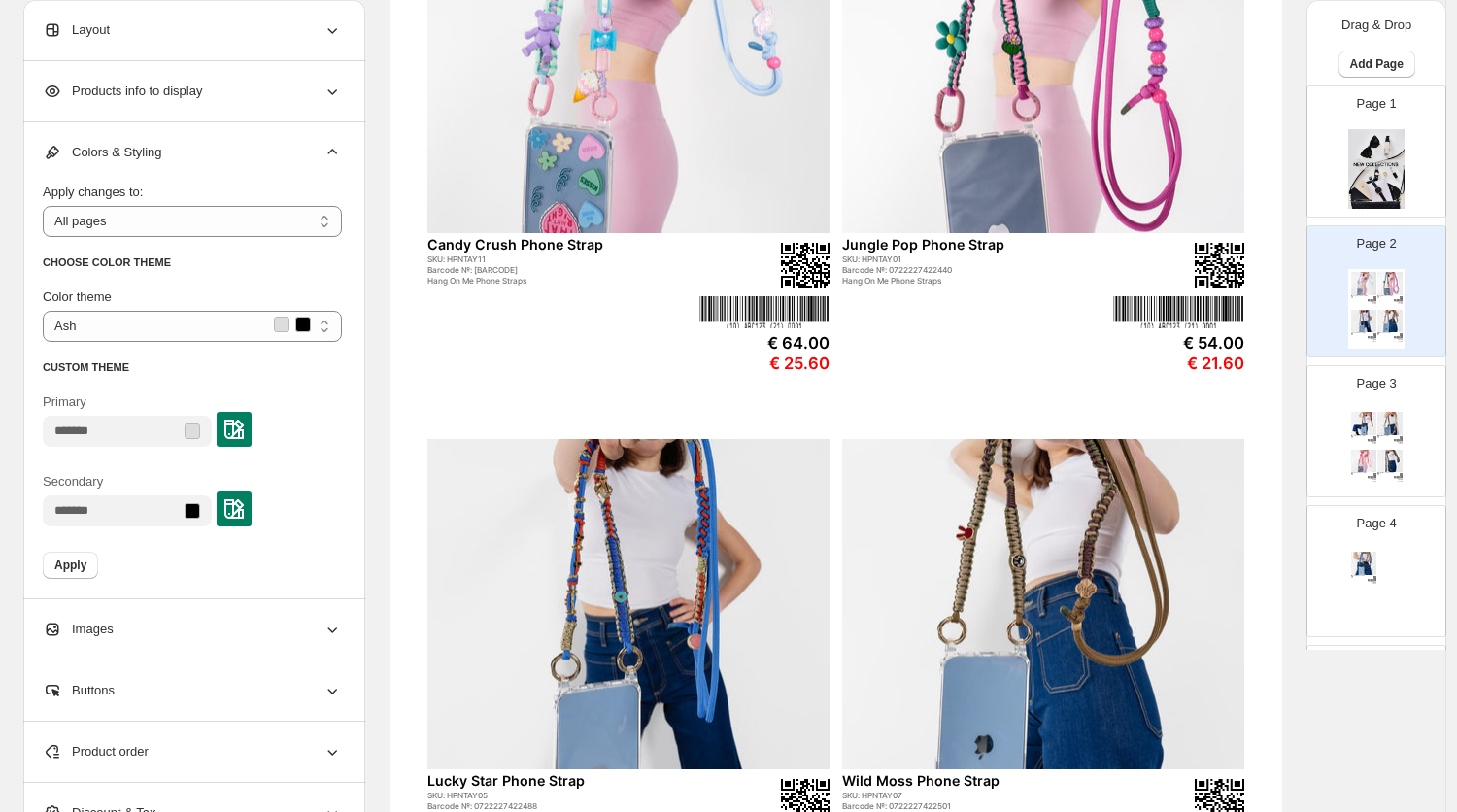 scroll, scrollTop: 298, scrollLeft: 0, axis: vertical 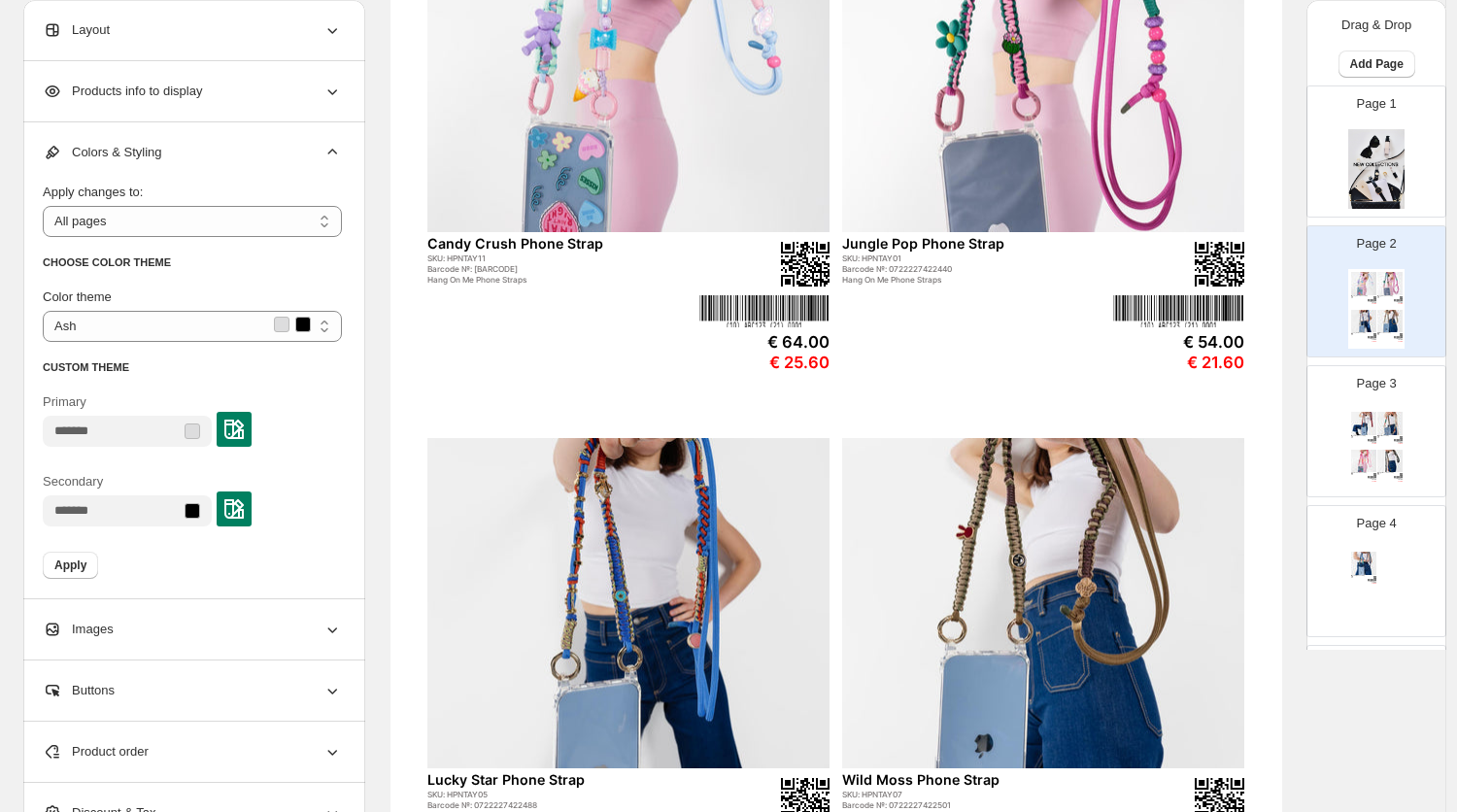 click 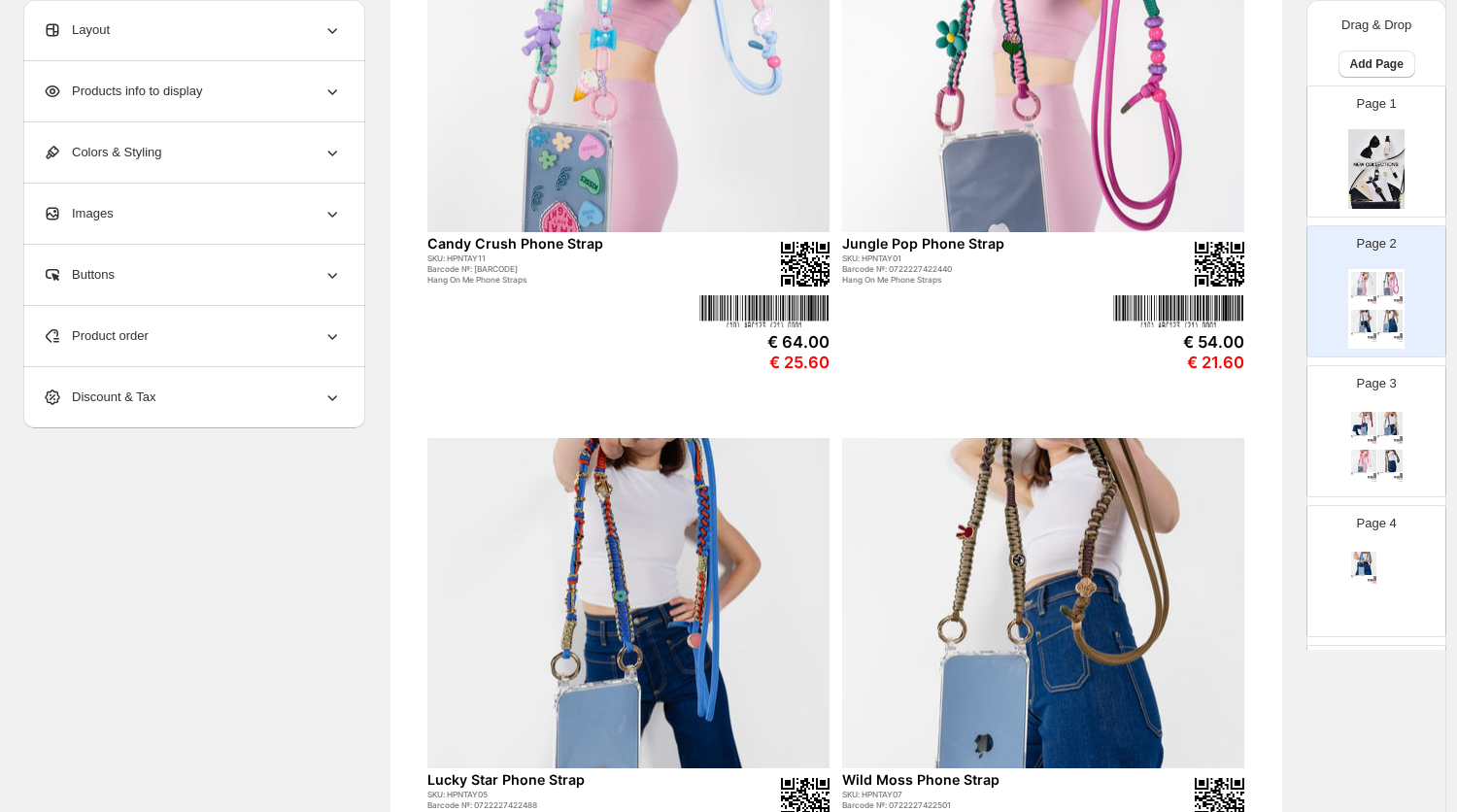 click 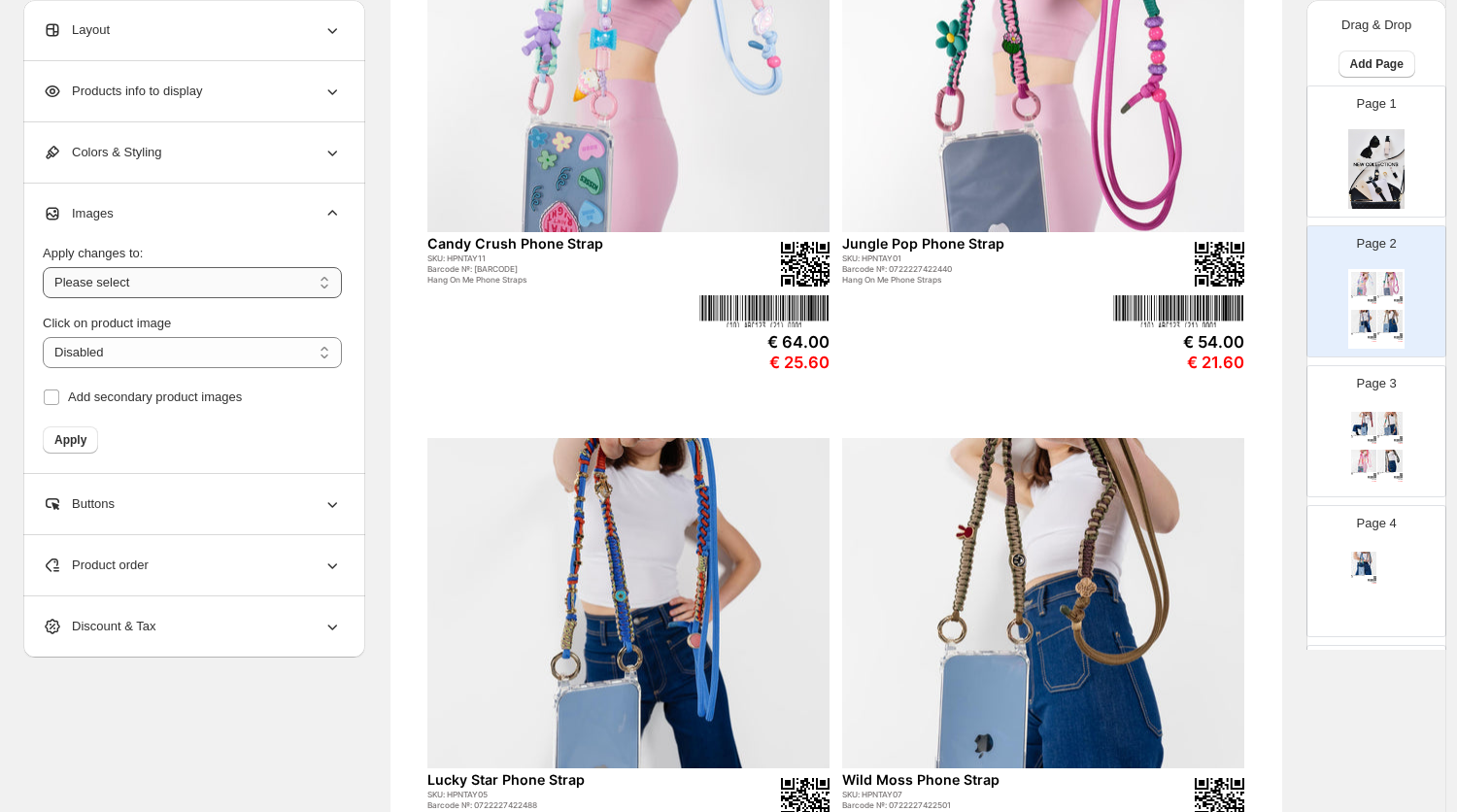 click on "**********" at bounding box center (192, 283) 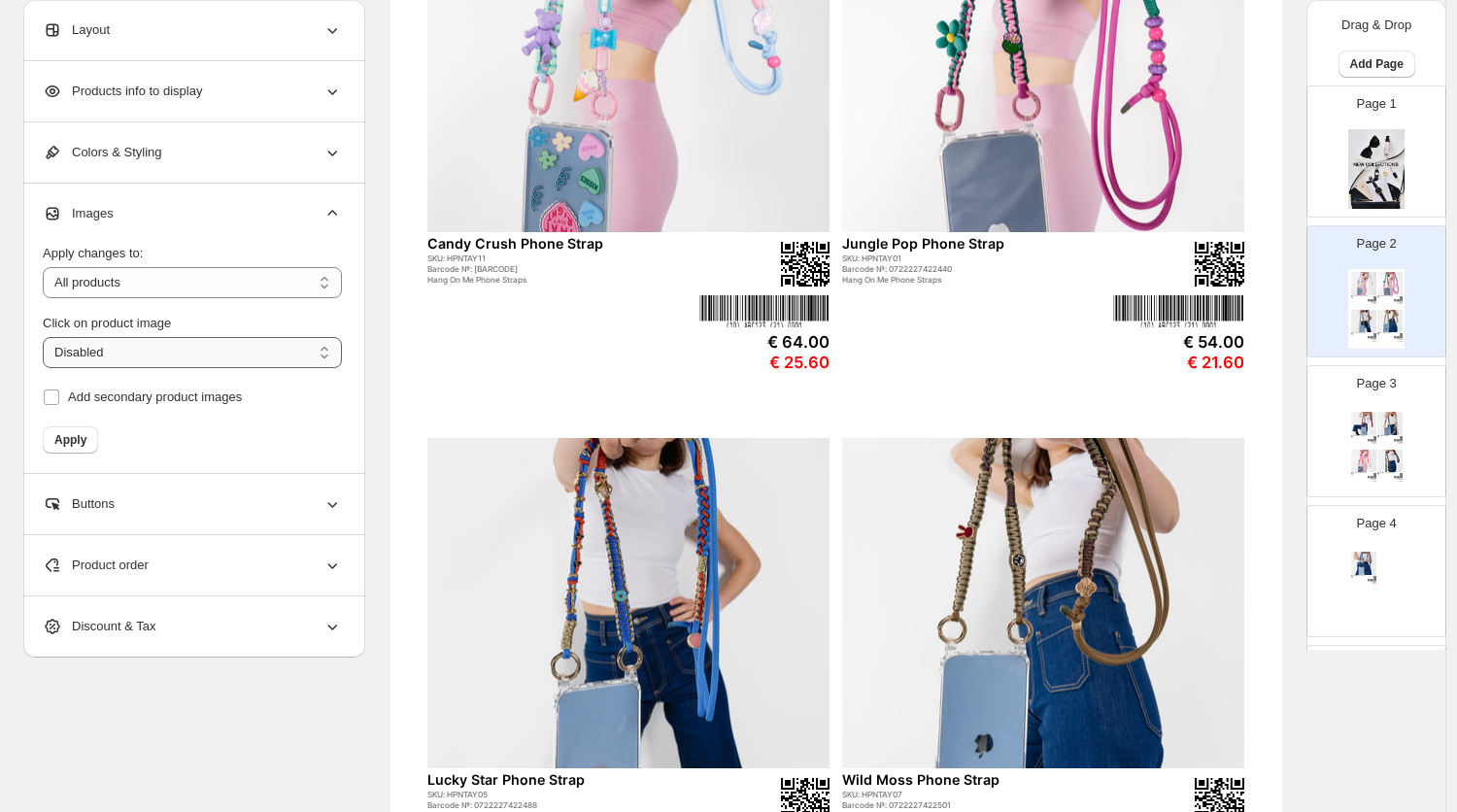 click on "**********" at bounding box center (192, 353) 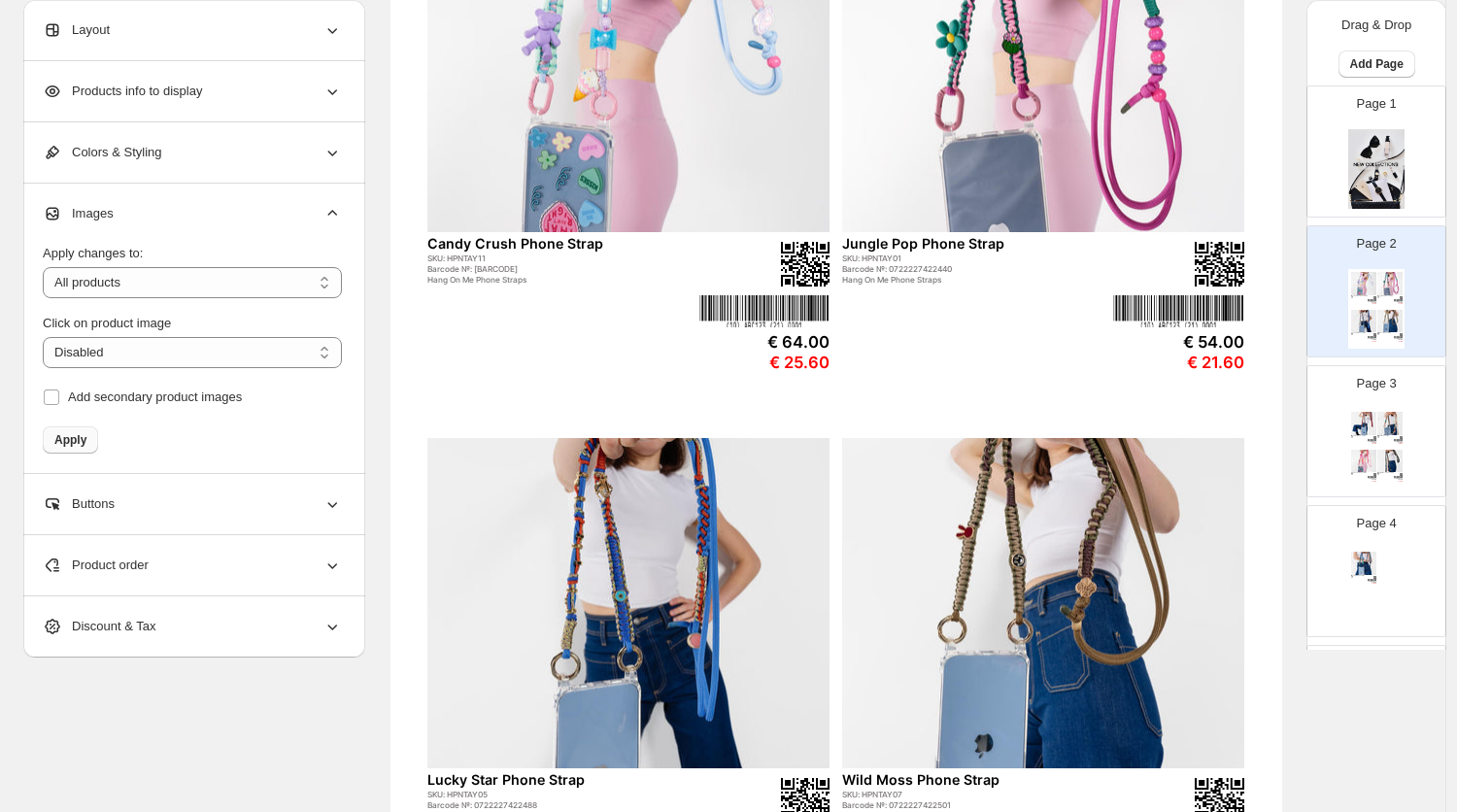 click on "Apply" at bounding box center (70, 440) 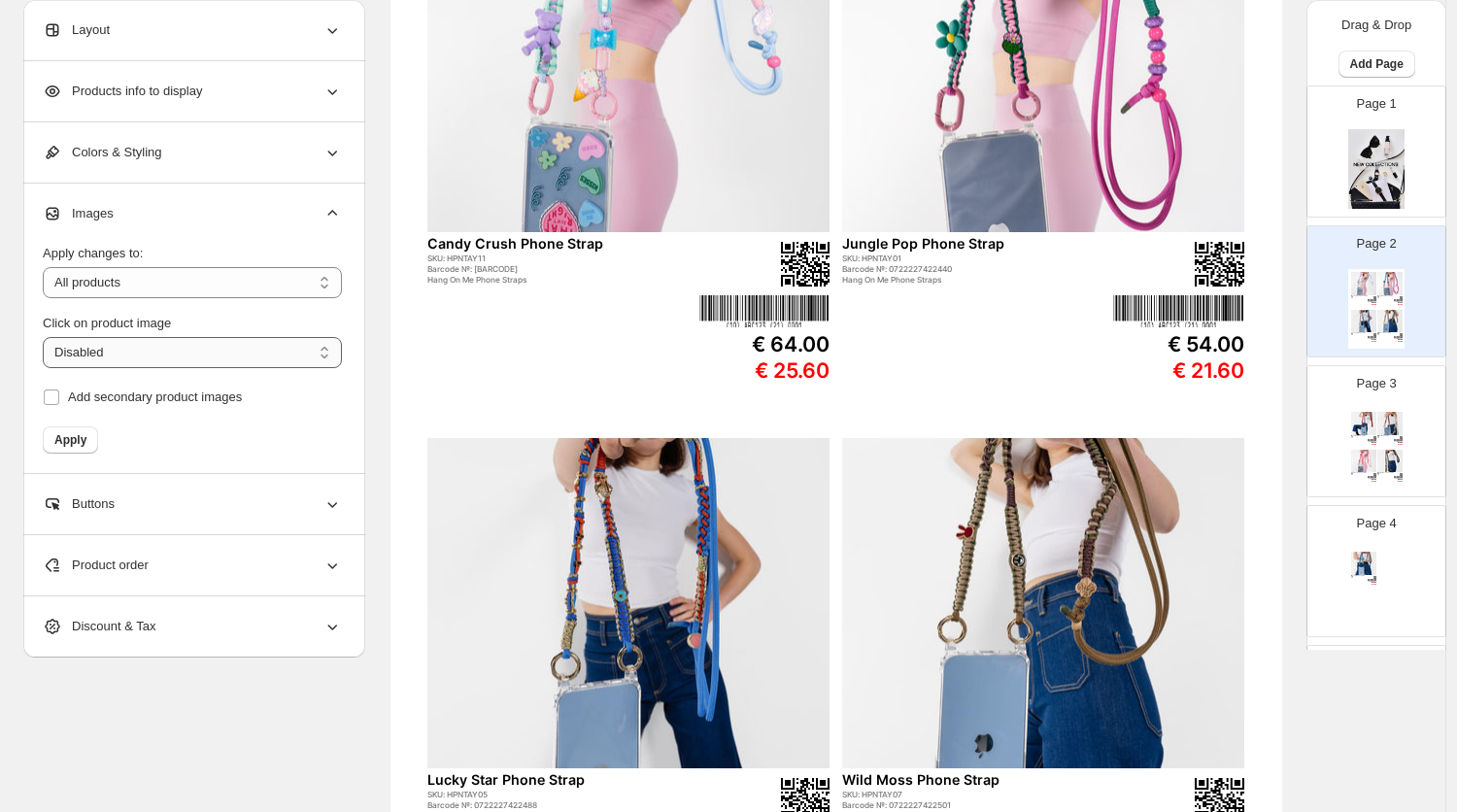 click on "**********" at bounding box center [192, 353] 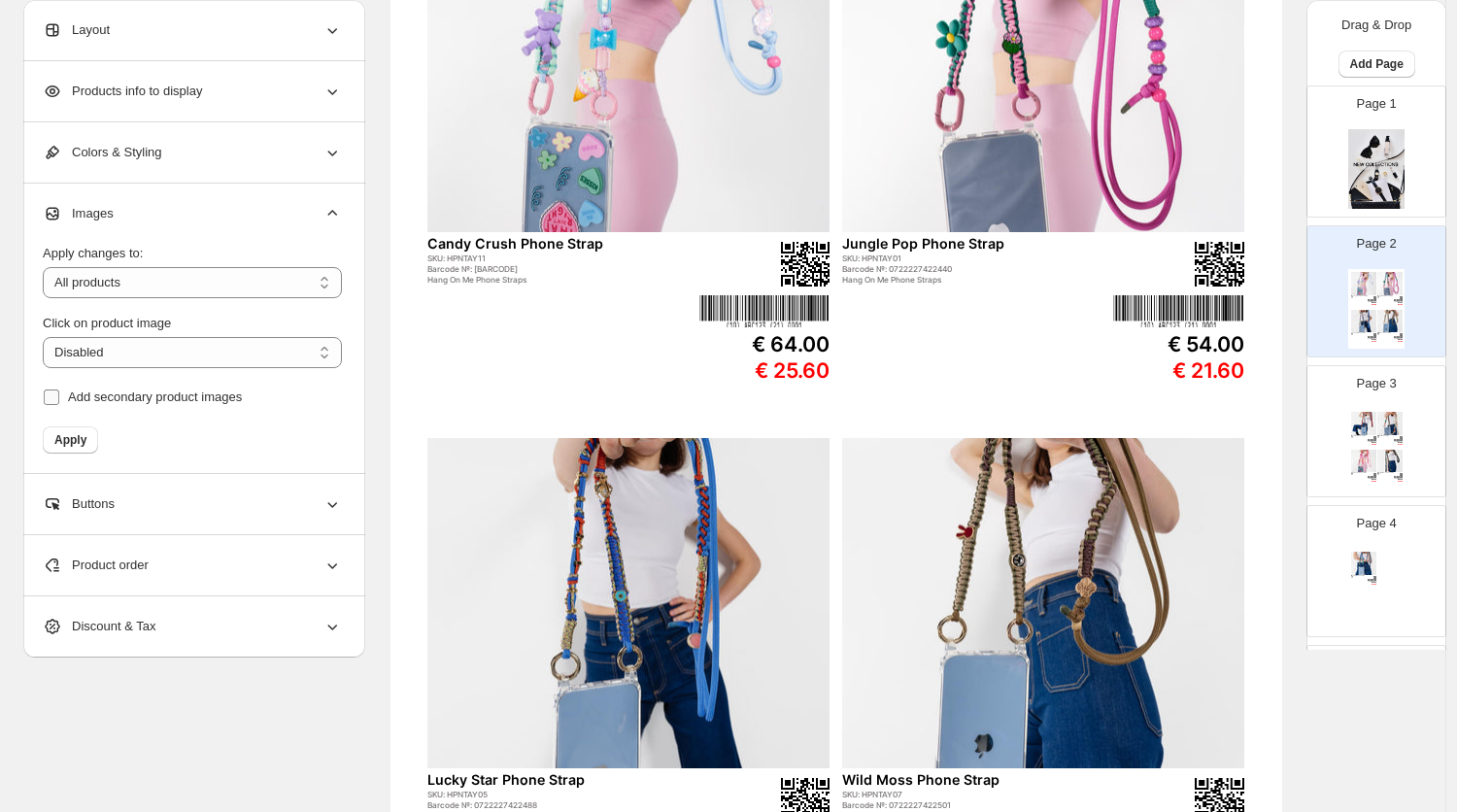 click on "Add secondary product images" at bounding box center [142, 397] 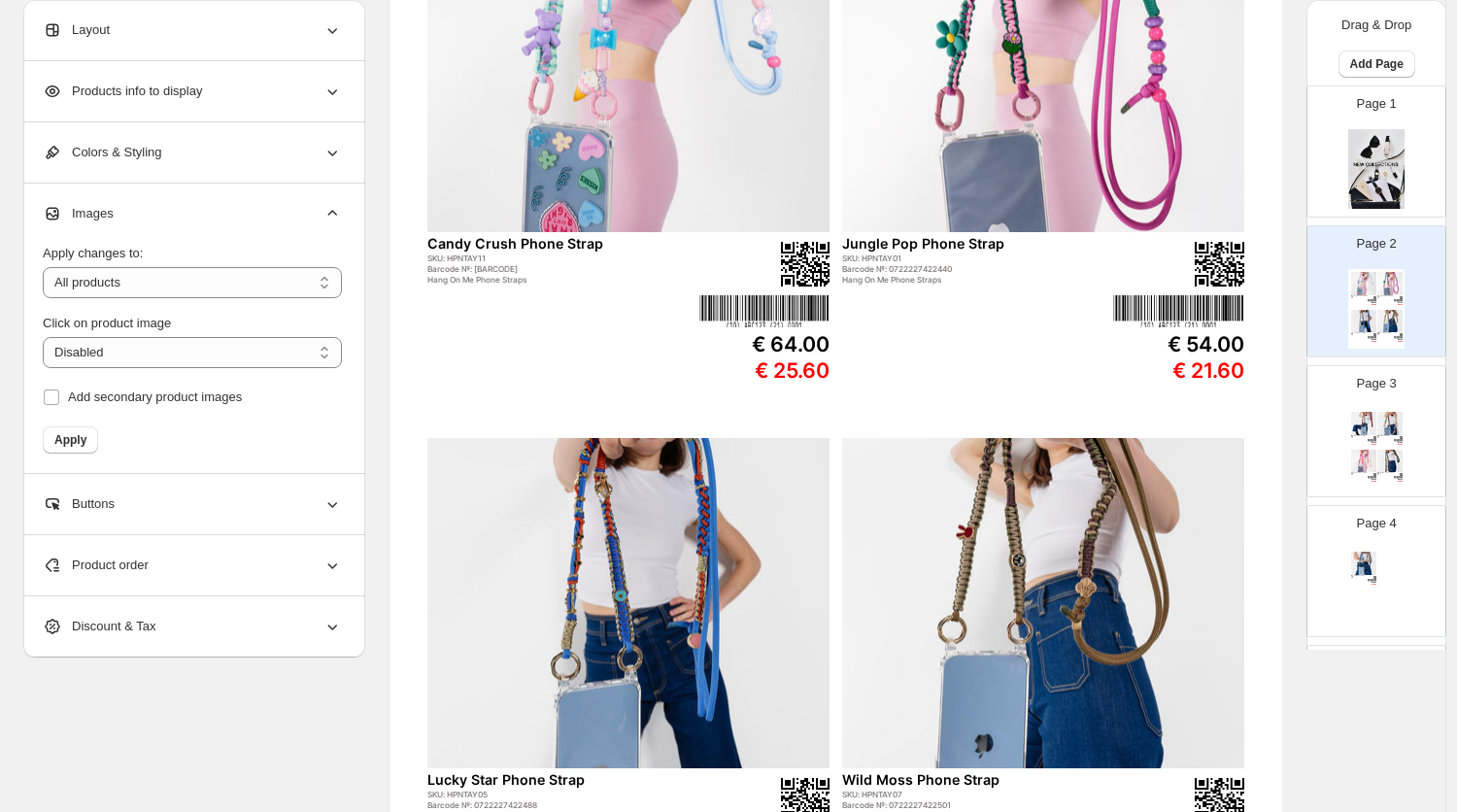 click 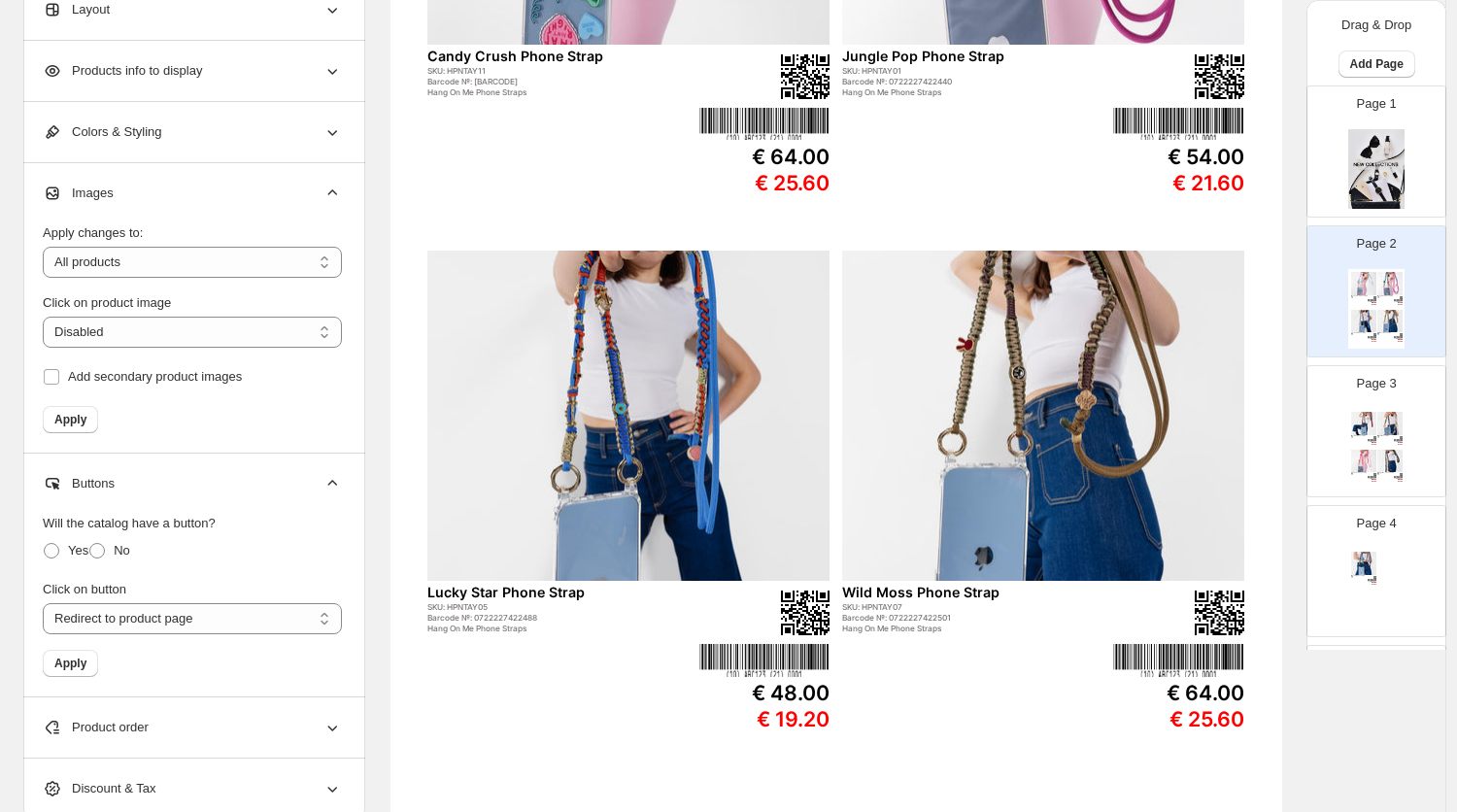 scroll, scrollTop: 572, scrollLeft: 0, axis: vertical 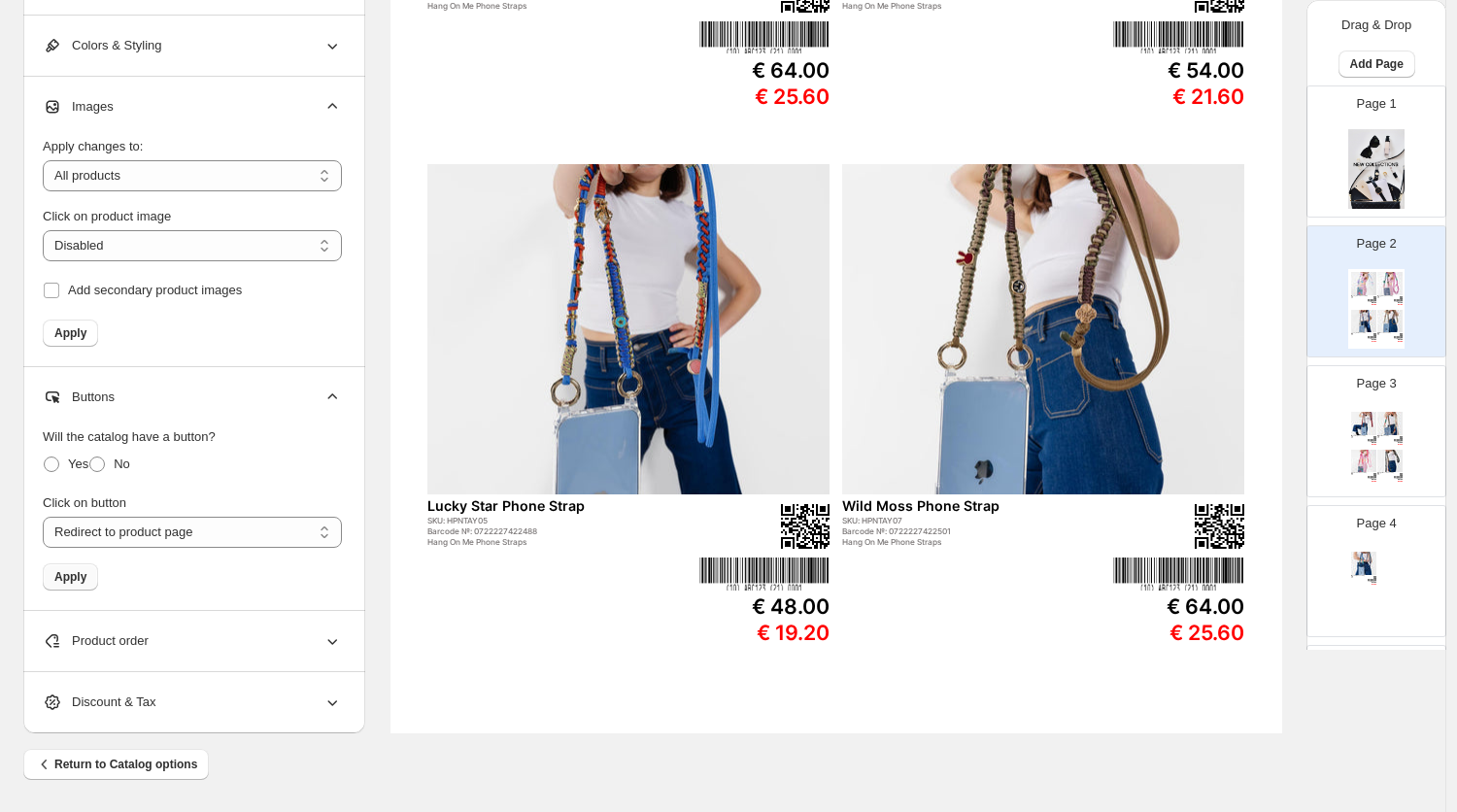 click on "Apply" at bounding box center [70, 577] 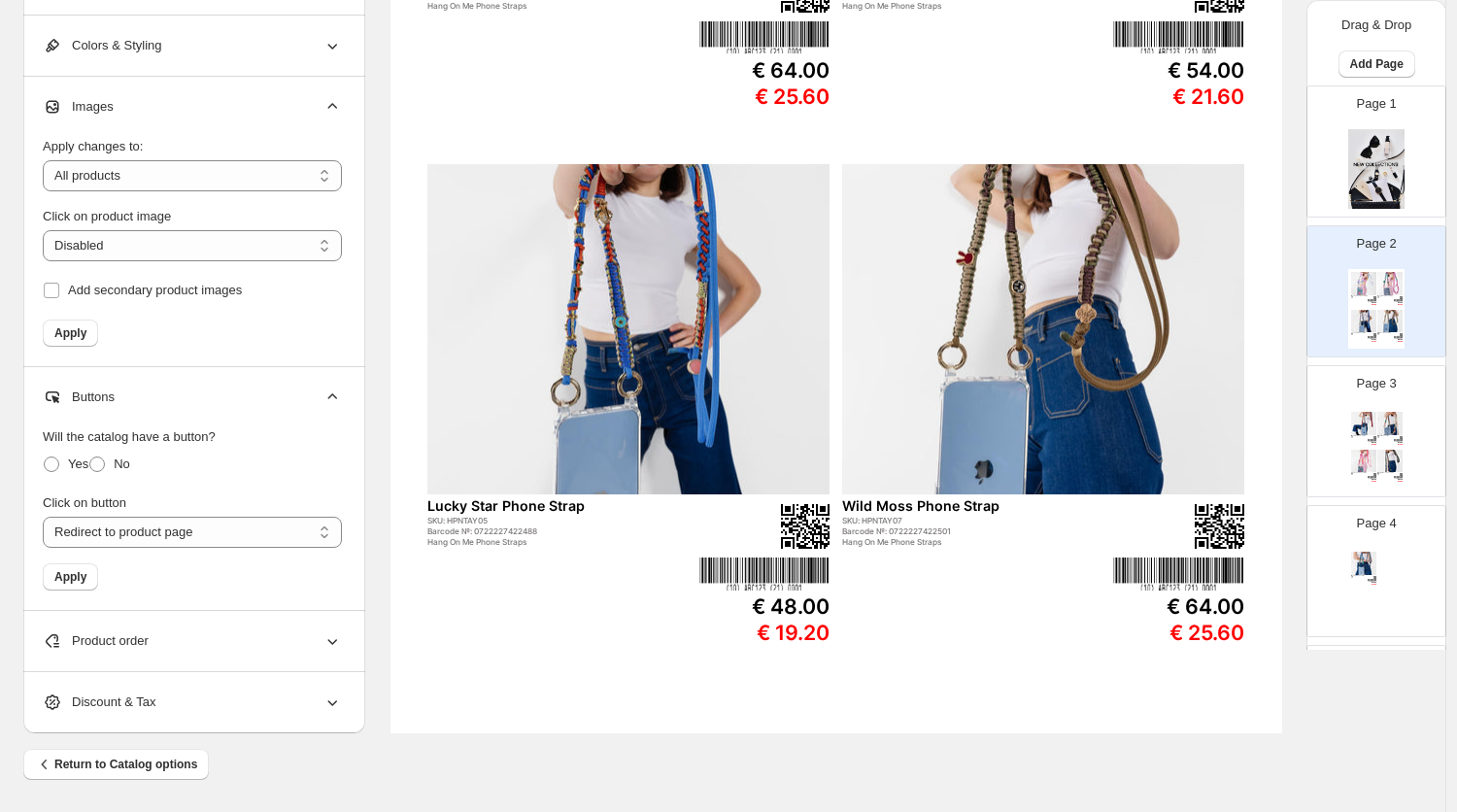 click 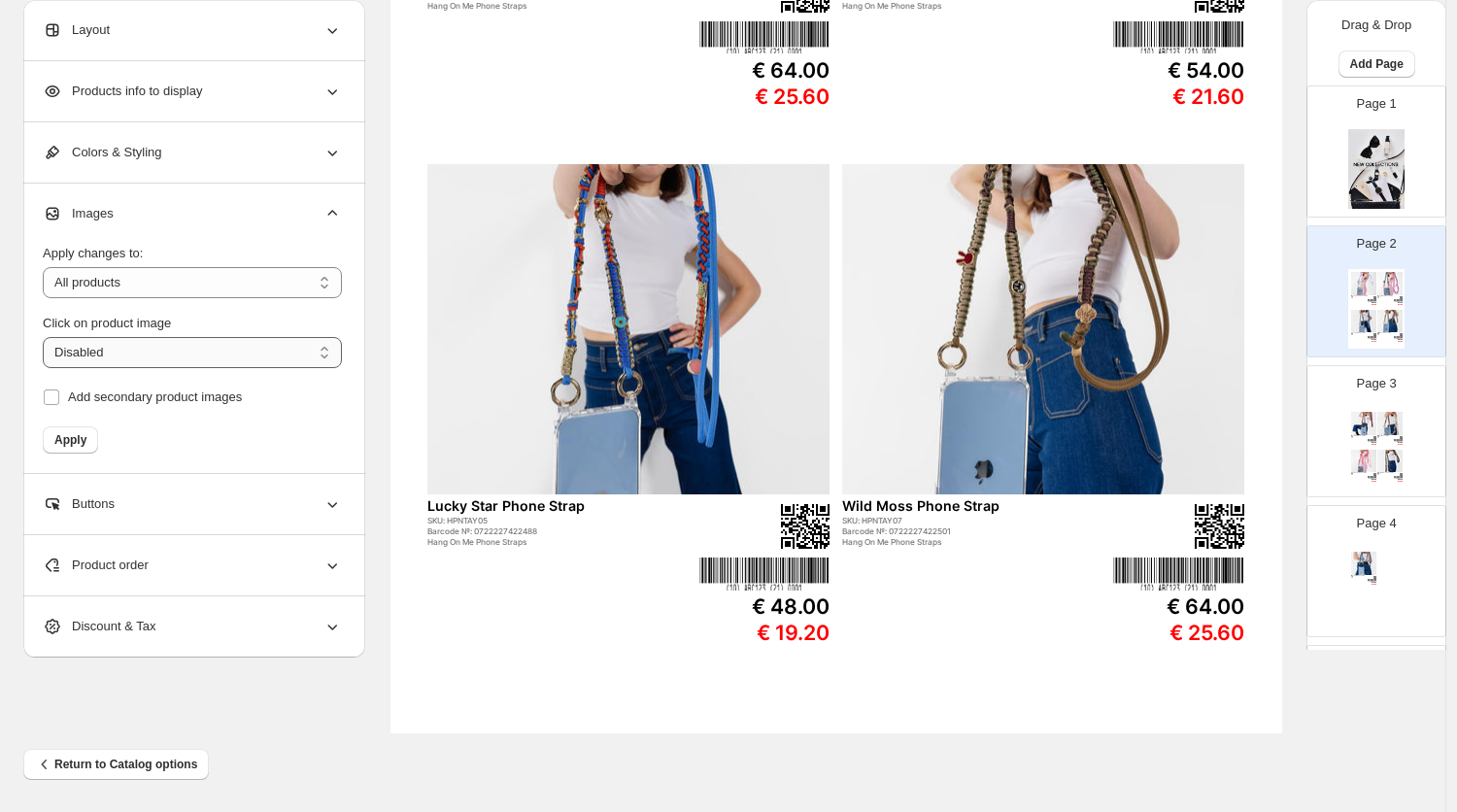 click on "**********" at bounding box center (192, 353) 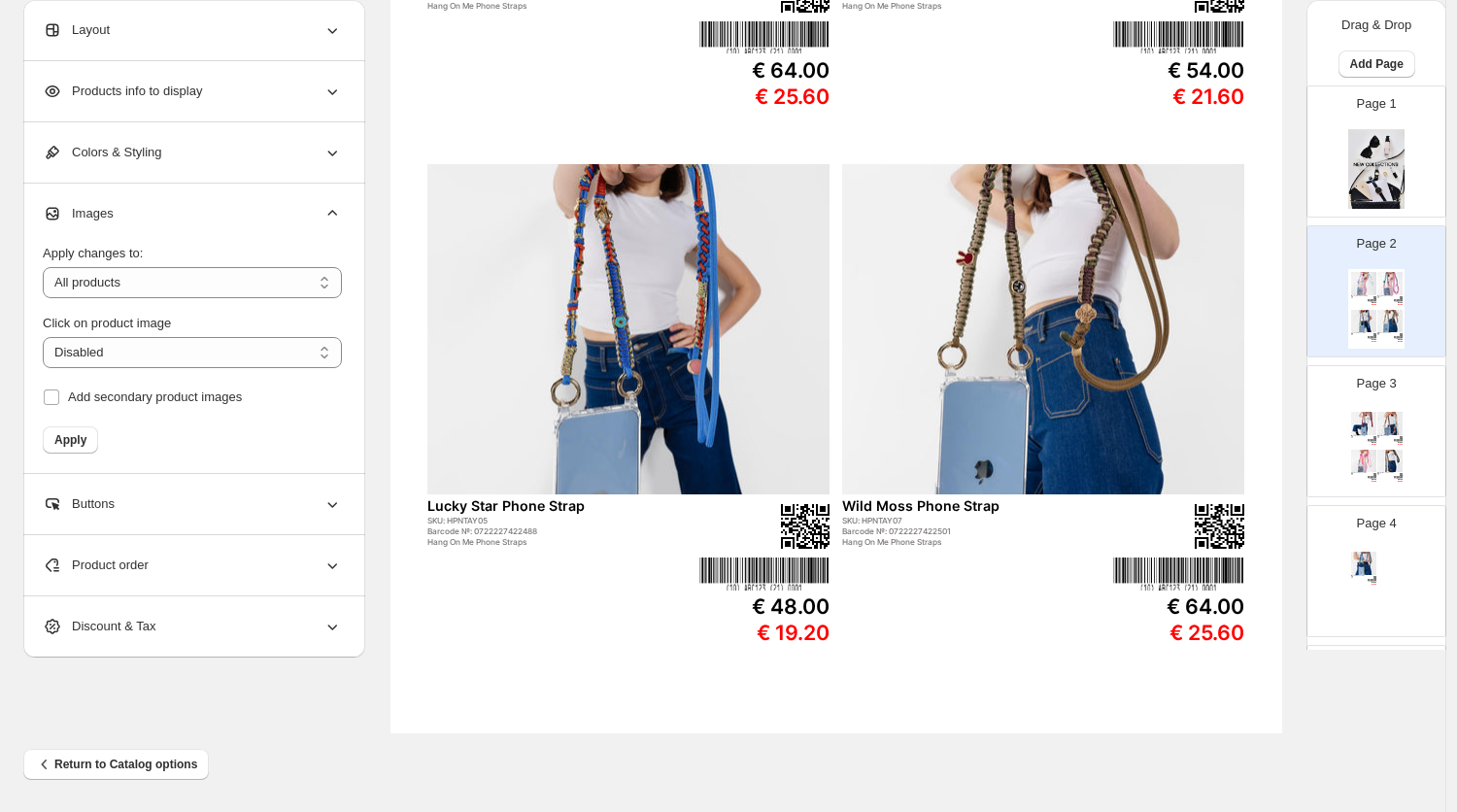 click on "**********" at bounding box center (192, 341) 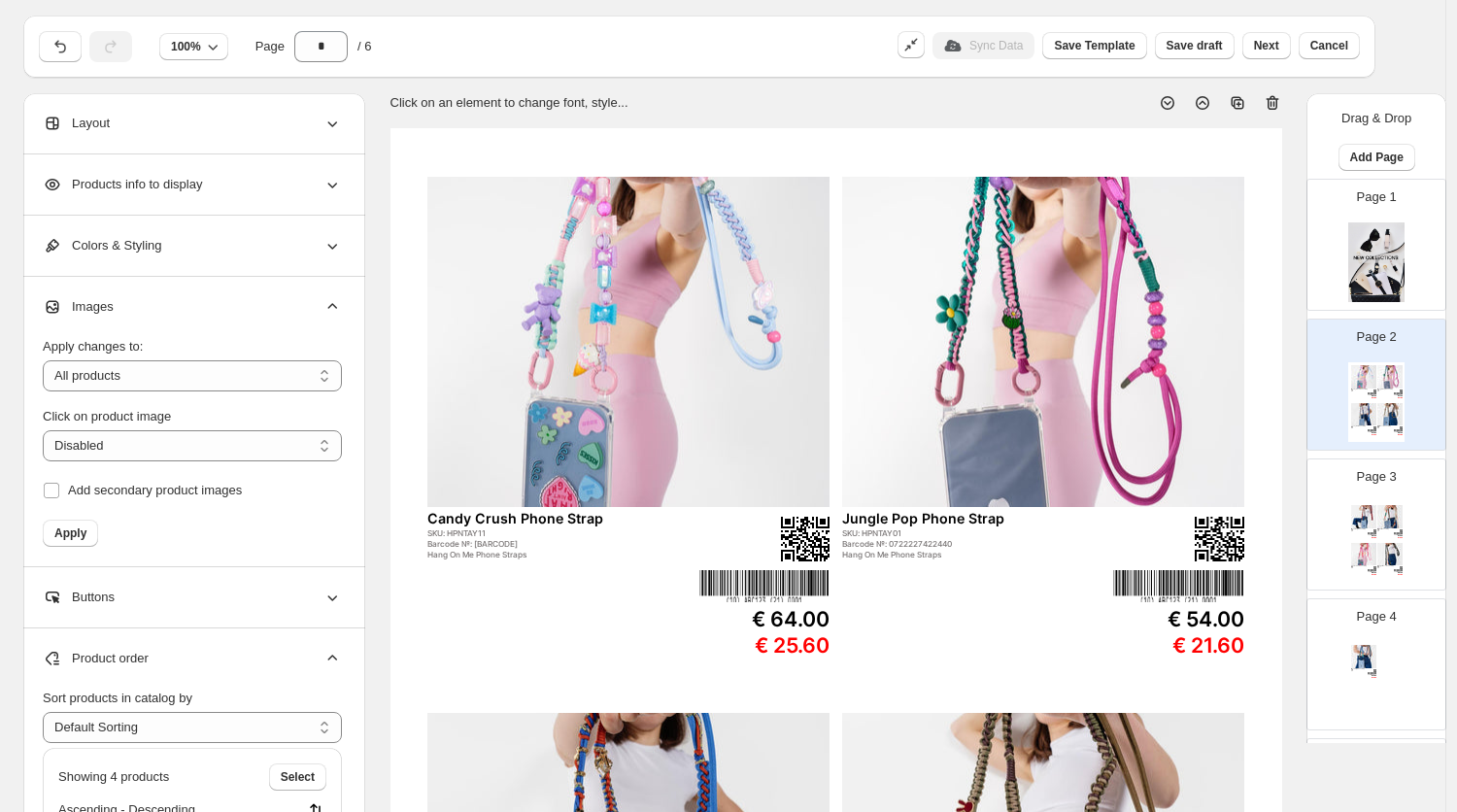 scroll, scrollTop: 0, scrollLeft: 0, axis: both 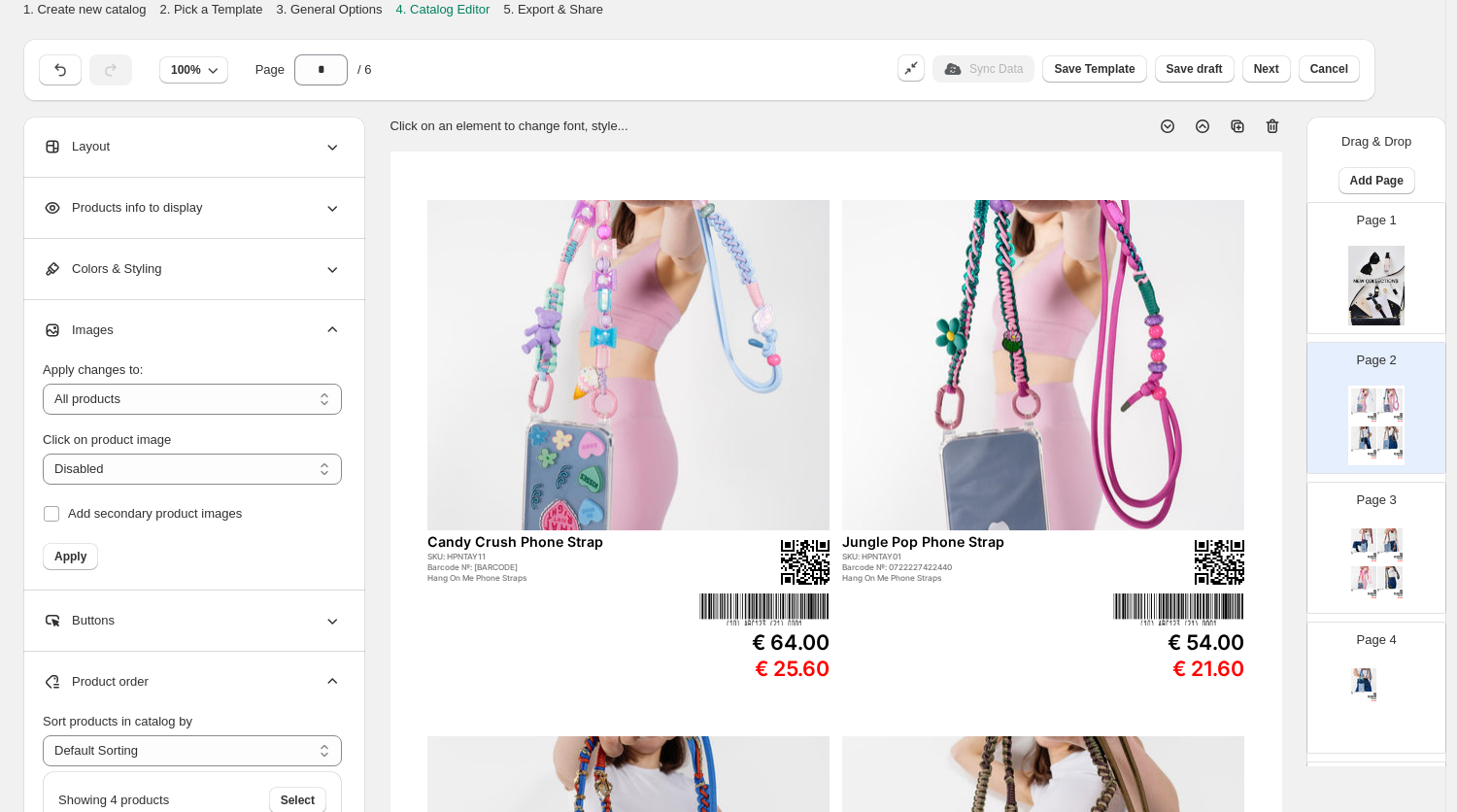 click at bounding box center (1390, 438) 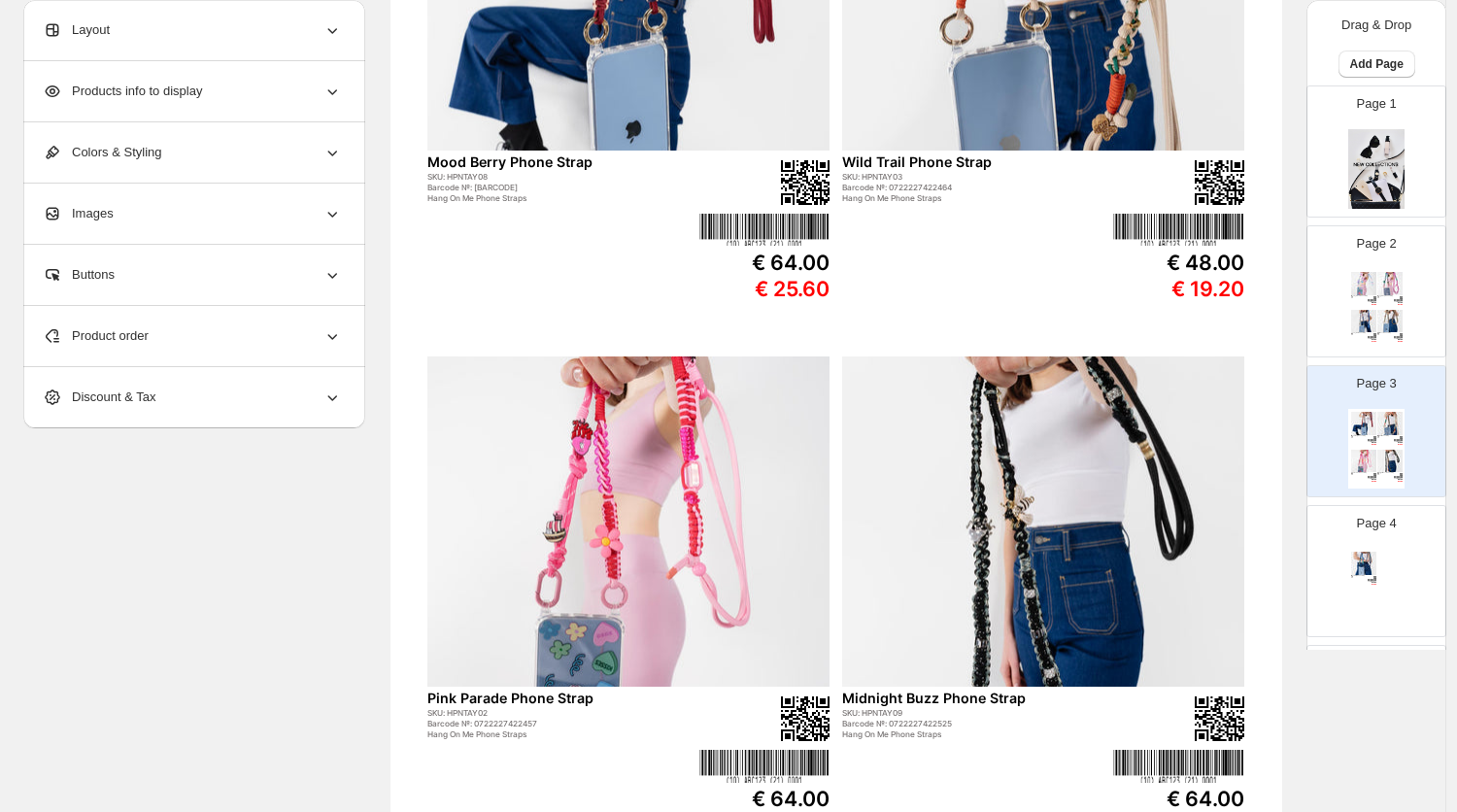 scroll, scrollTop: 381, scrollLeft: 0, axis: vertical 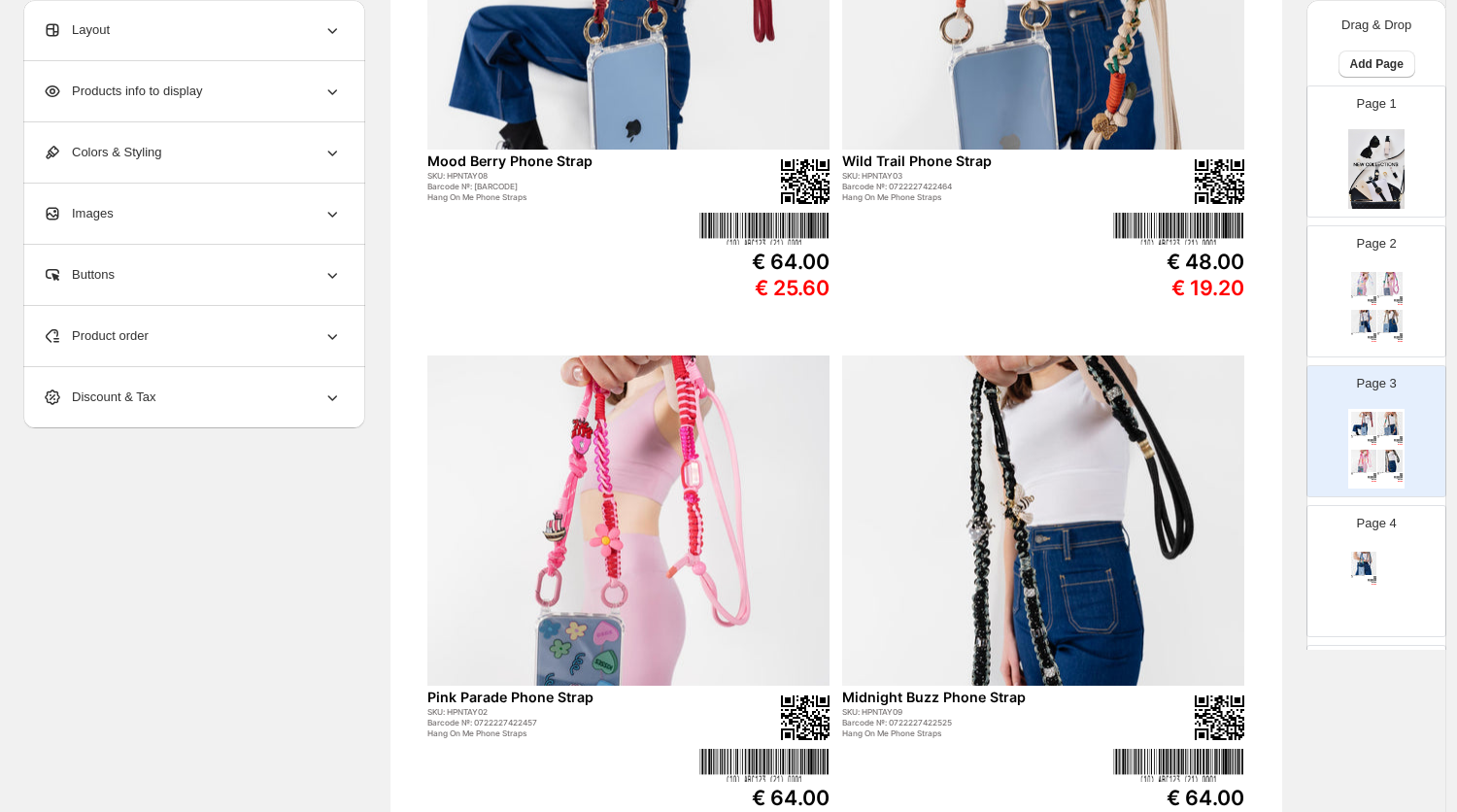 click on "Page 4 Road Trip Phone Strap SKU:  HPNTAY06 Barcode №:  0722227422495 Hang On Me Phone Straps € 48.00 € 19.20" at bounding box center (1369, 563) 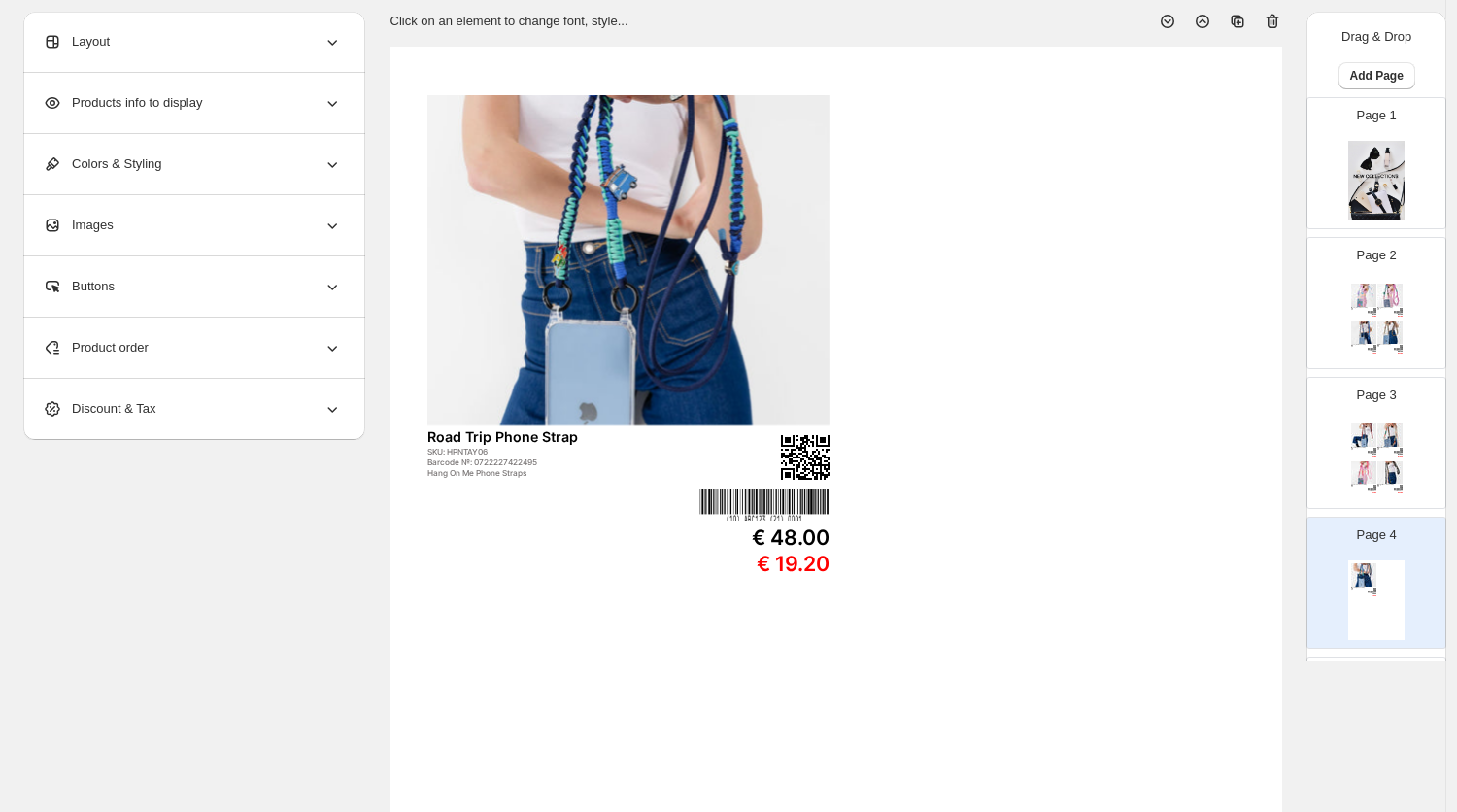 scroll, scrollTop: 0, scrollLeft: 0, axis: both 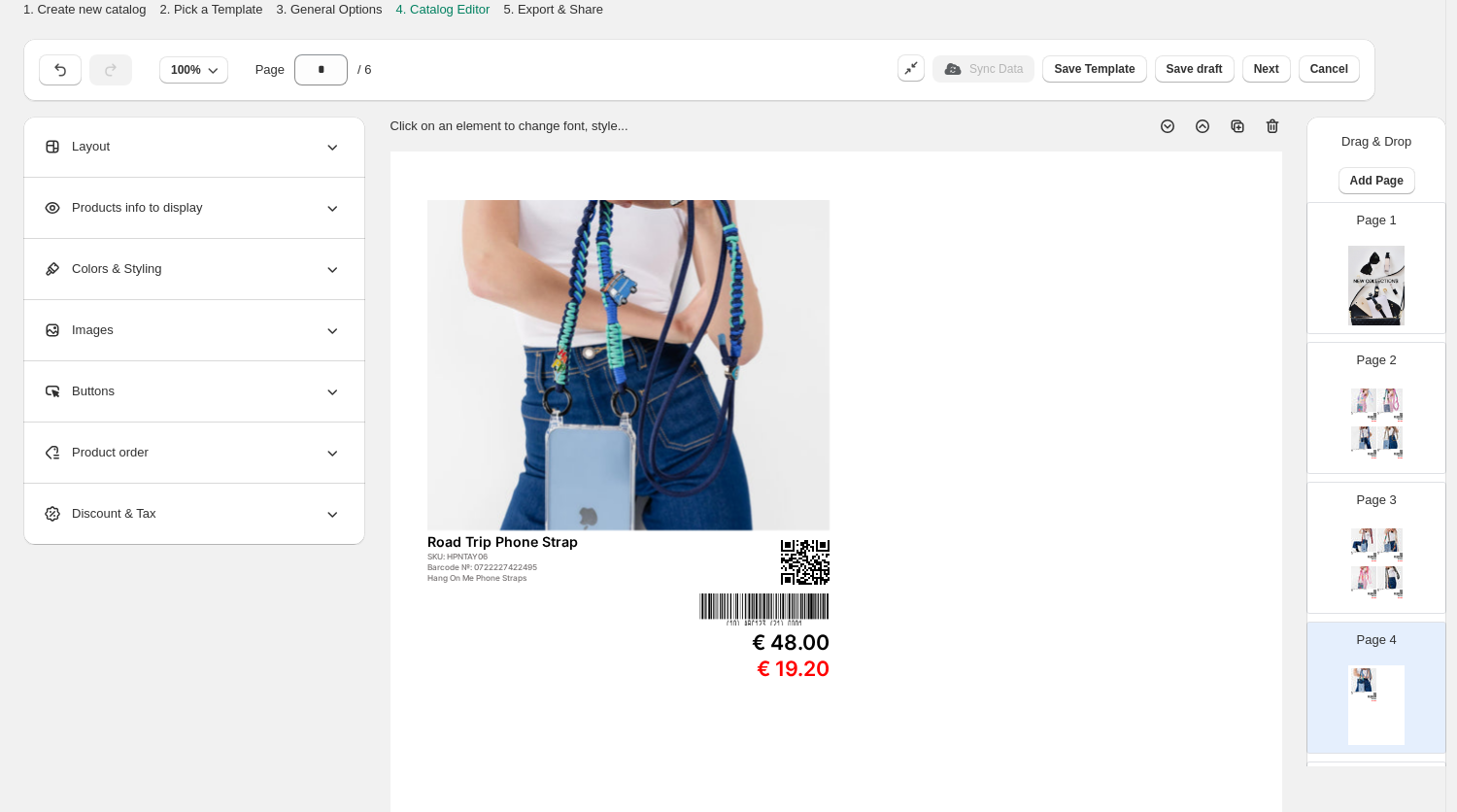 click on "Layout" at bounding box center [192, 147] 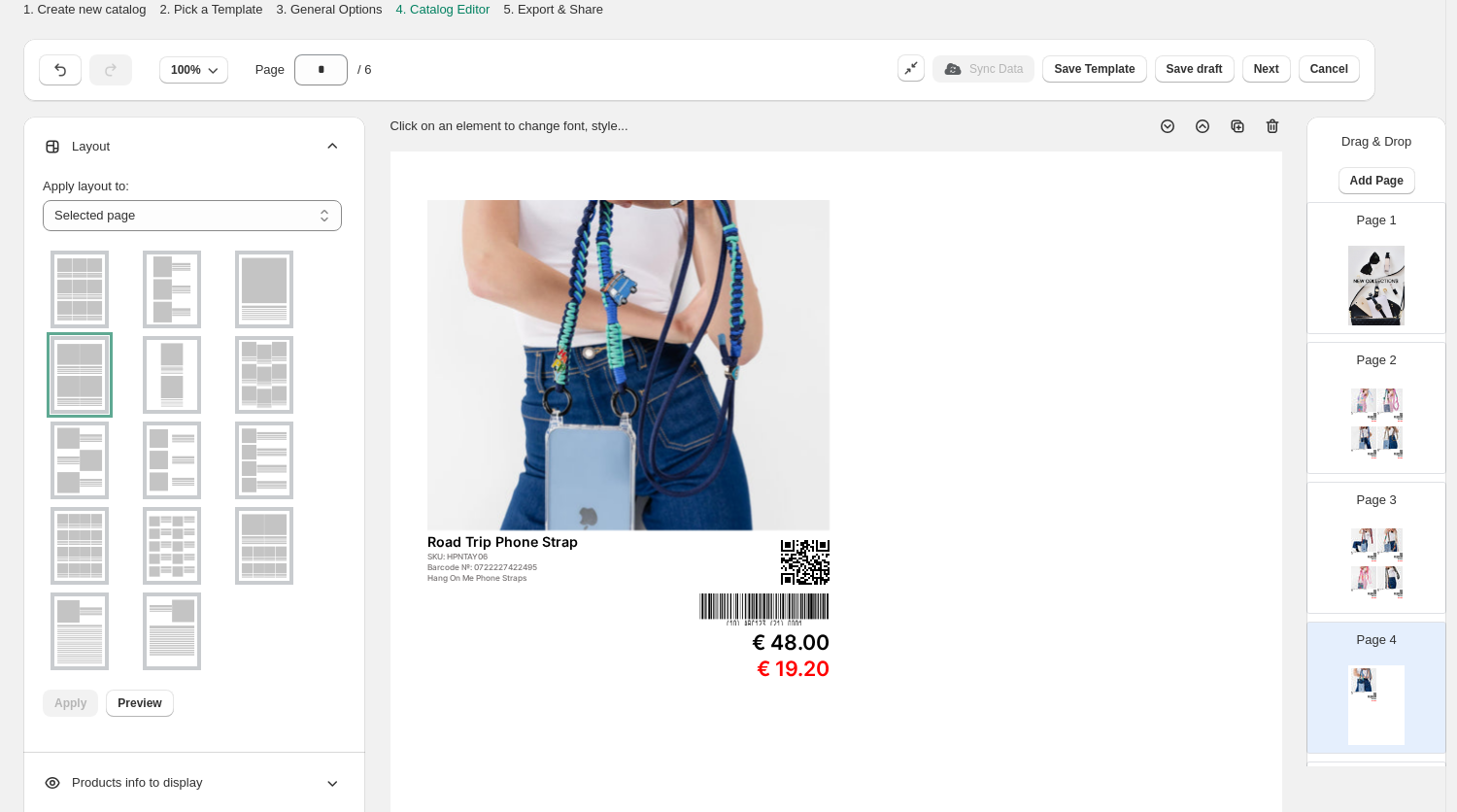 click at bounding box center (264, 289) 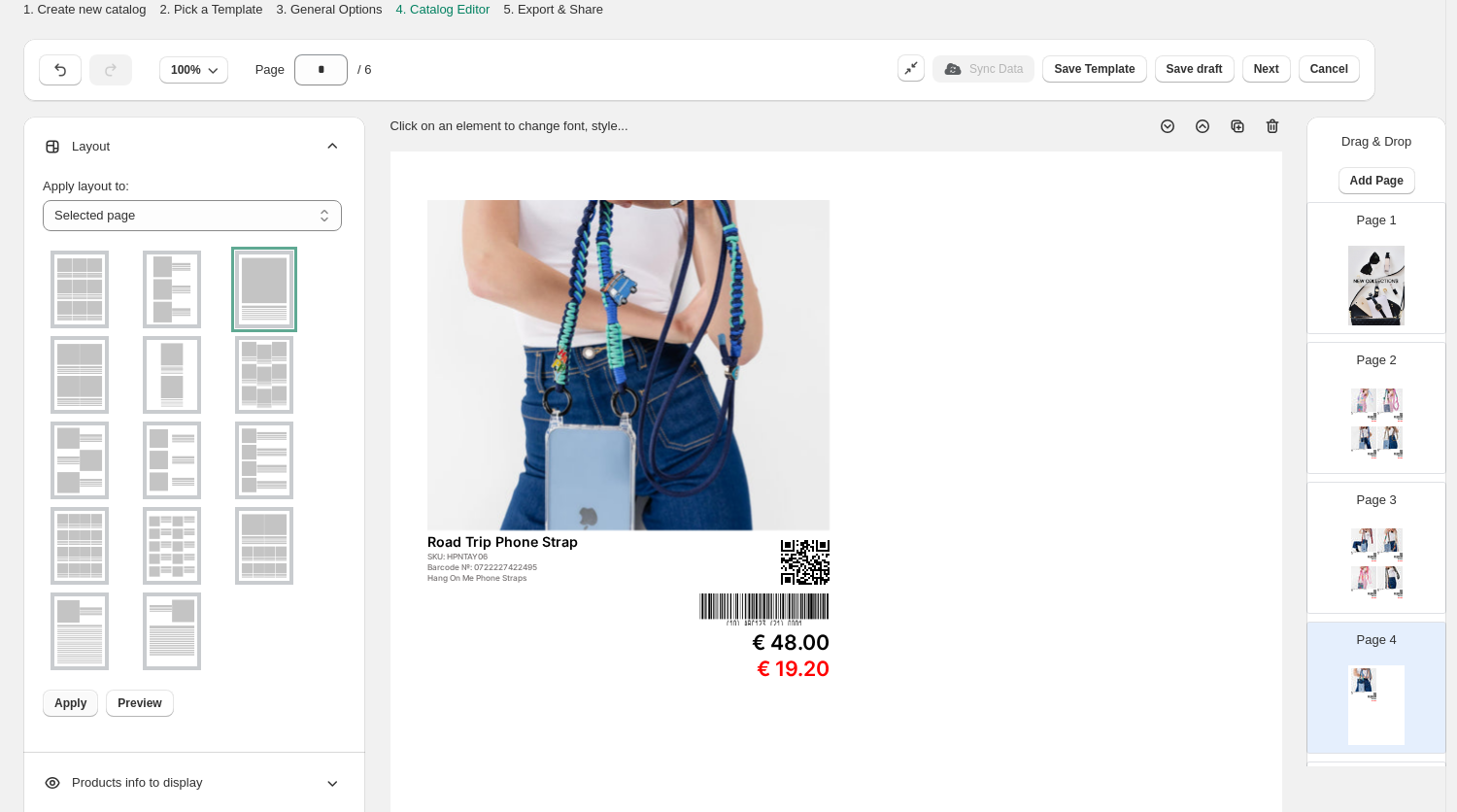 click on "Apply" at bounding box center [70, 703] 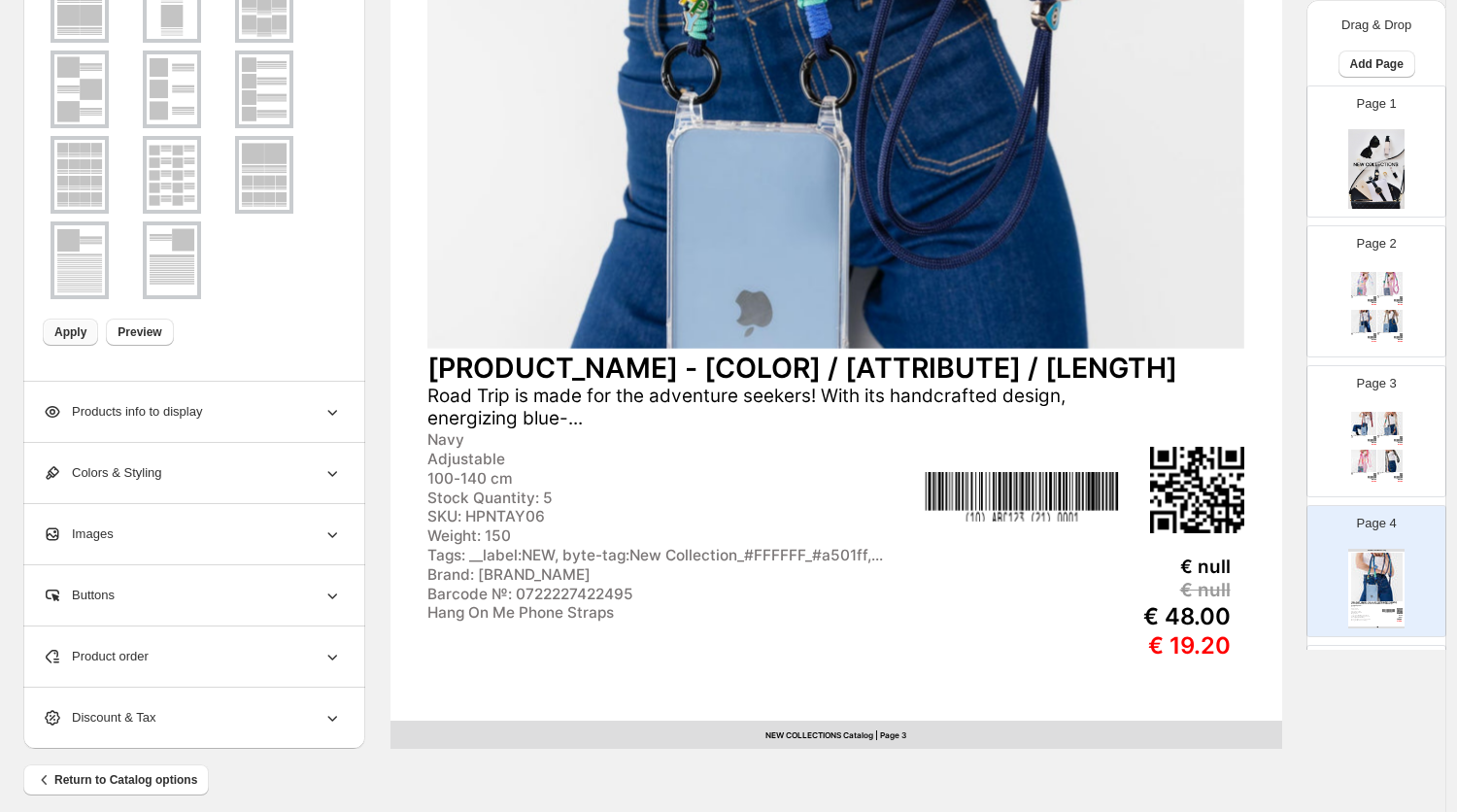 scroll, scrollTop: 563, scrollLeft: 0, axis: vertical 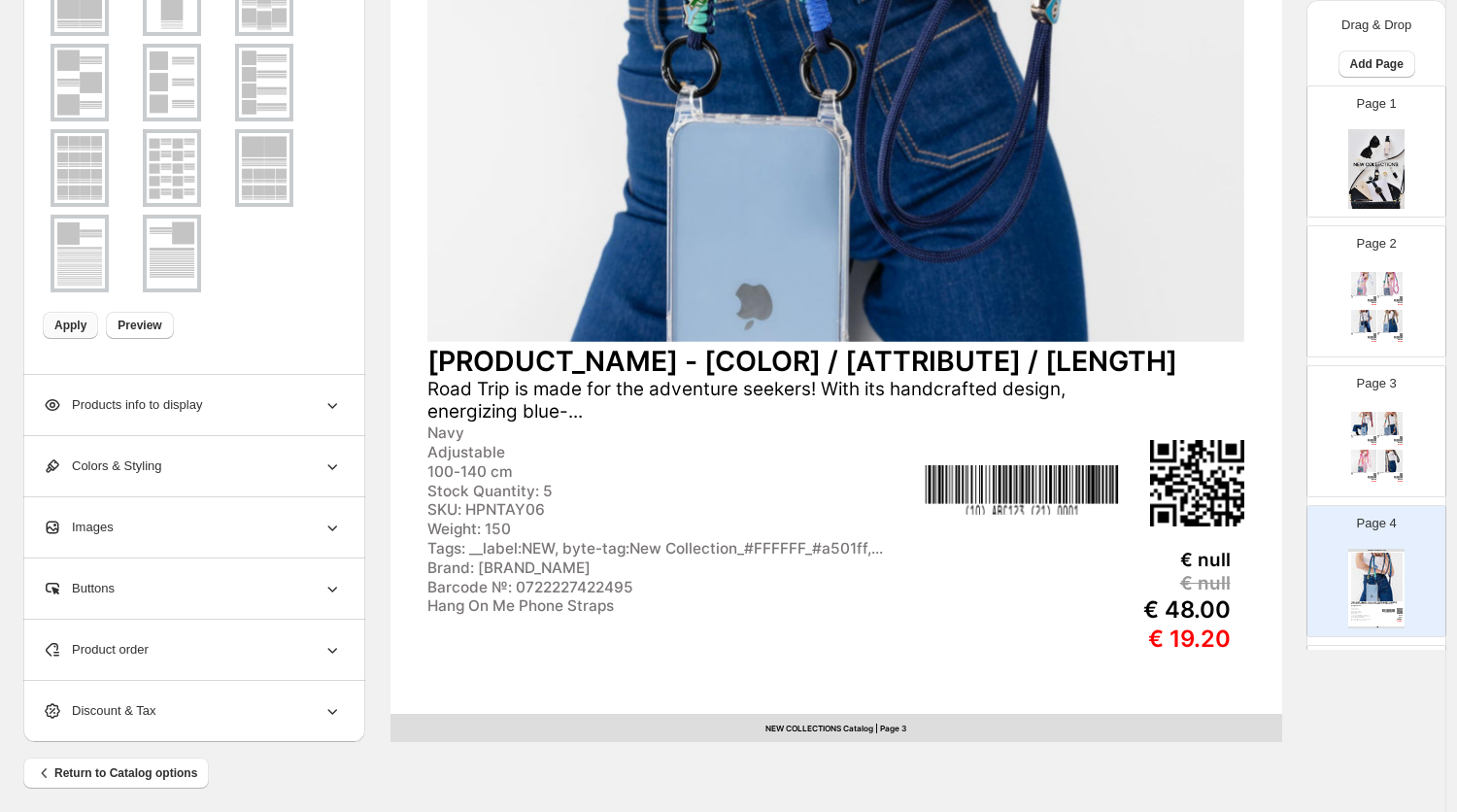 click at bounding box center (1364, 461) 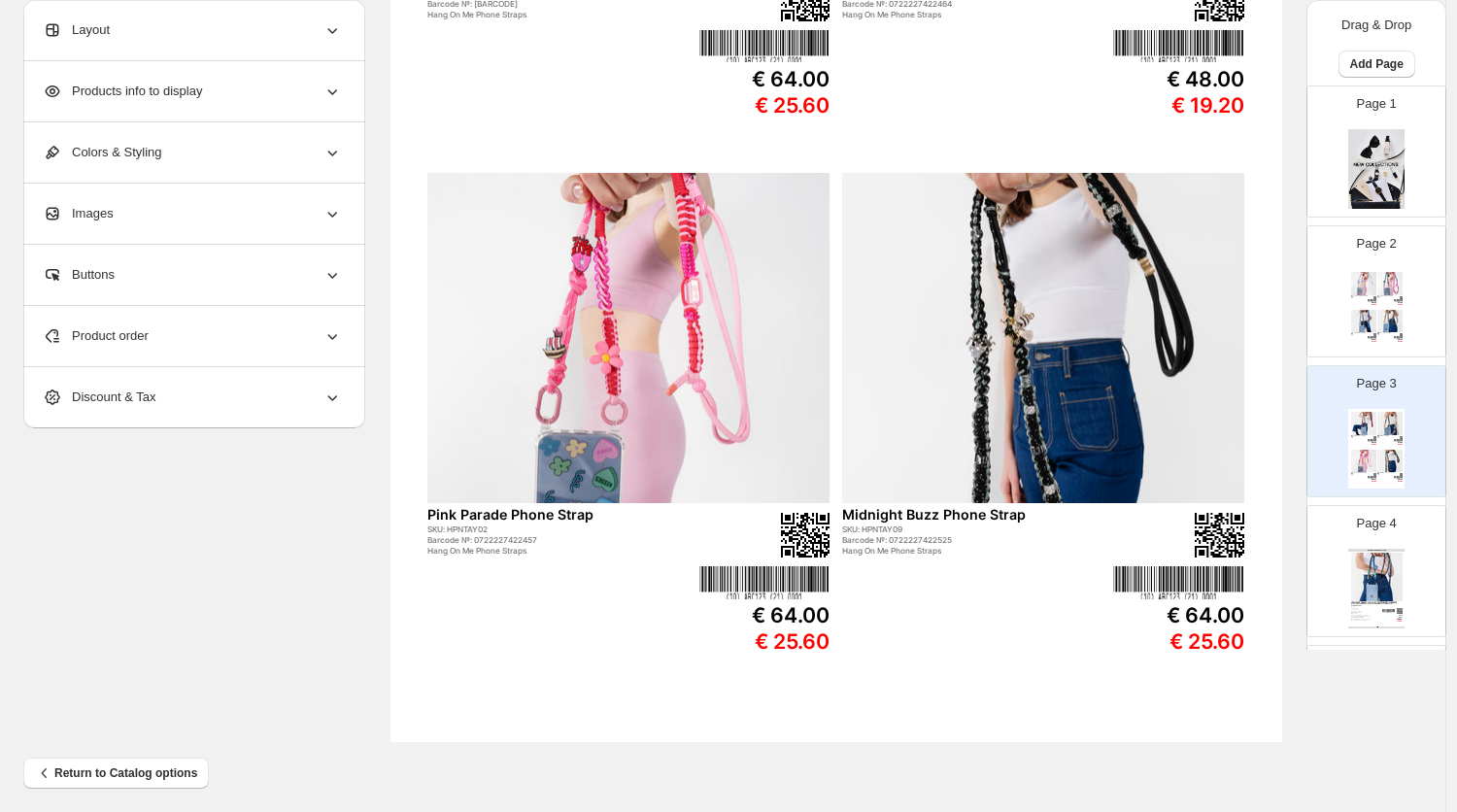 click at bounding box center (1376, 576) 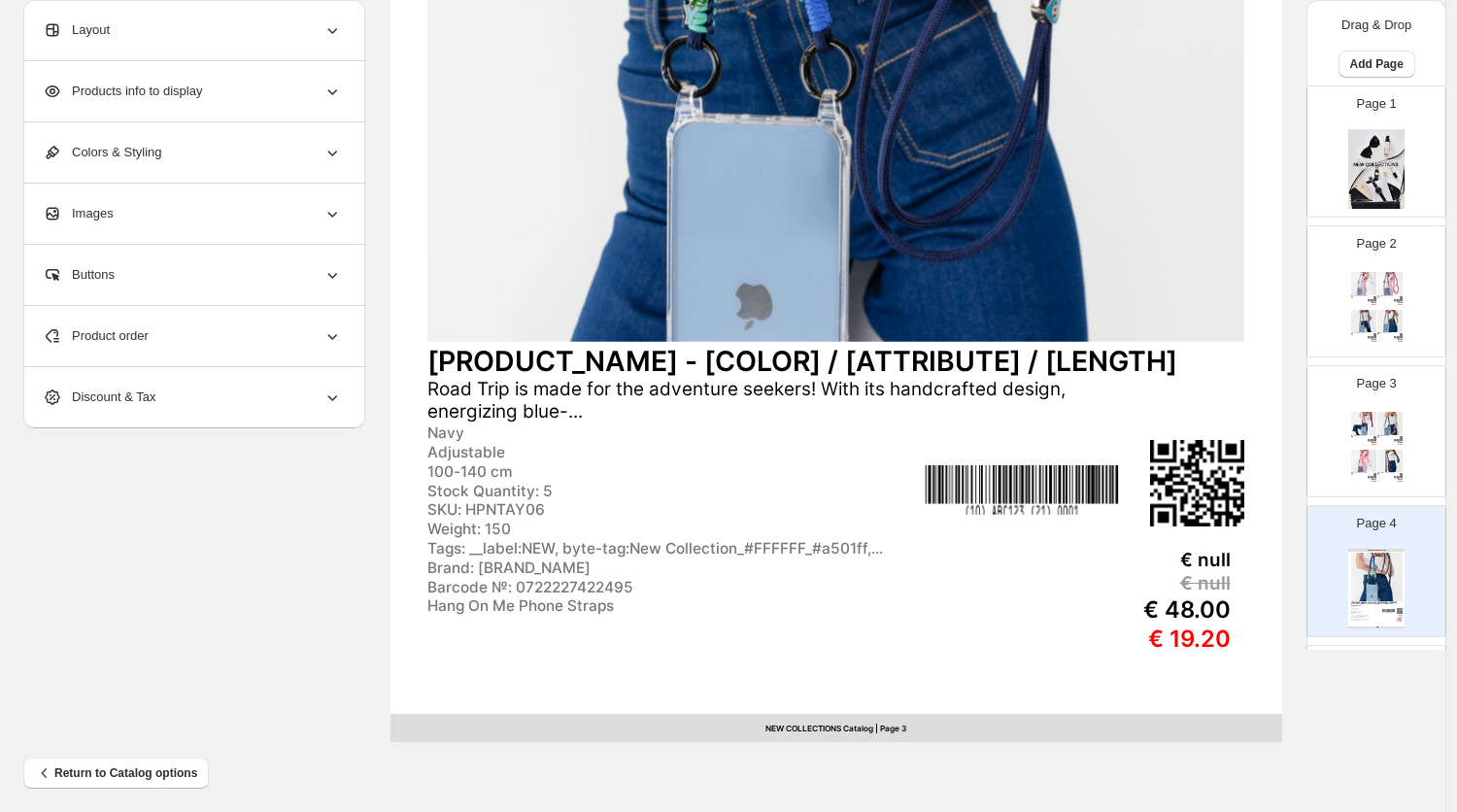 click on "Products info to display" at bounding box center [122, 91] 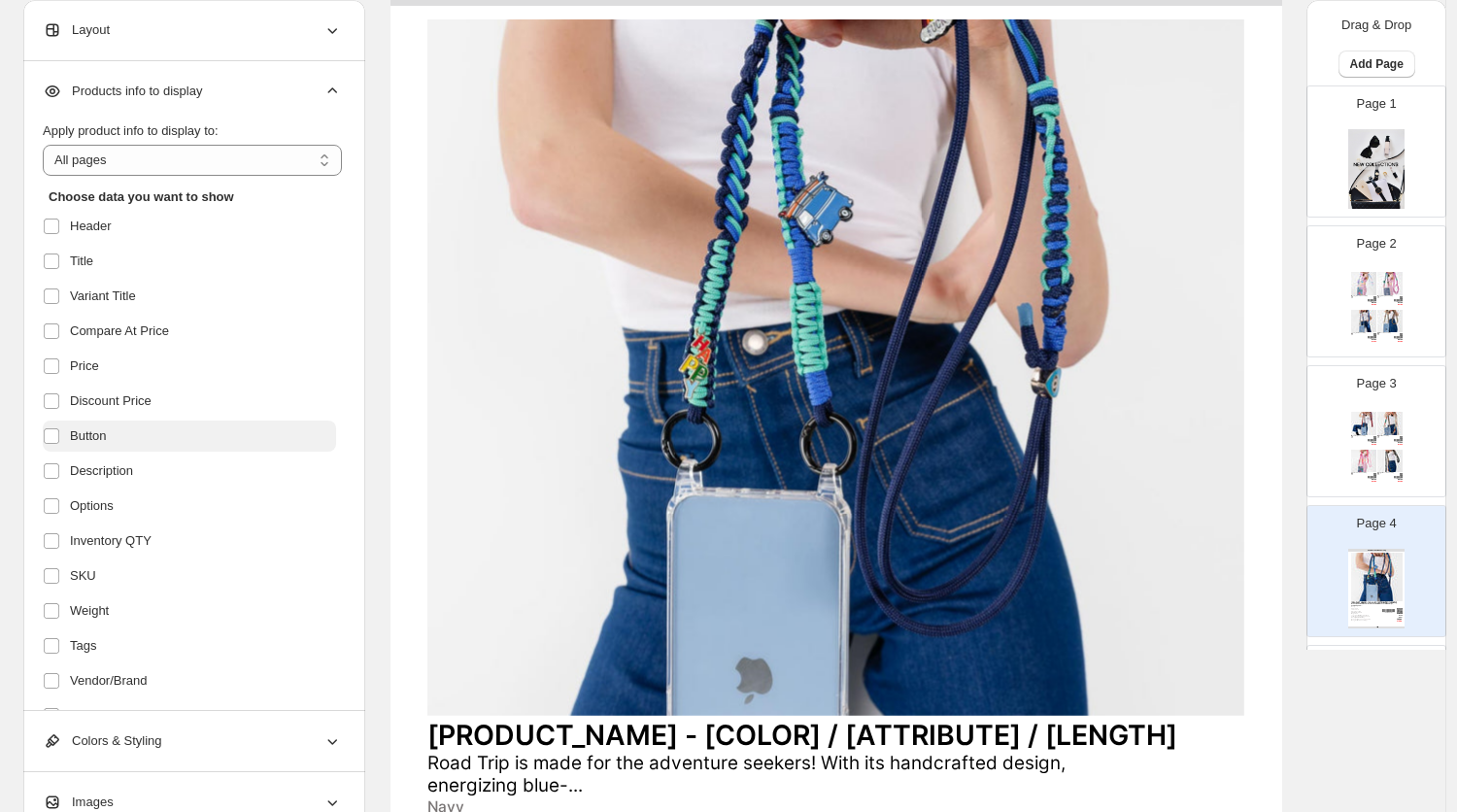 scroll, scrollTop: 180, scrollLeft: 0, axis: vertical 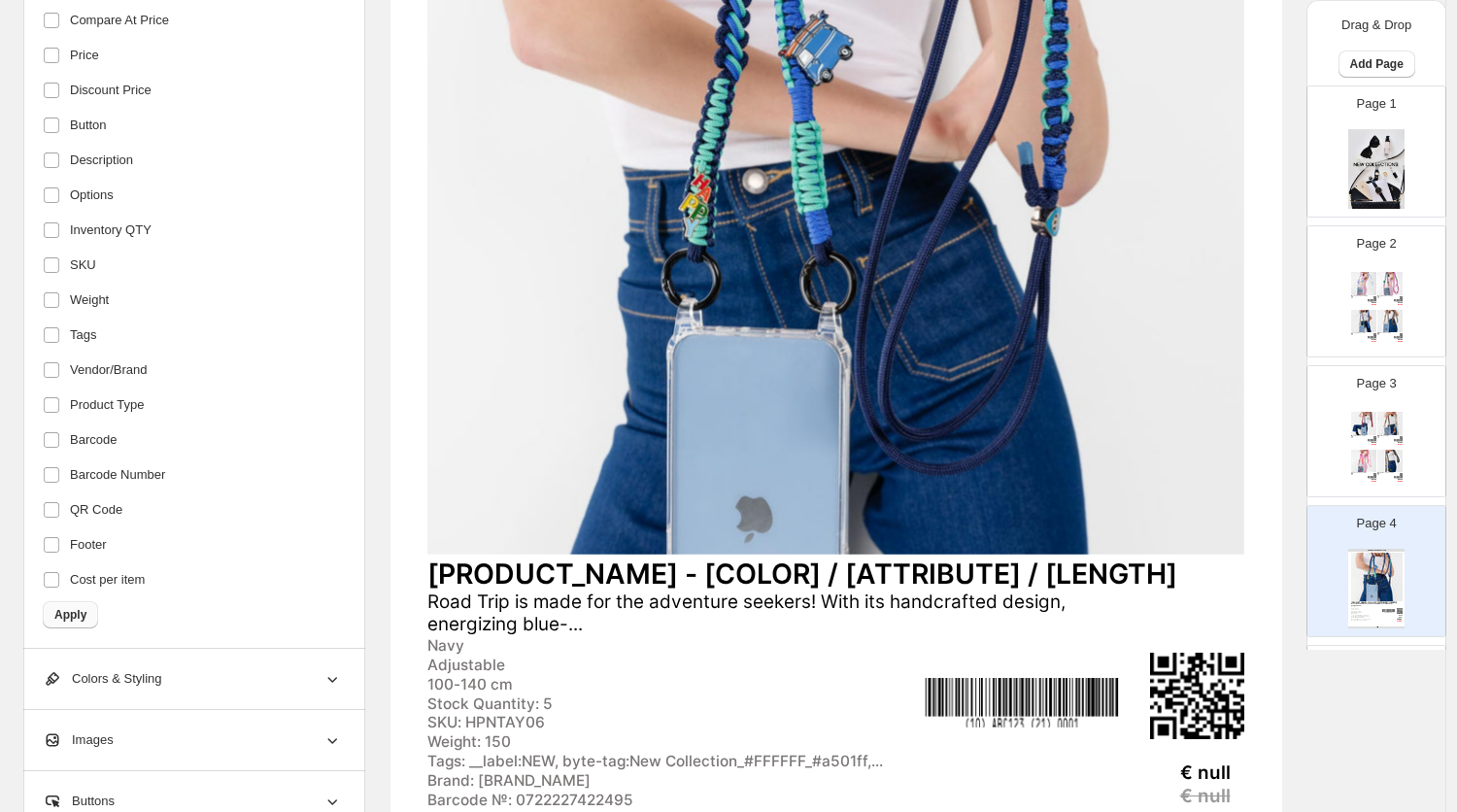 click on "Apply" at bounding box center (70, 615) 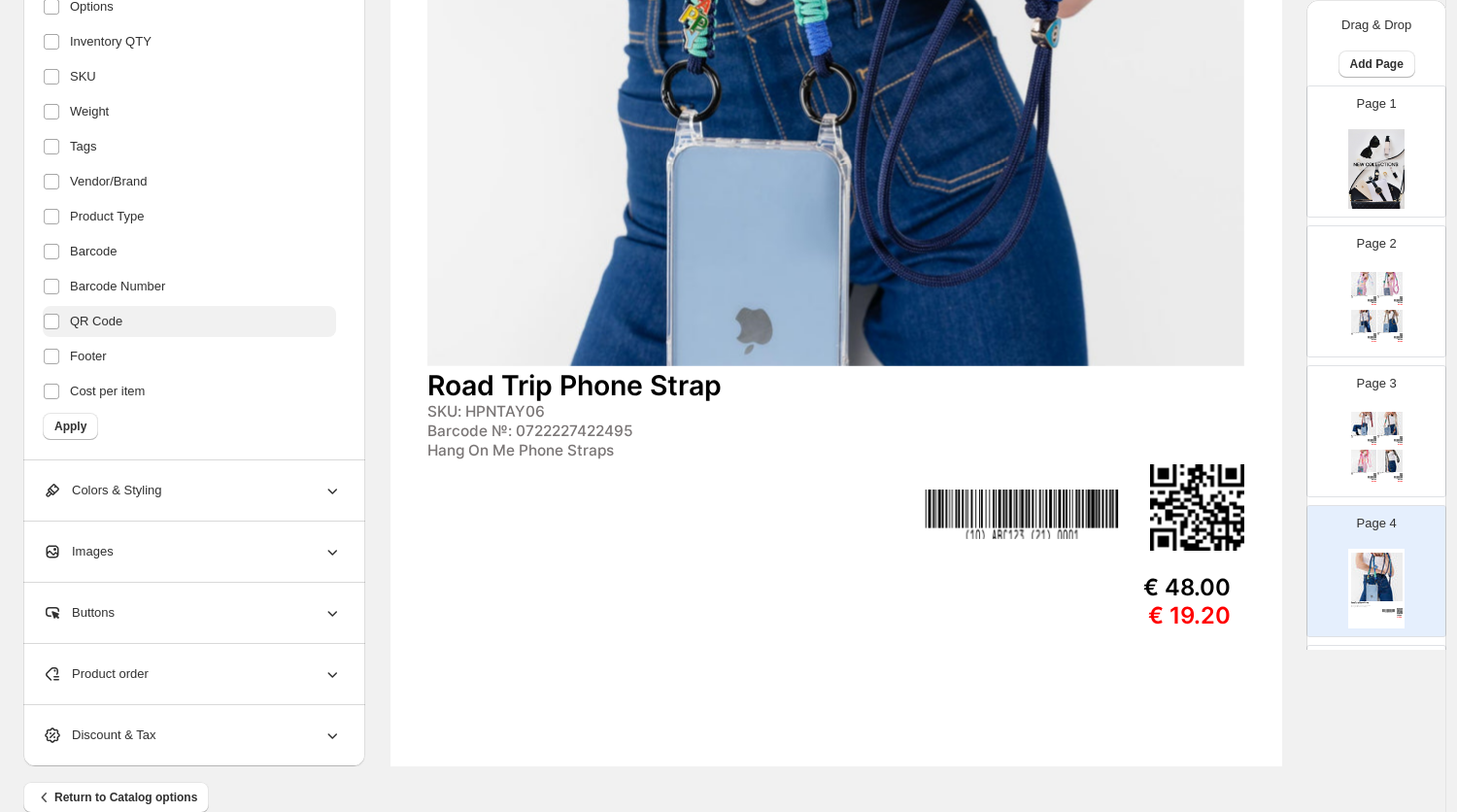 scroll, scrollTop: 572, scrollLeft: 0, axis: vertical 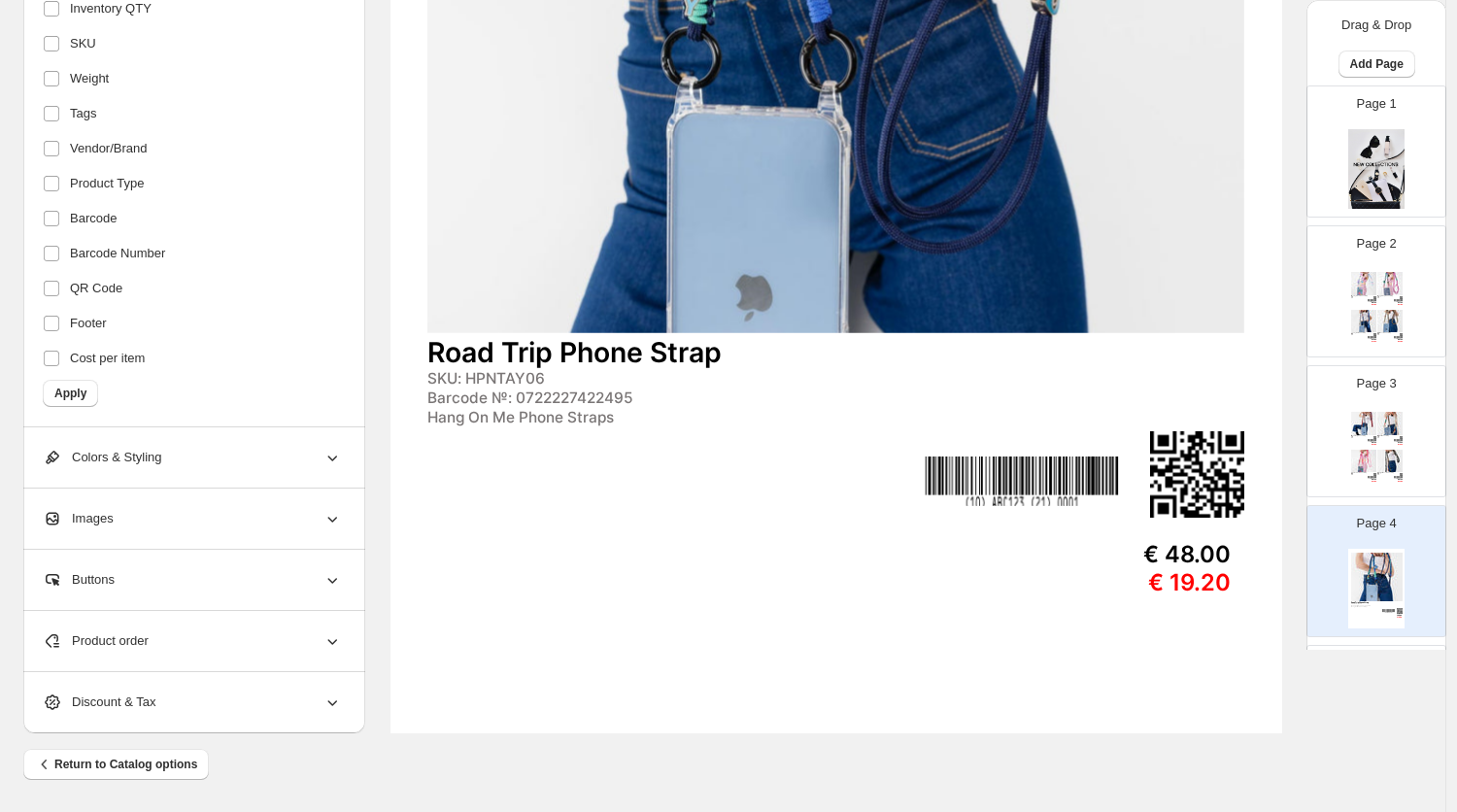 click on "Buttons" at bounding box center [192, 580] 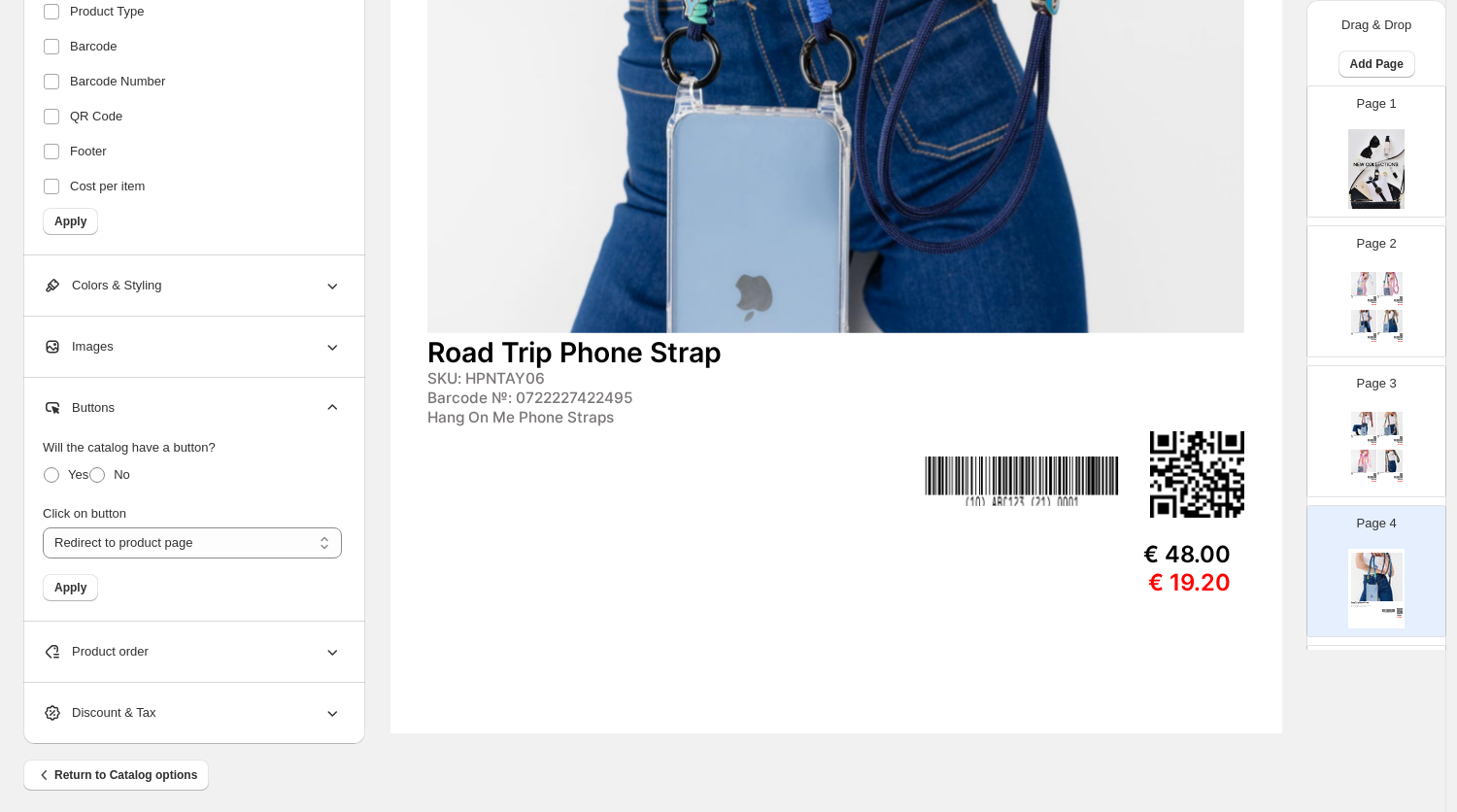 click on "Buttons" at bounding box center (192, 408) 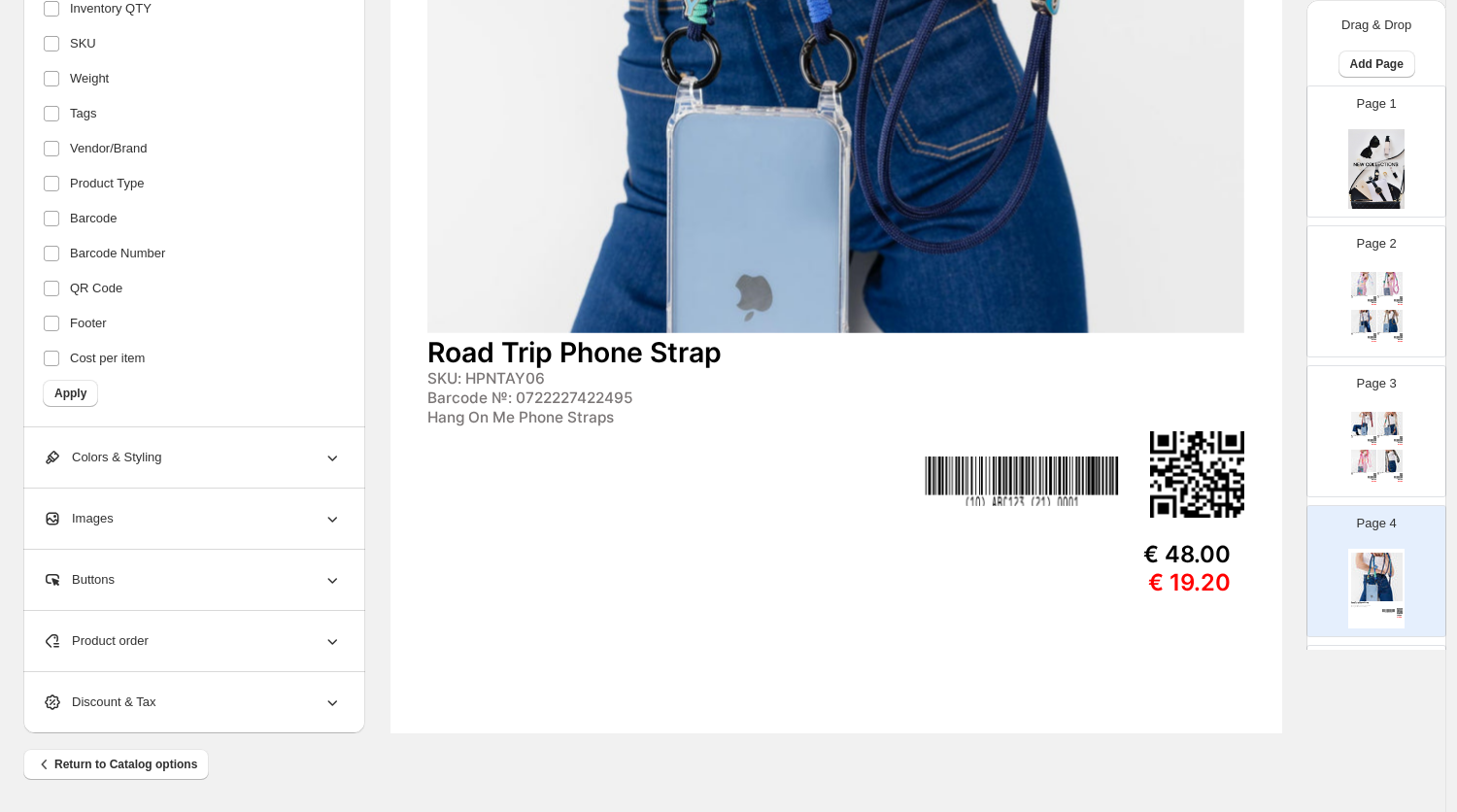 click on "Images" at bounding box center [192, 519] 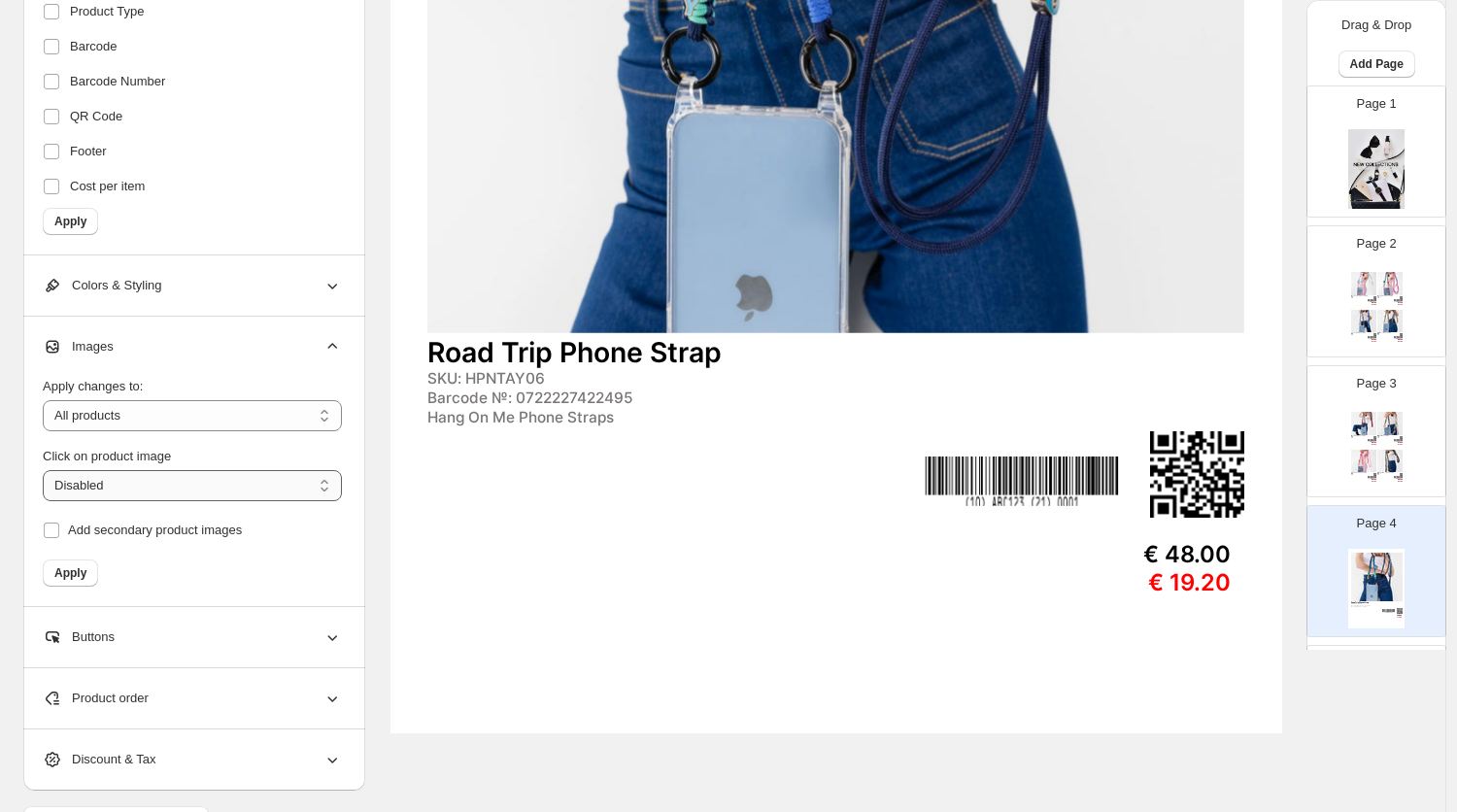 click on "**********" at bounding box center [192, 486] 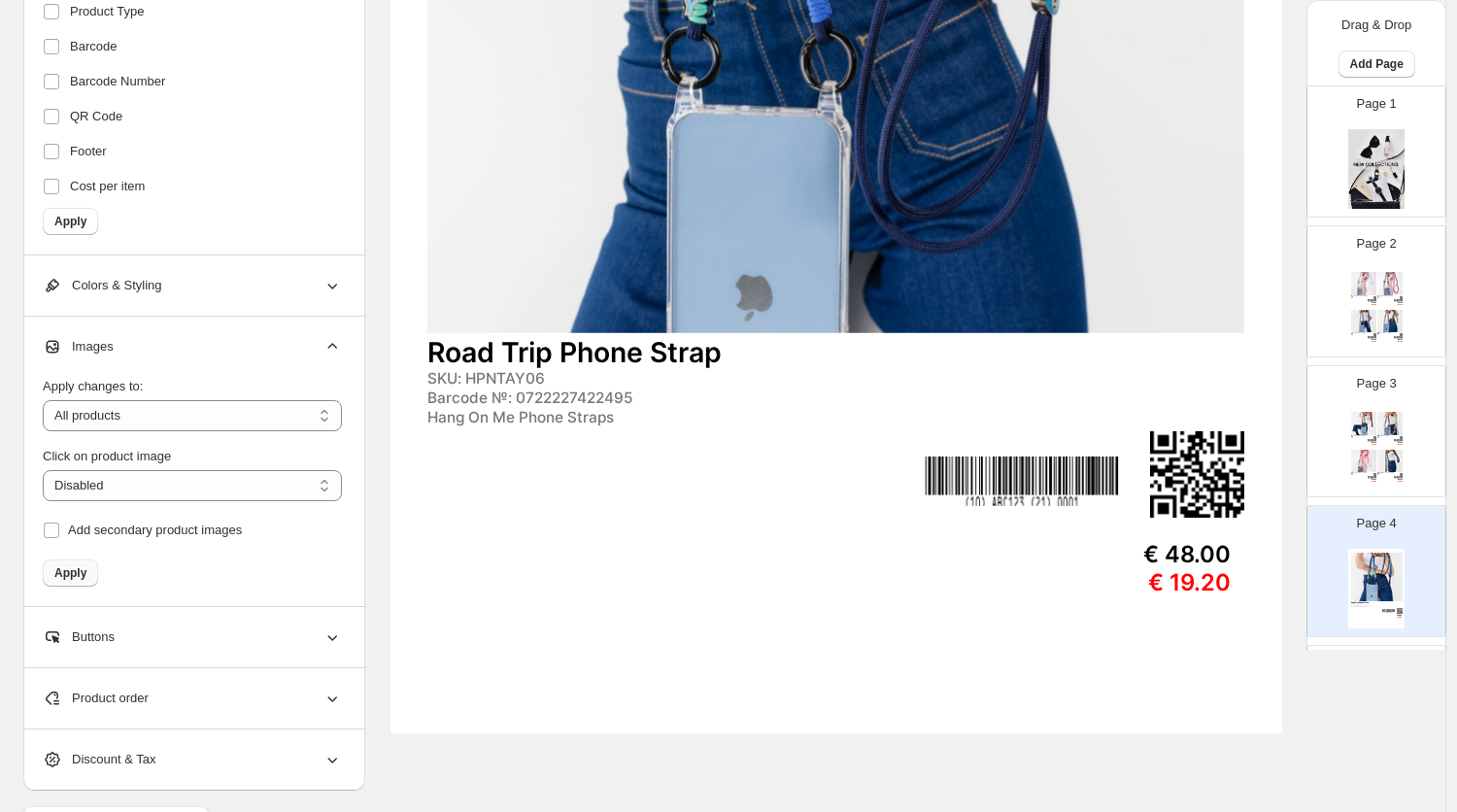 click on "Apply" at bounding box center [70, 573] 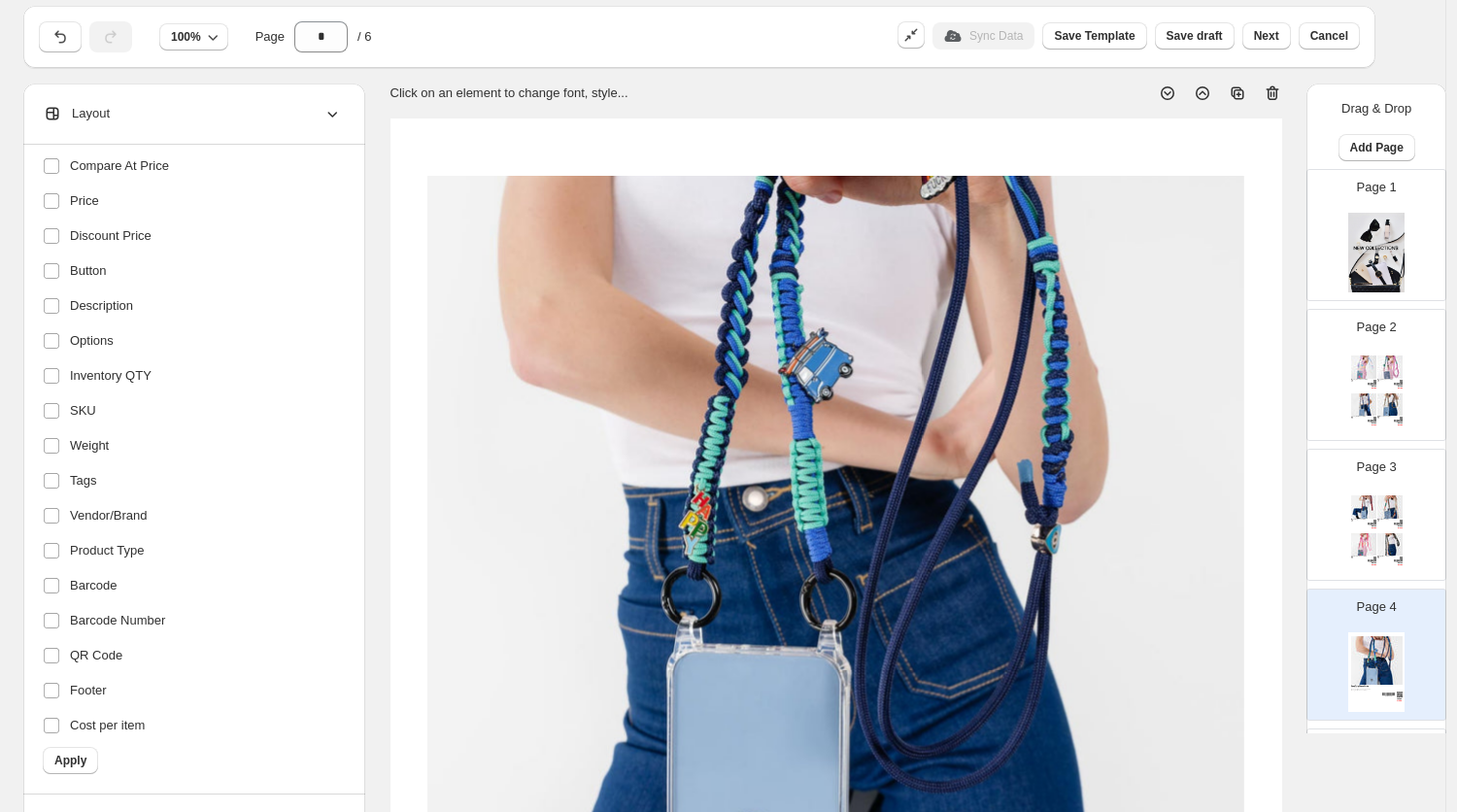scroll, scrollTop: 0, scrollLeft: 0, axis: both 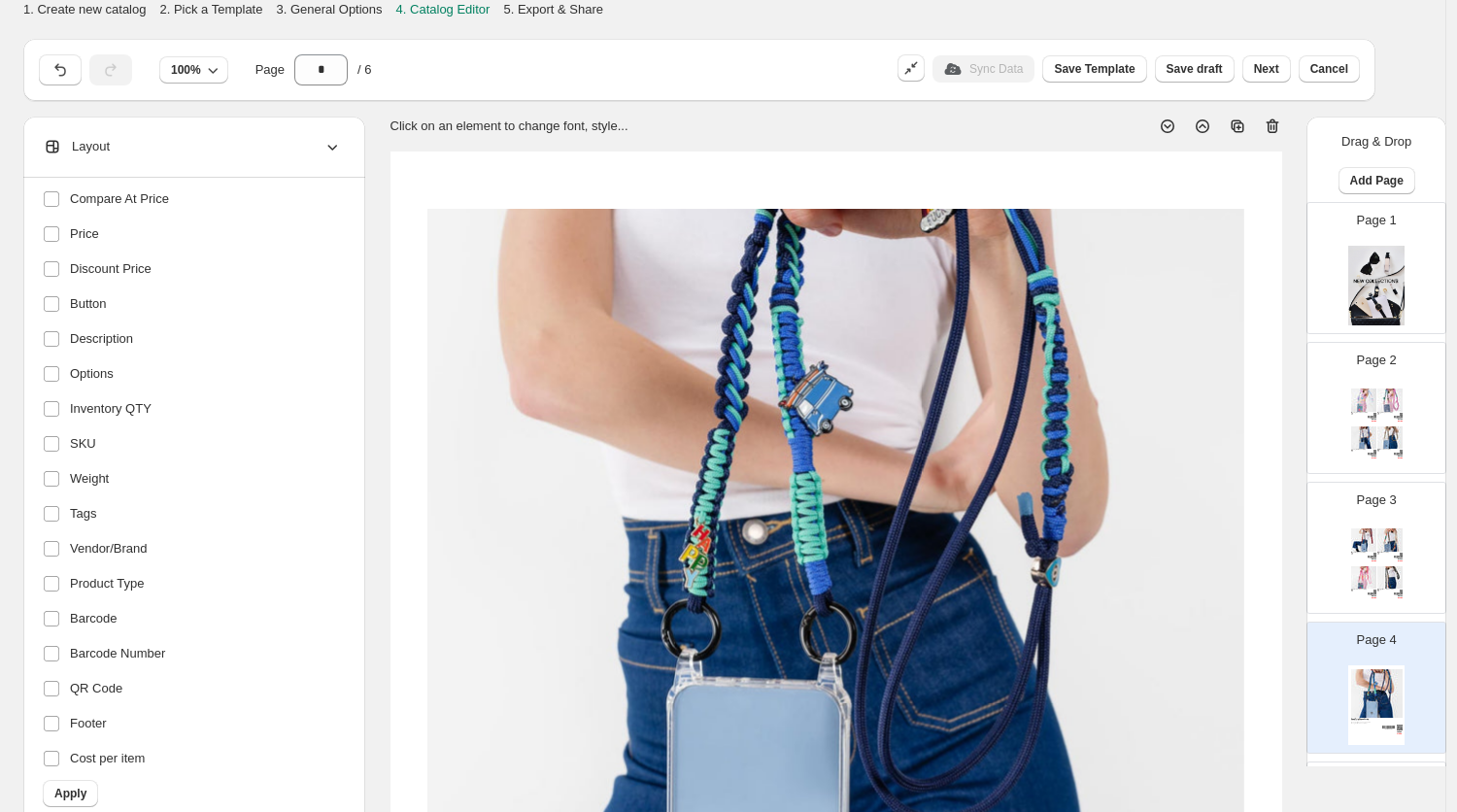 click at bounding box center [1376, 286] 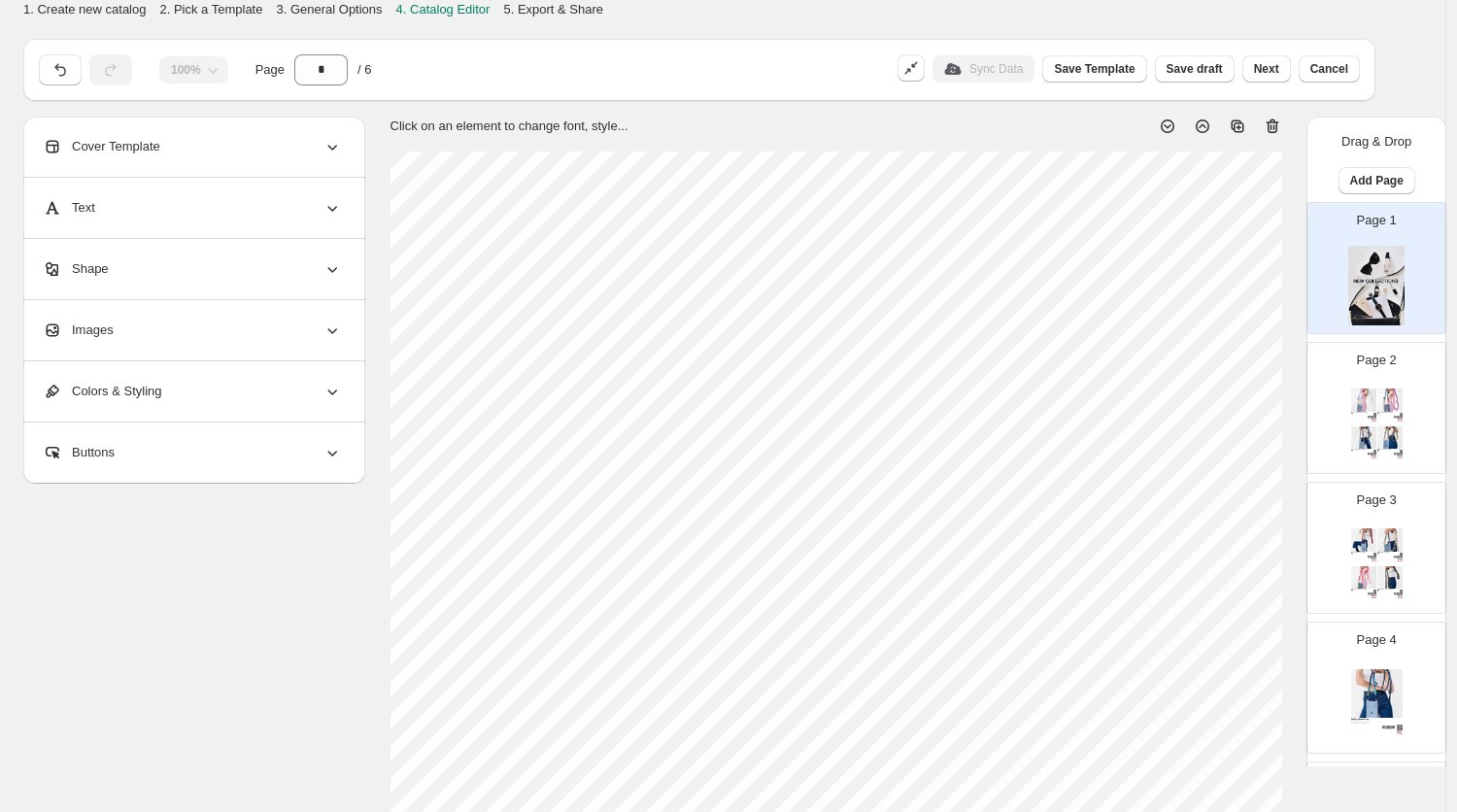 scroll, scrollTop: 0, scrollLeft: 0, axis: both 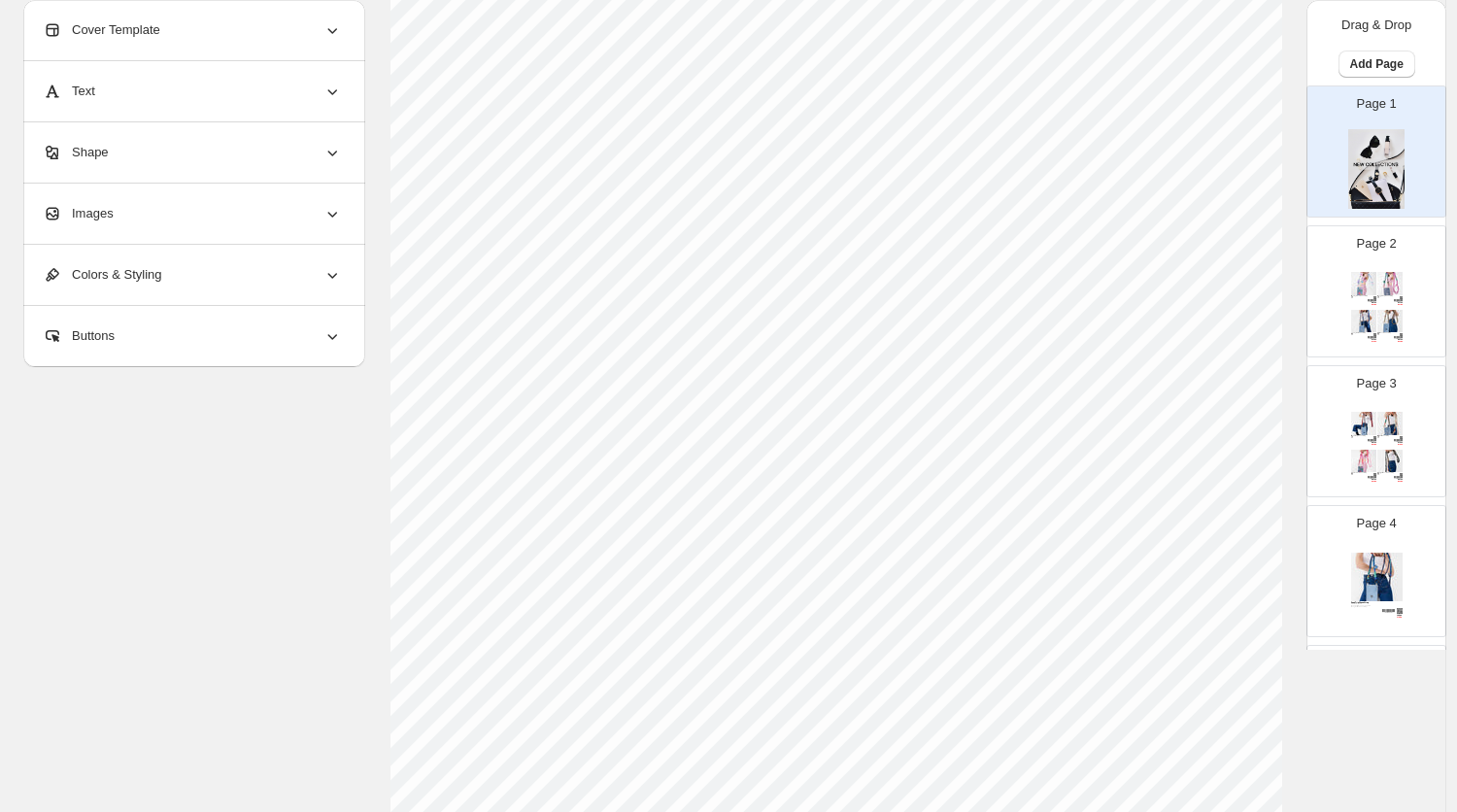 click at bounding box center (1390, 321) 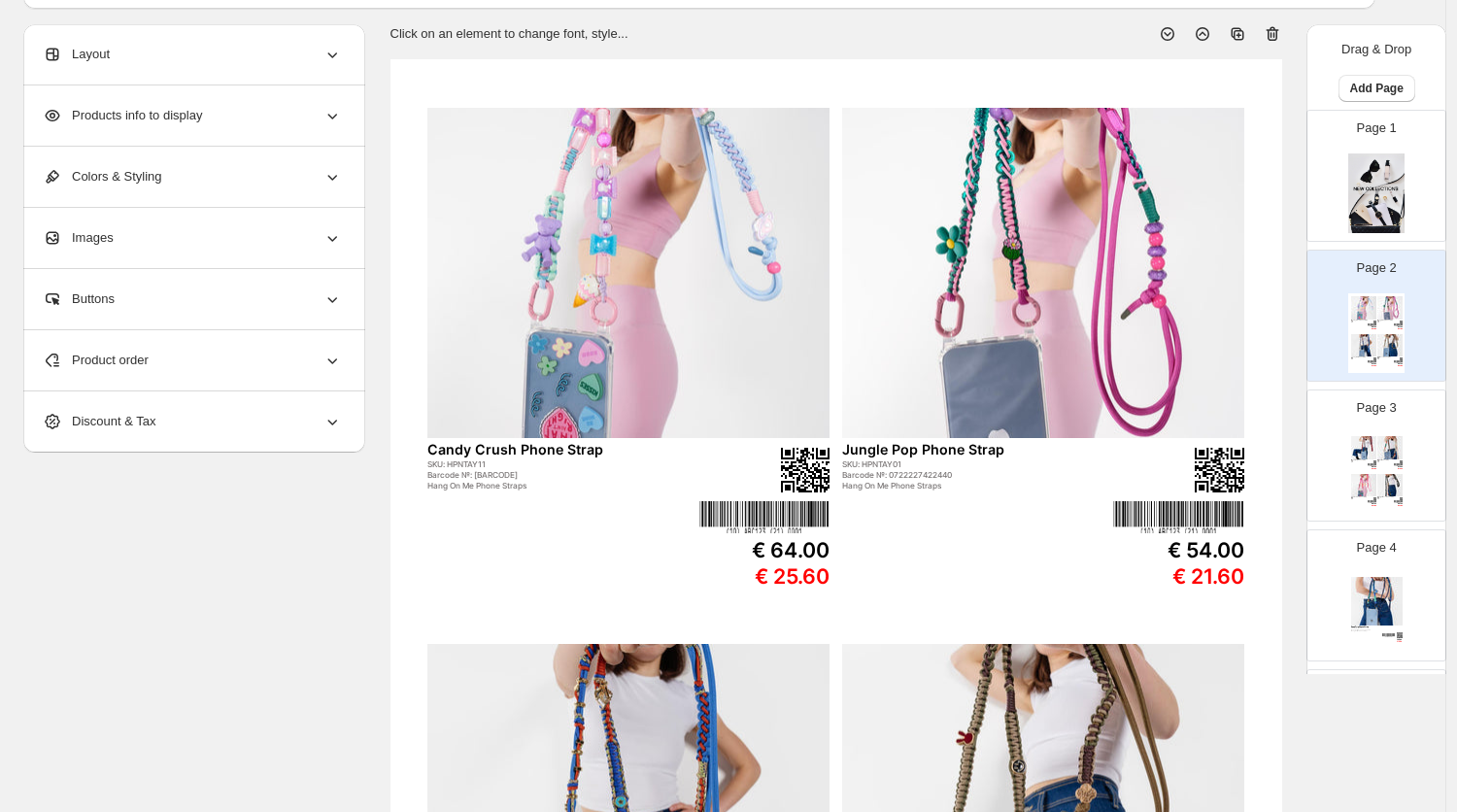 scroll, scrollTop: 112, scrollLeft: 0, axis: vertical 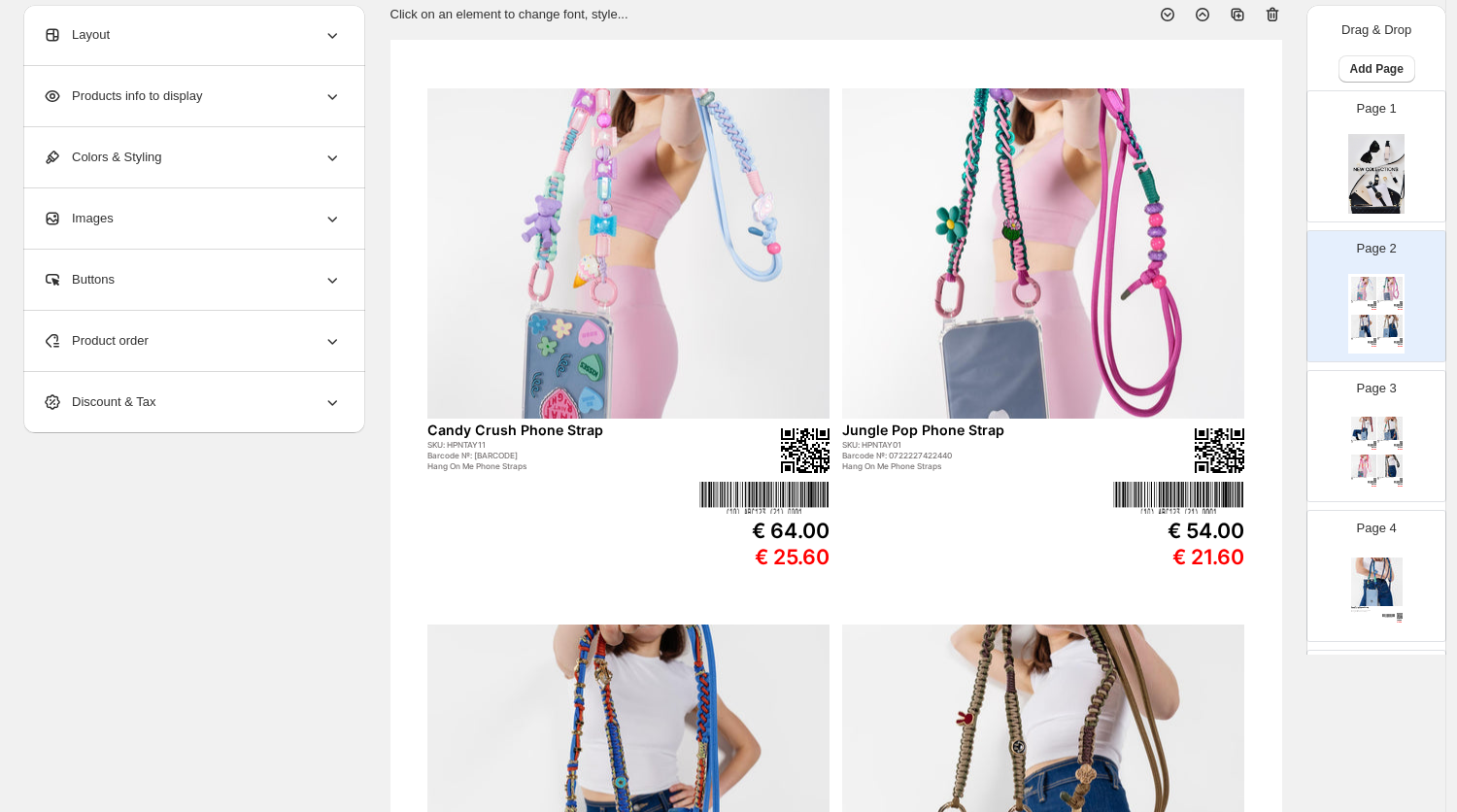 click on "Mood Berry Phone Strap SKU:  HPNTAY08 Barcode №:  0722227422518 Hang On Me Phone Straps € 64.00 € 25.60 Wild Trail Phone Strap SKU:  HPNTAY03 Barcode №:  0722227422464 Hang On Me Phone Straps € 48.00 € 19.20 Pink Parade Phone Strap SKU:  HPNTAY02 Barcode №:  0722227422457 Hang On Me Phone Straps € 64.00 € 25.60 Midnight Buzz Phone Strap SKU:  HPNTAY09 Barcode №:  0722227422525 Hang On Me Phone Straps € 64.00 € 25.60" at bounding box center (1376, 454) 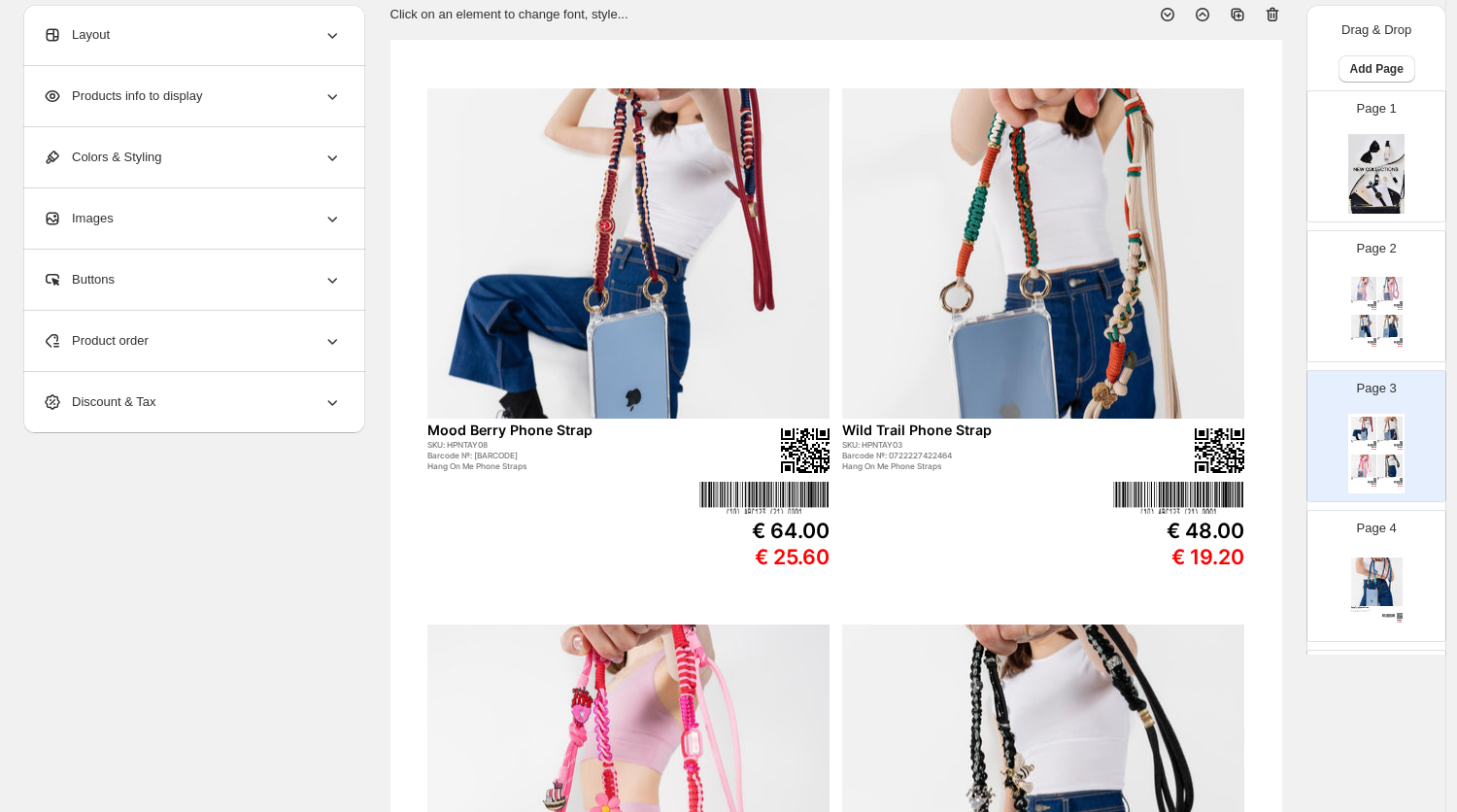 click on "Road Trip Phone Strap SKU:  HPNTAY06 Barcode №:  0722227422495 Hang On Me Phone Straps € 48.00 € 19.20" at bounding box center [1376, 593] 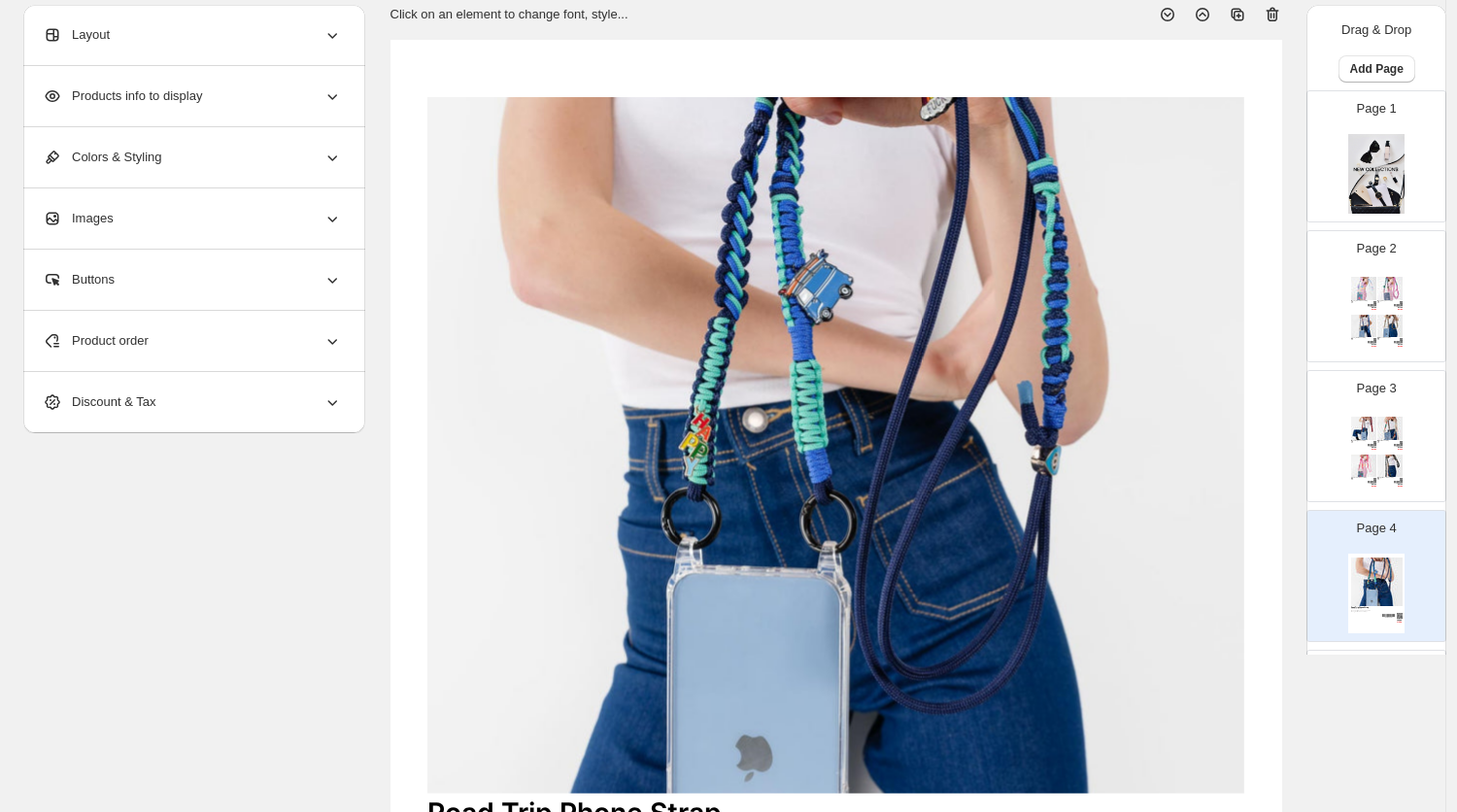 scroll, scrollTop: 318, scrollLeft: 0, axis: vertical 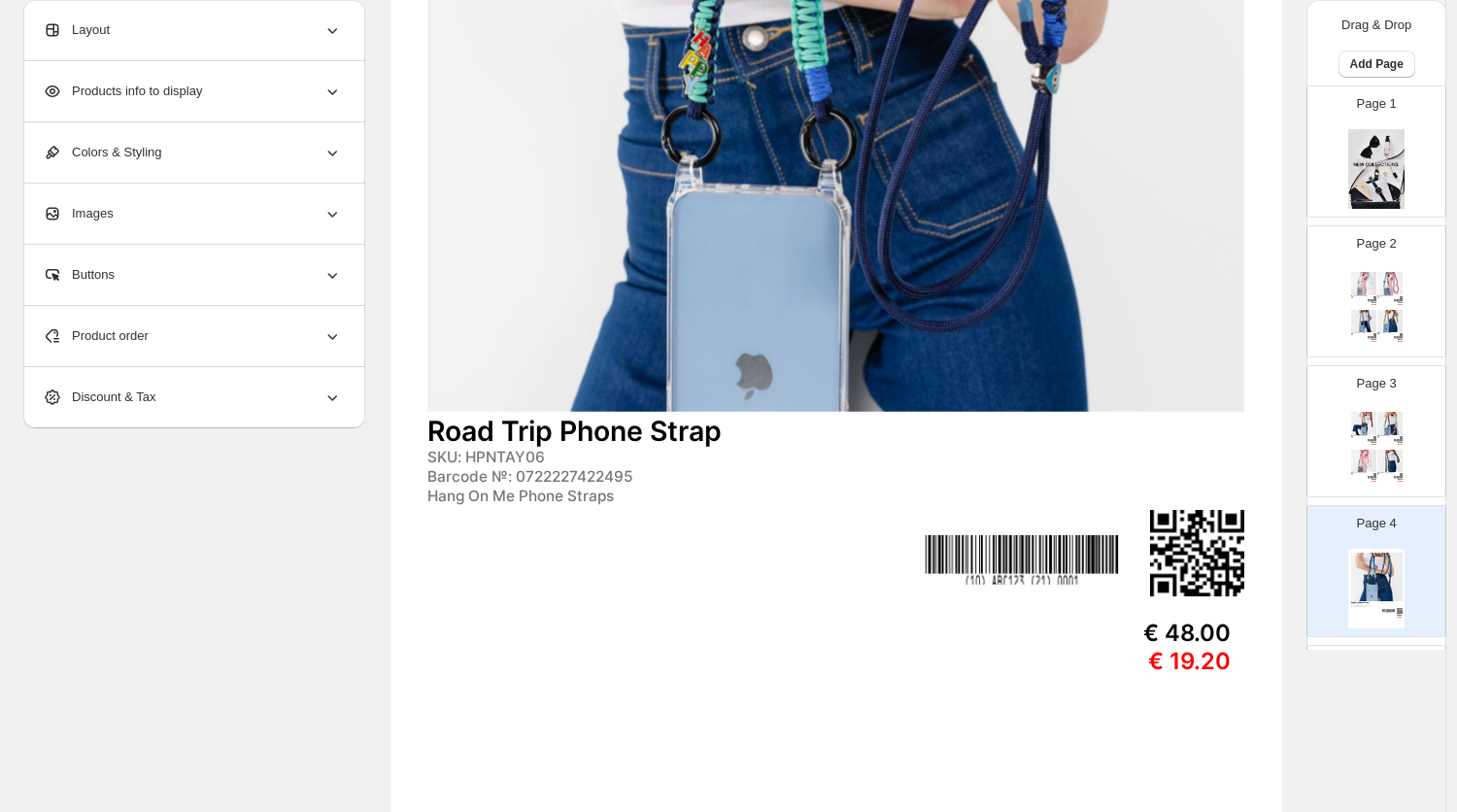 click at bounding box center [1376, 169] 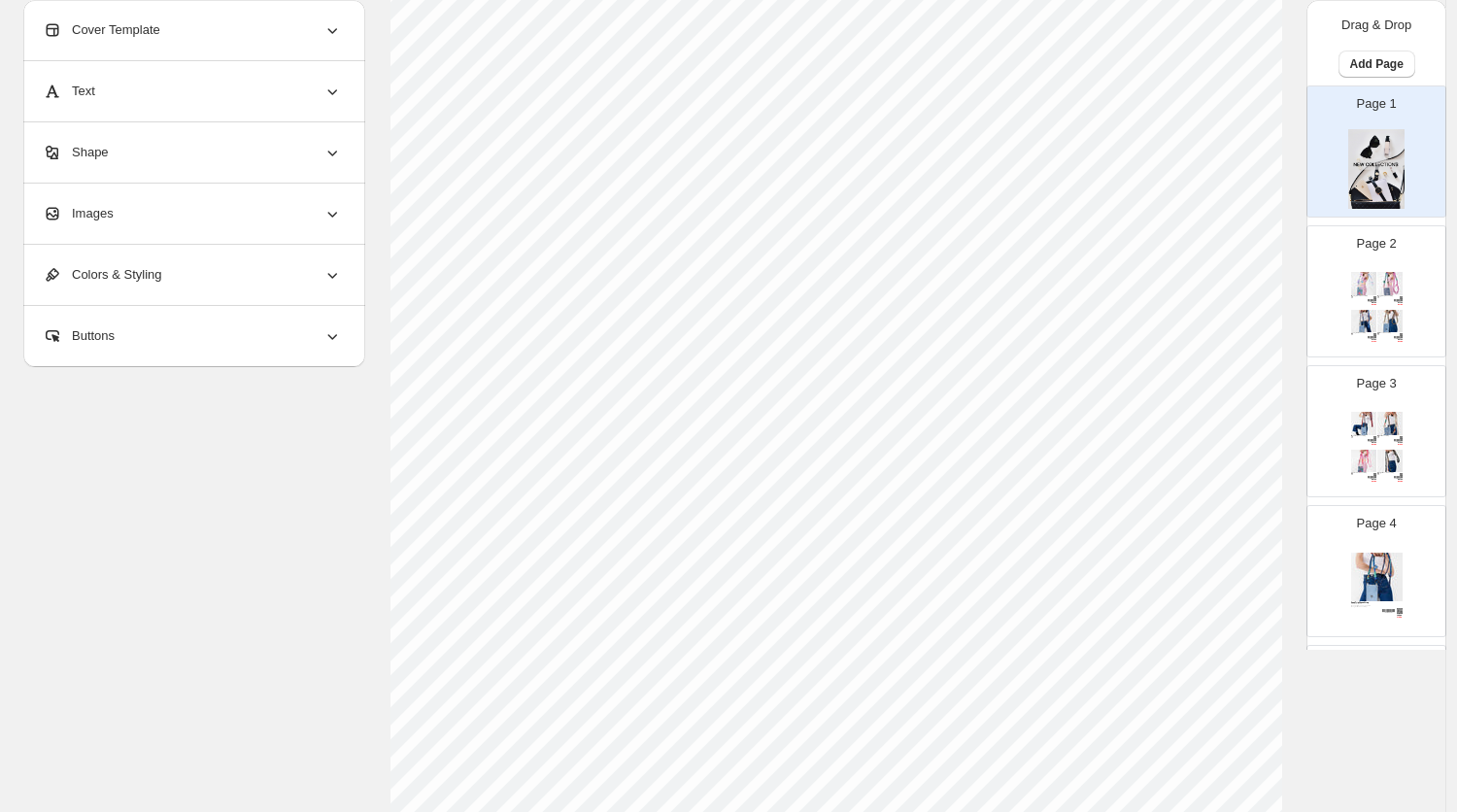 scroll, scrollTop: 308, scrollLeft: 0, axis: vertical 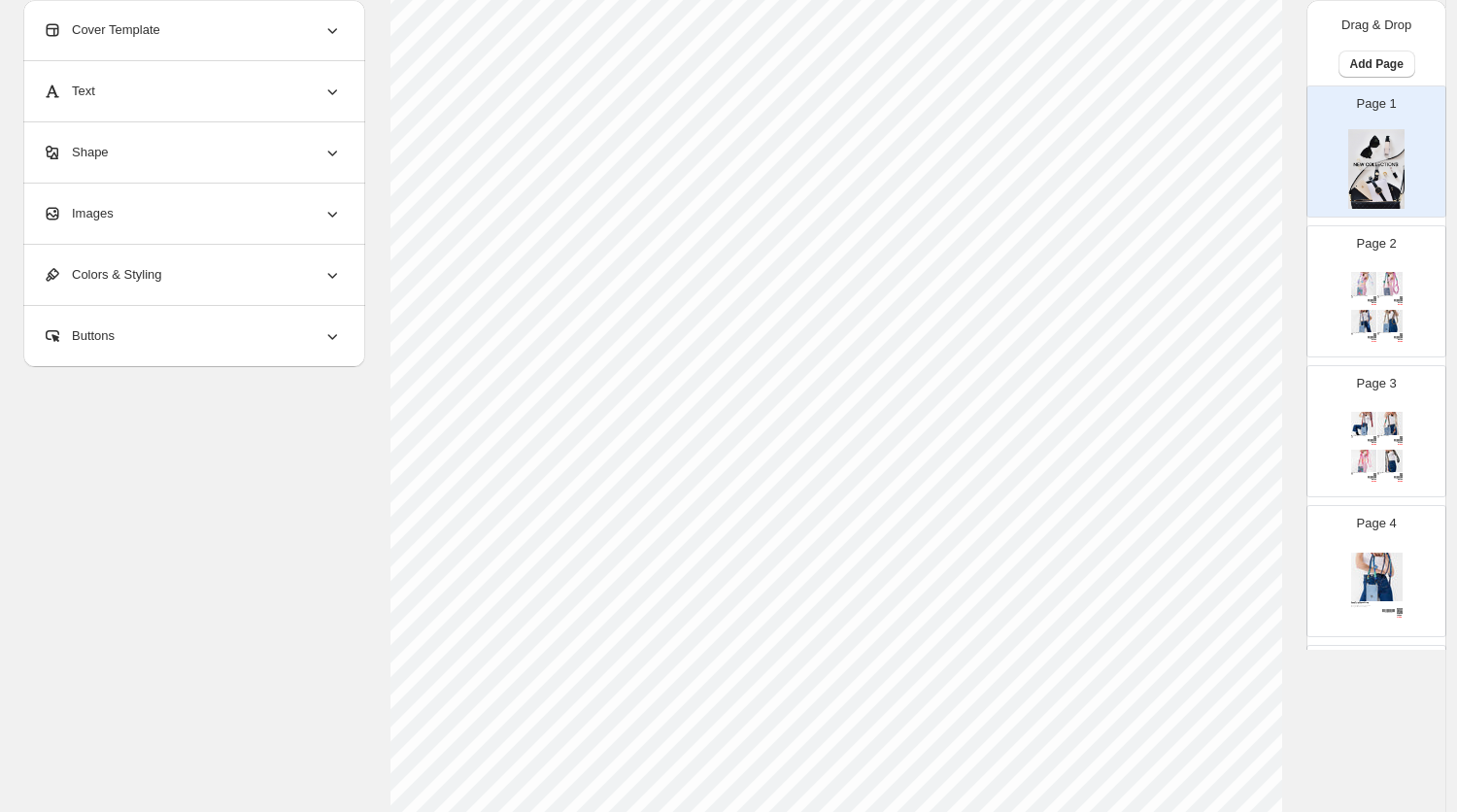 click on "Images" at bounding box center (192, 214) 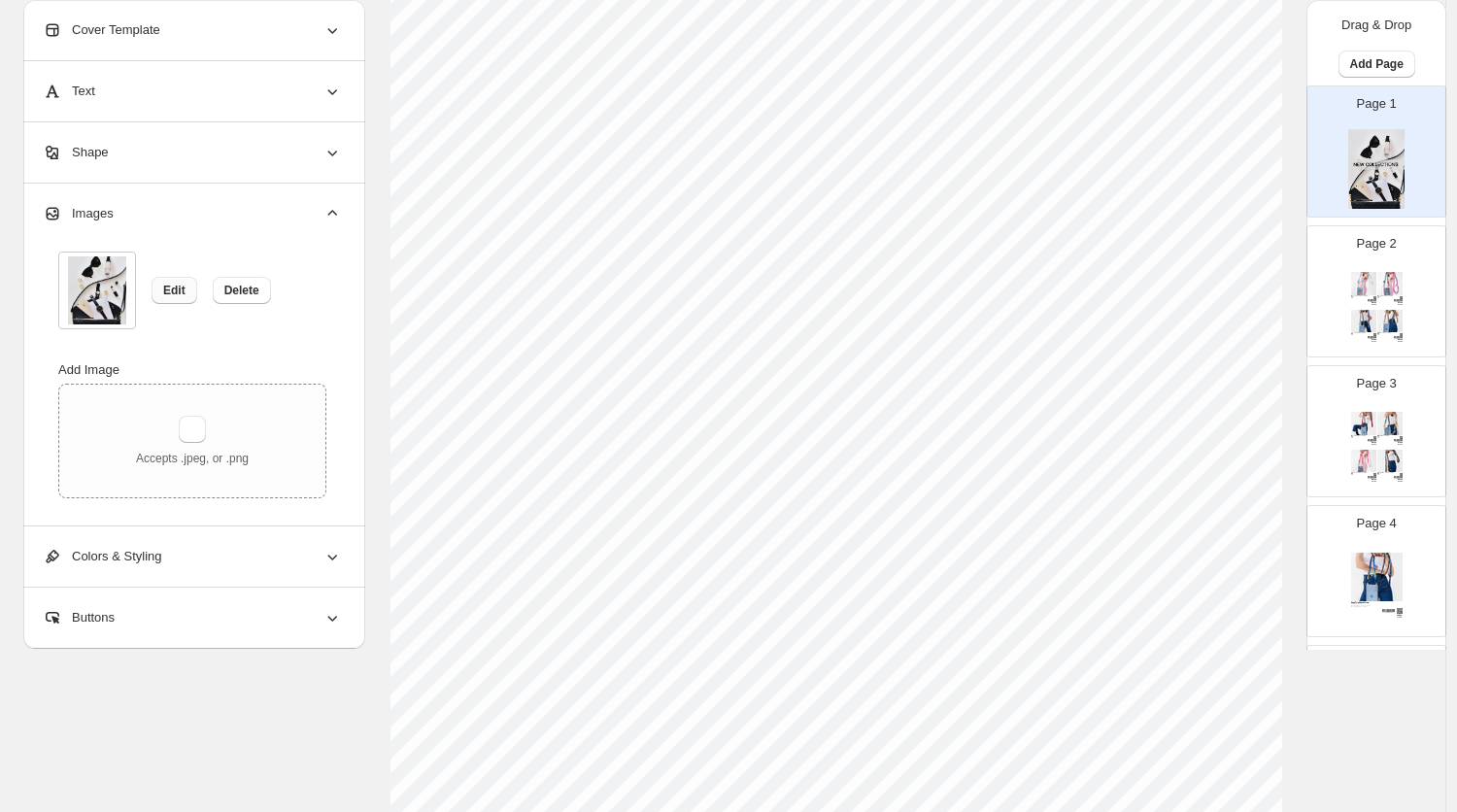 click on "Edit" at bounding box center (174, 290) 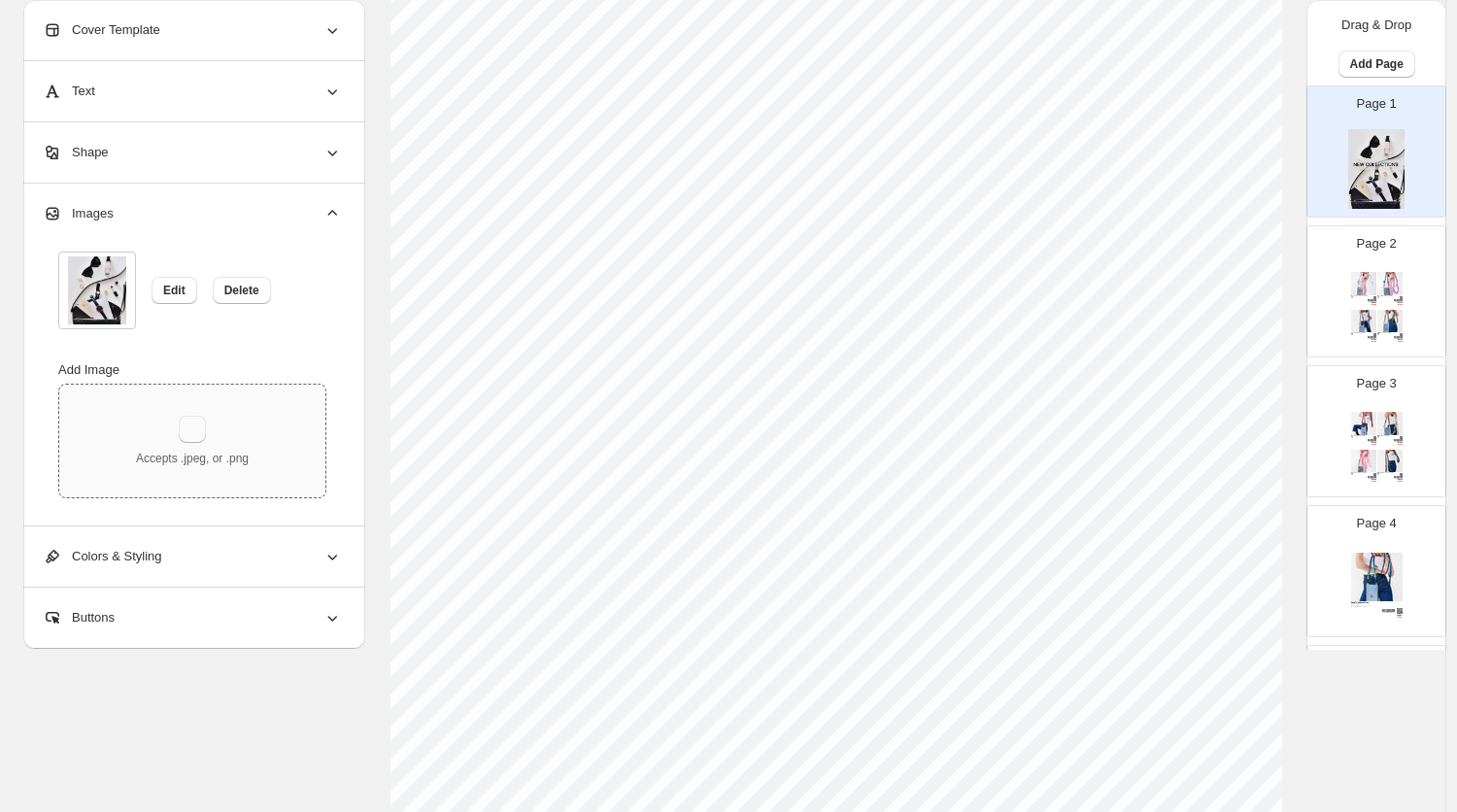 click at bounding box center [192, 429] 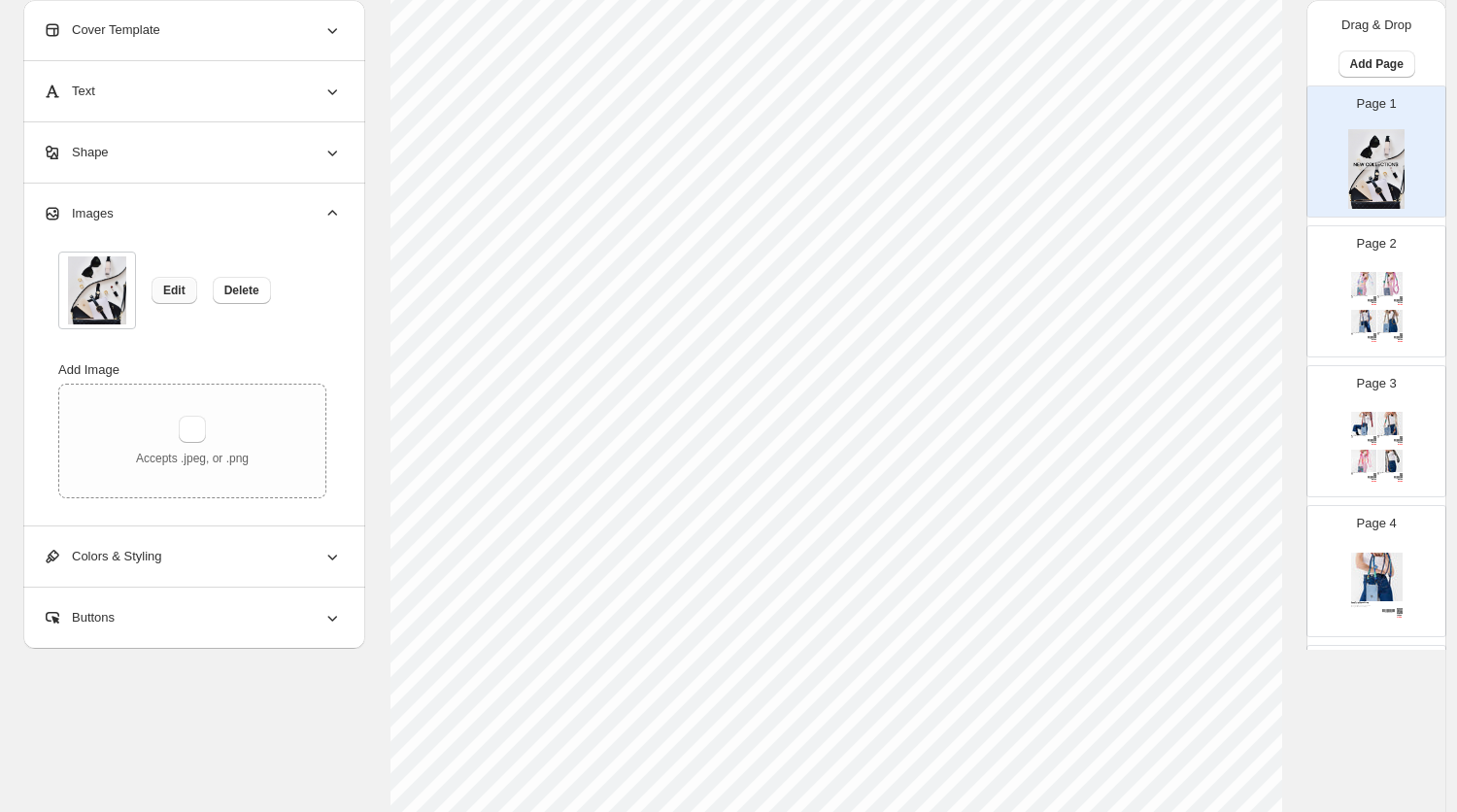 click on "Edit" at bounding box center (174, 290) 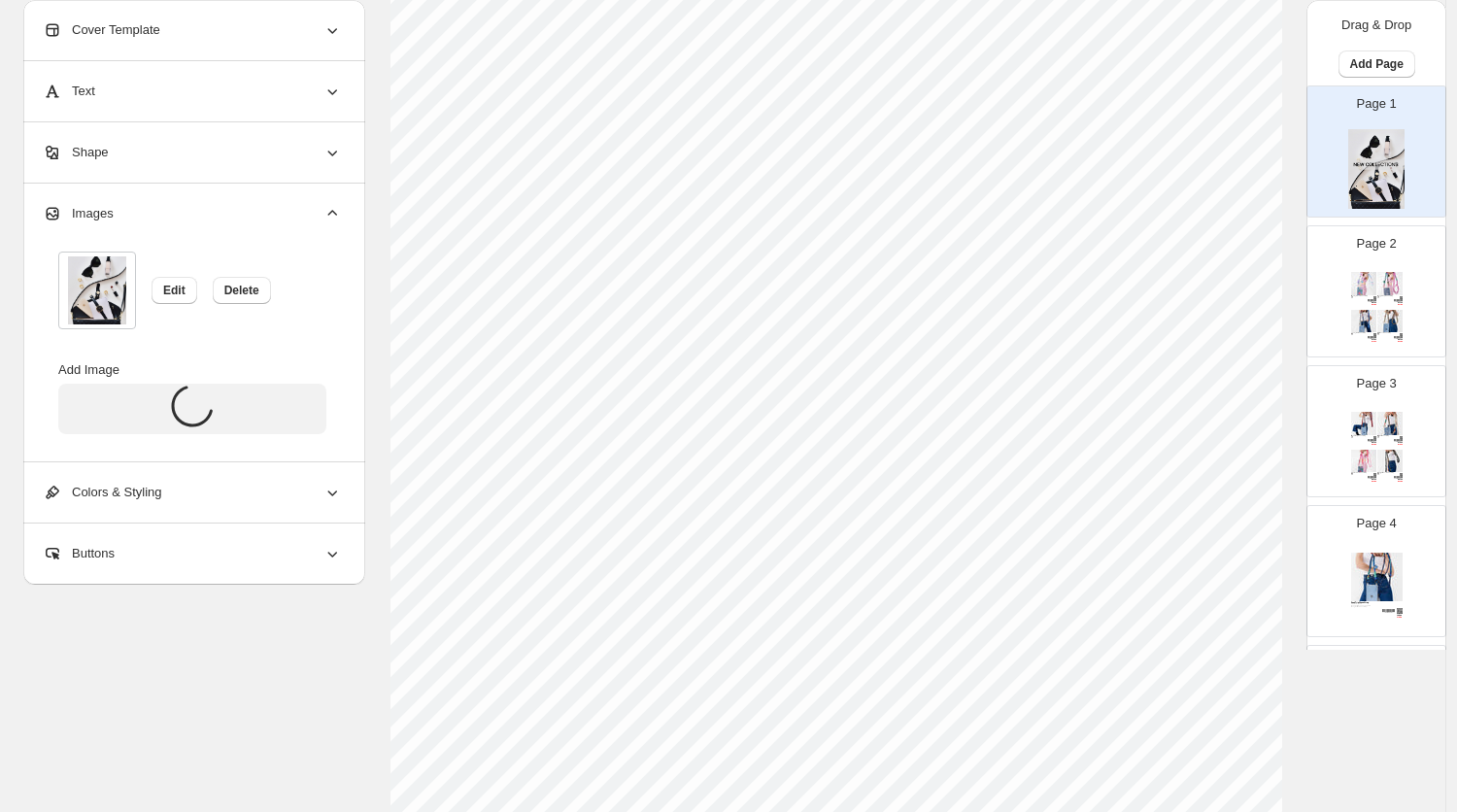click 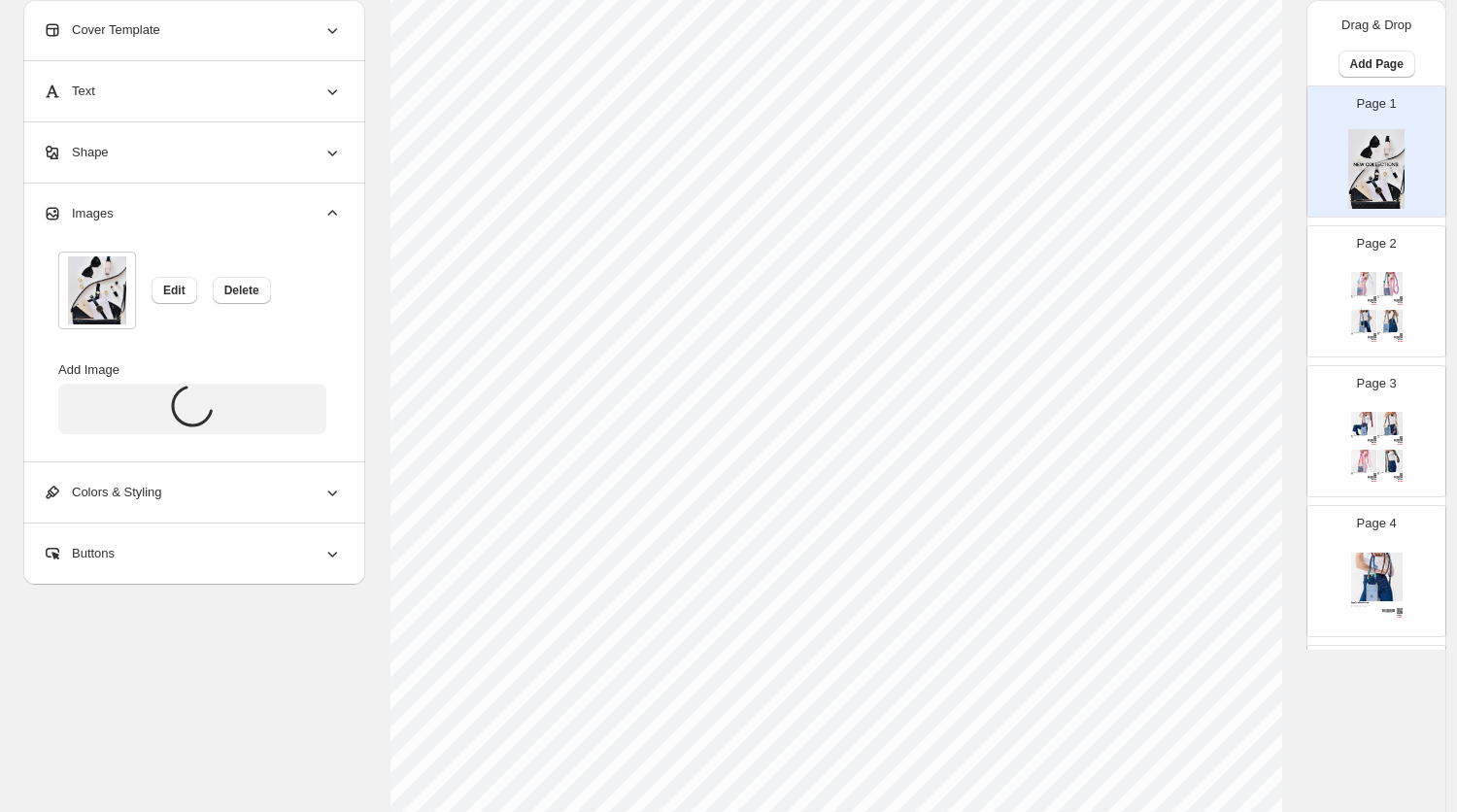 click 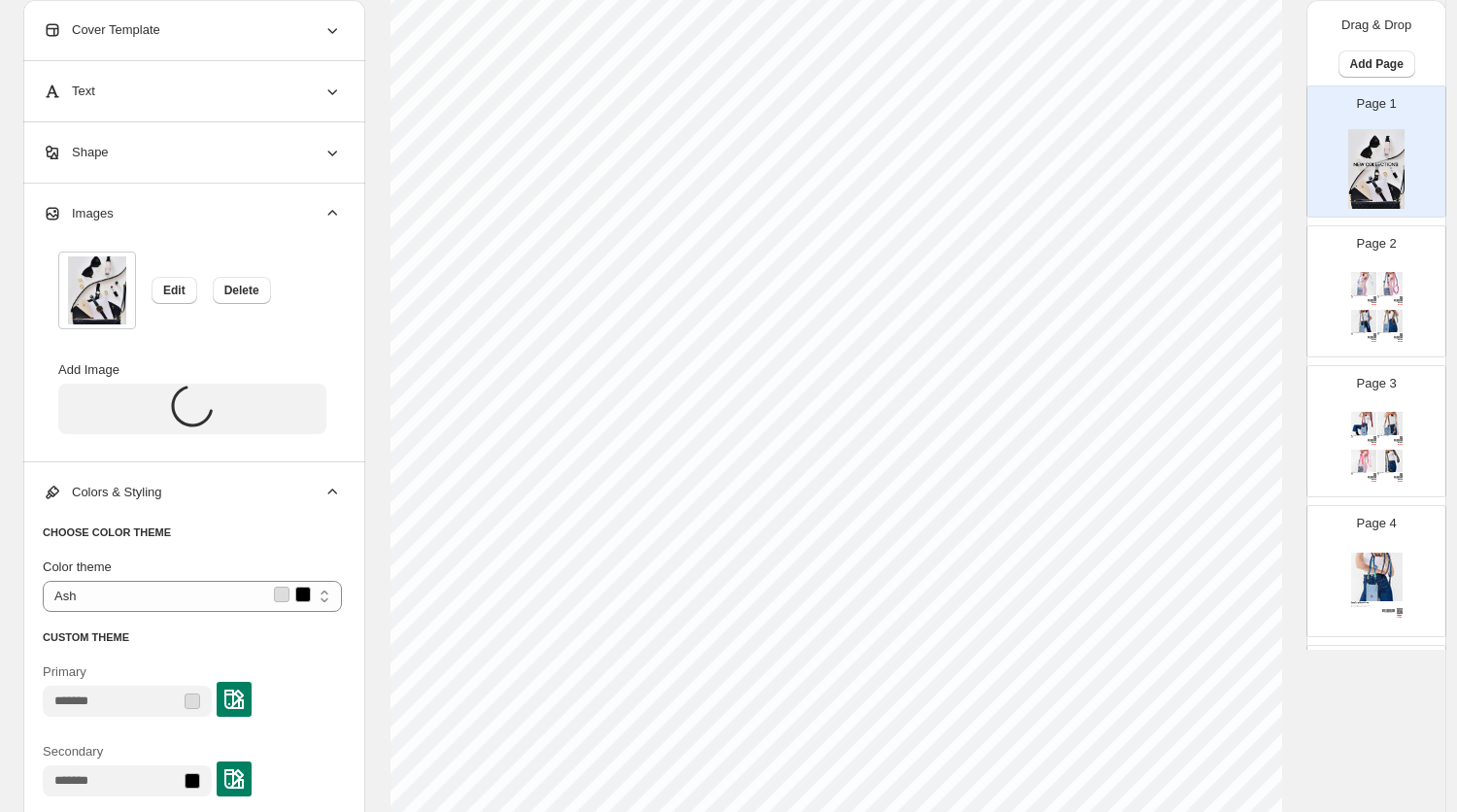 click 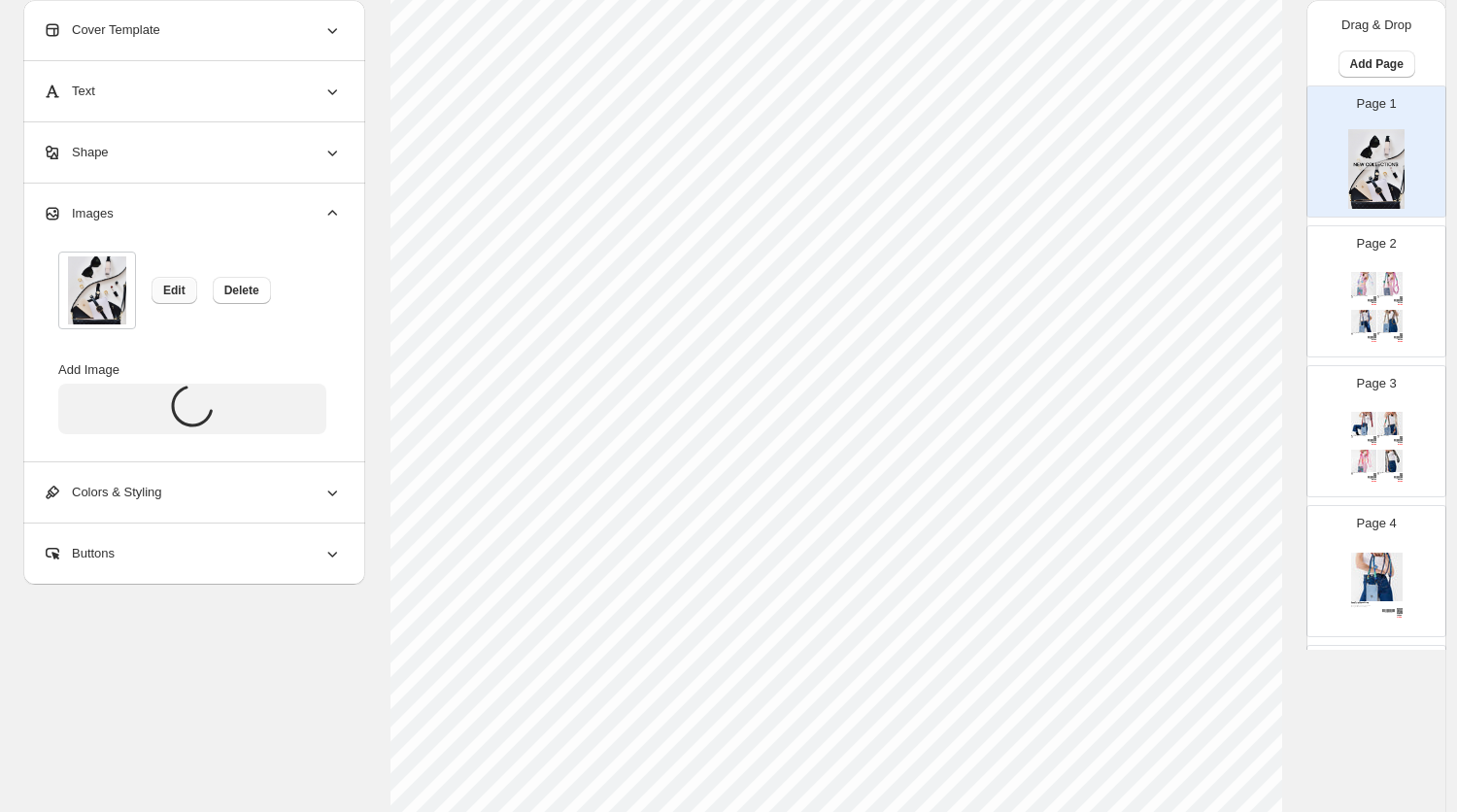 click on "Edit" at bounding box center [174, 290] 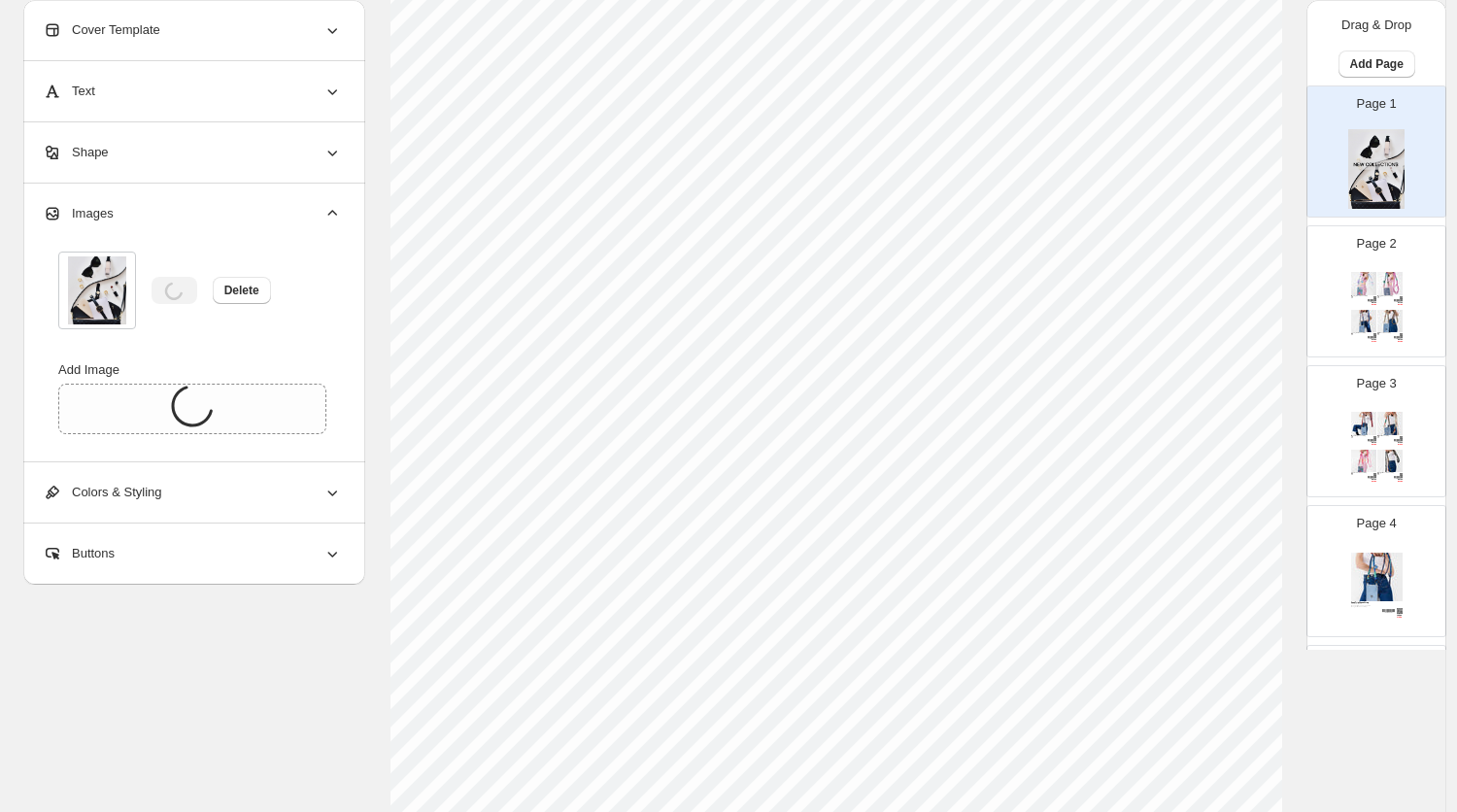click on "**********" at bounding box center (723, 403) 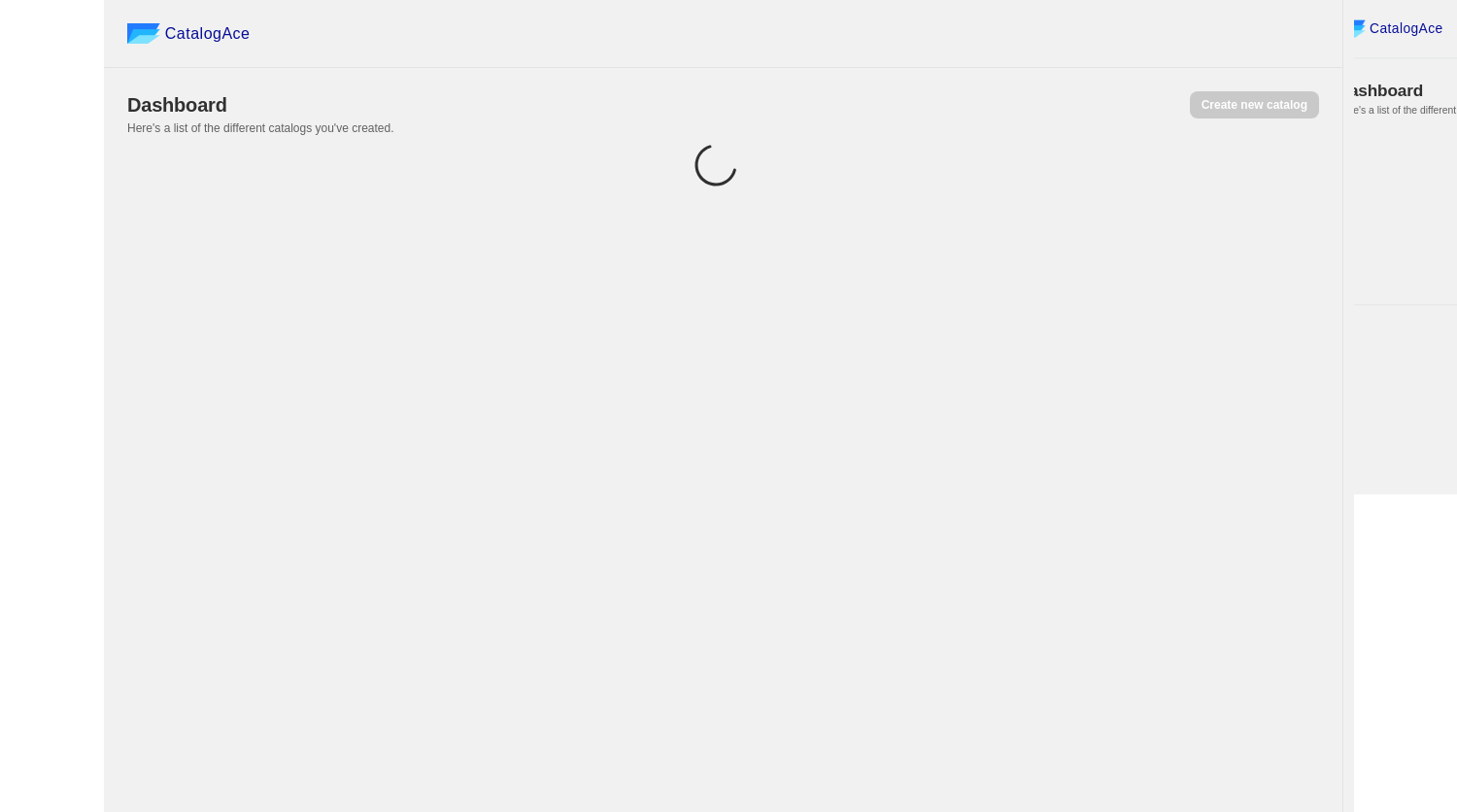 scroll, scrollTop: 0, scrollLeft: 0, axis: both 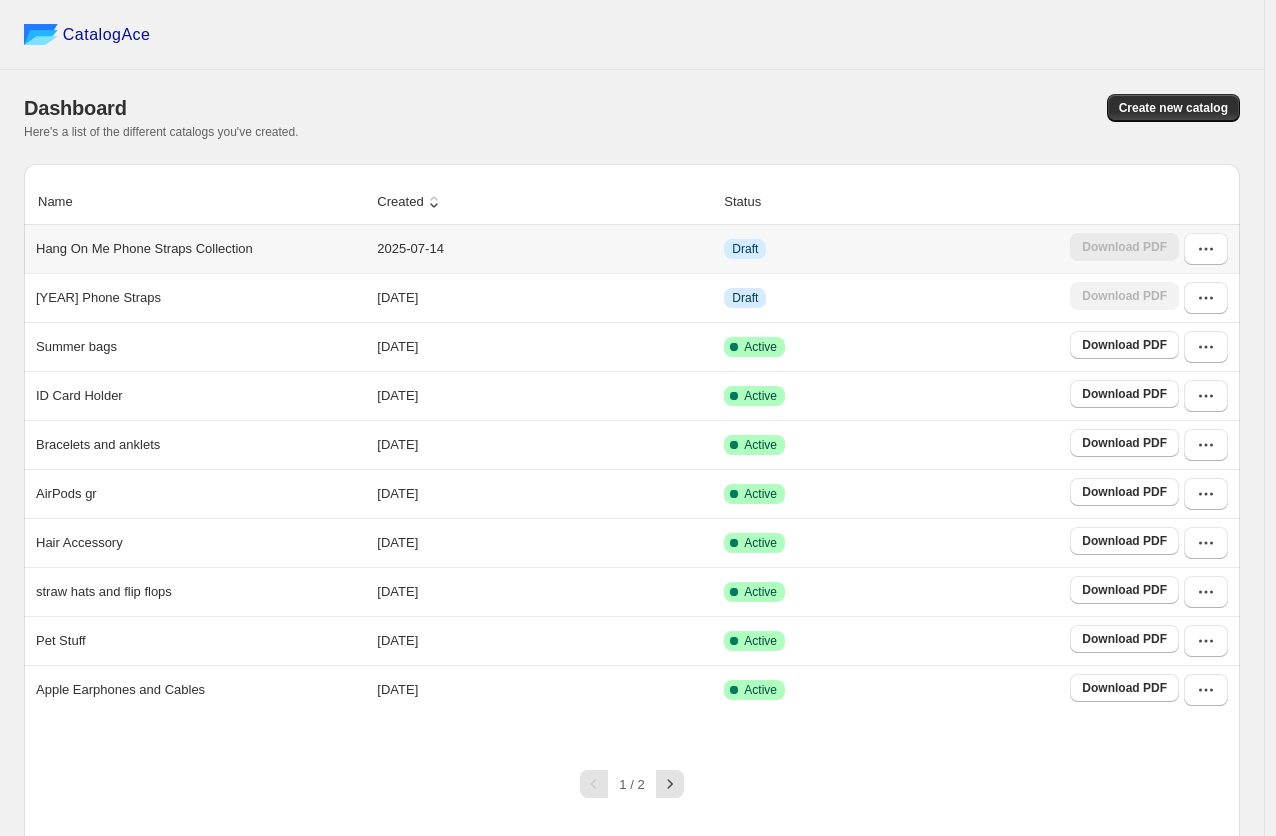 click on "Hang On Me Phone Straps Collection" at bounding box center [144, 249] 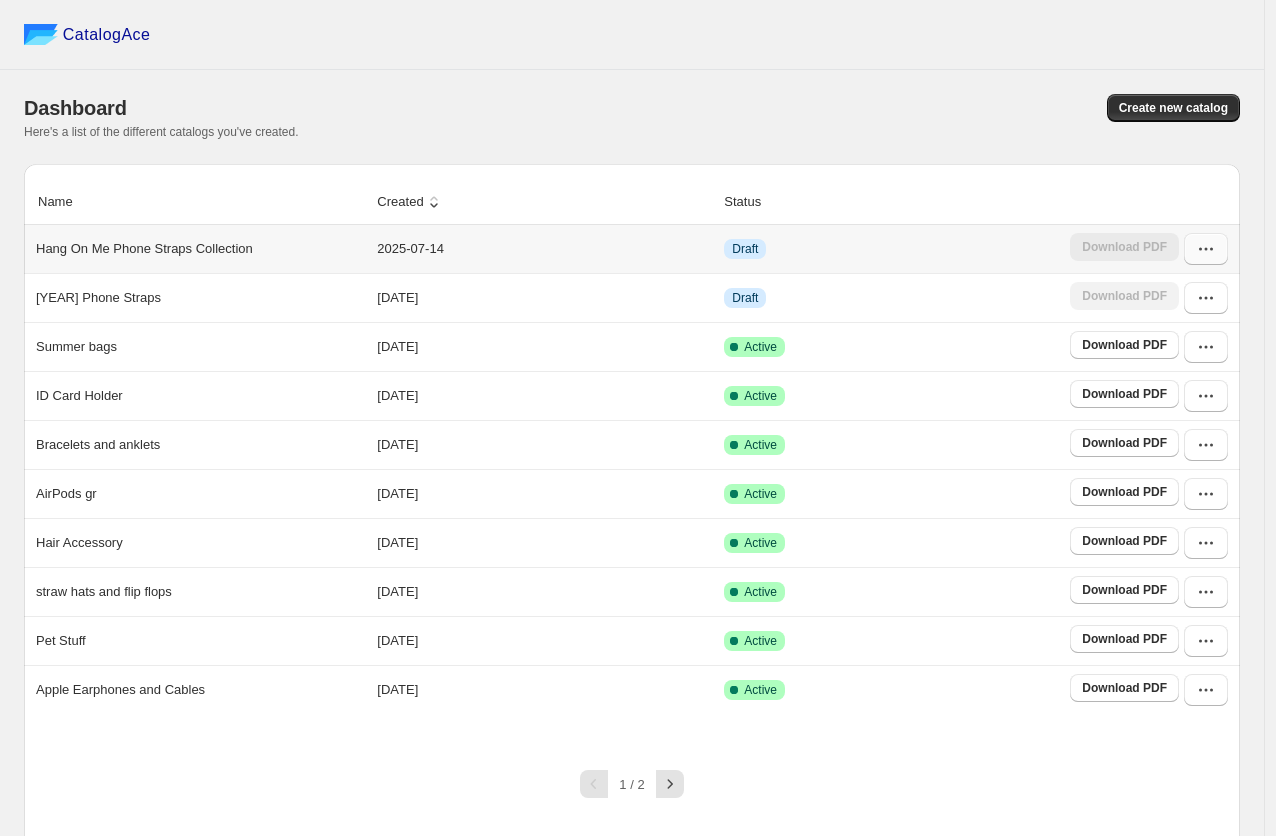 click at bounding box center [1206, 249] 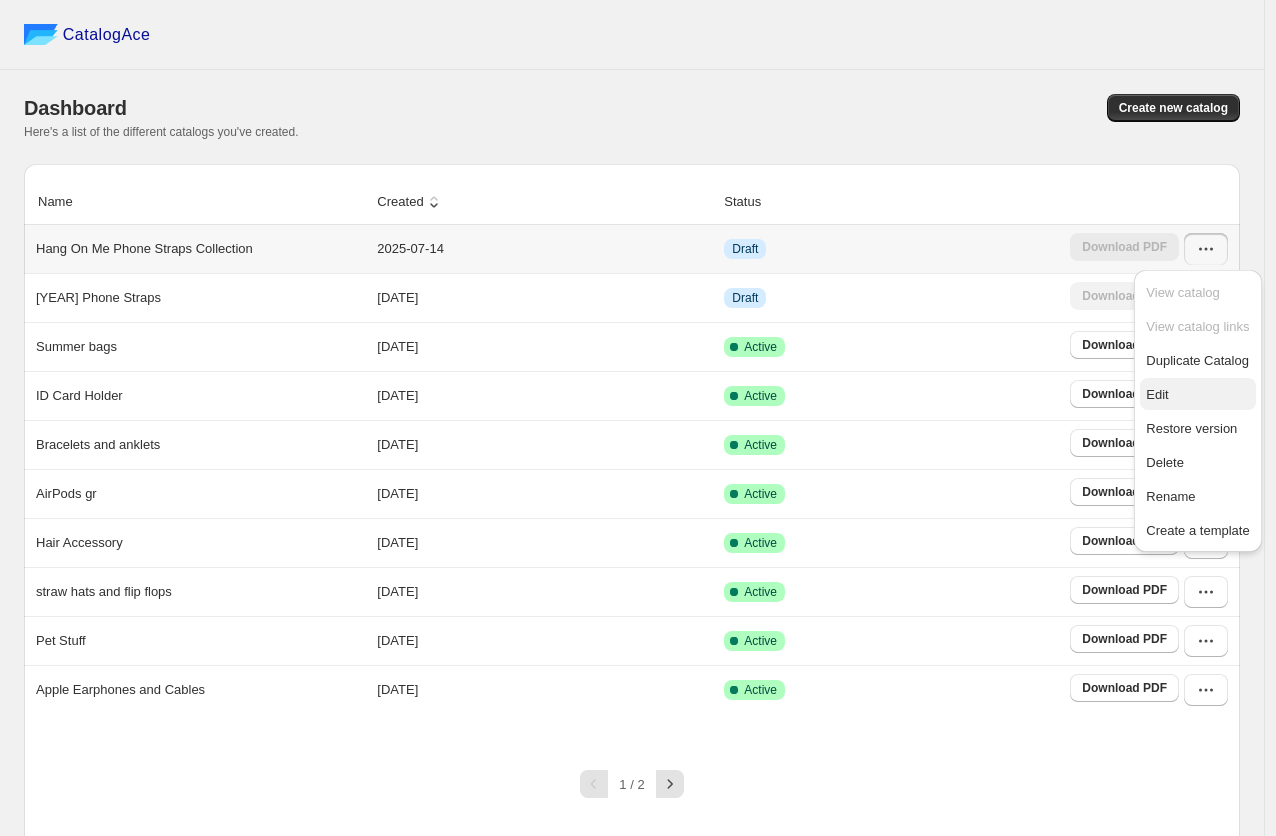click on "Edit" at bounding box center (1197, 395) 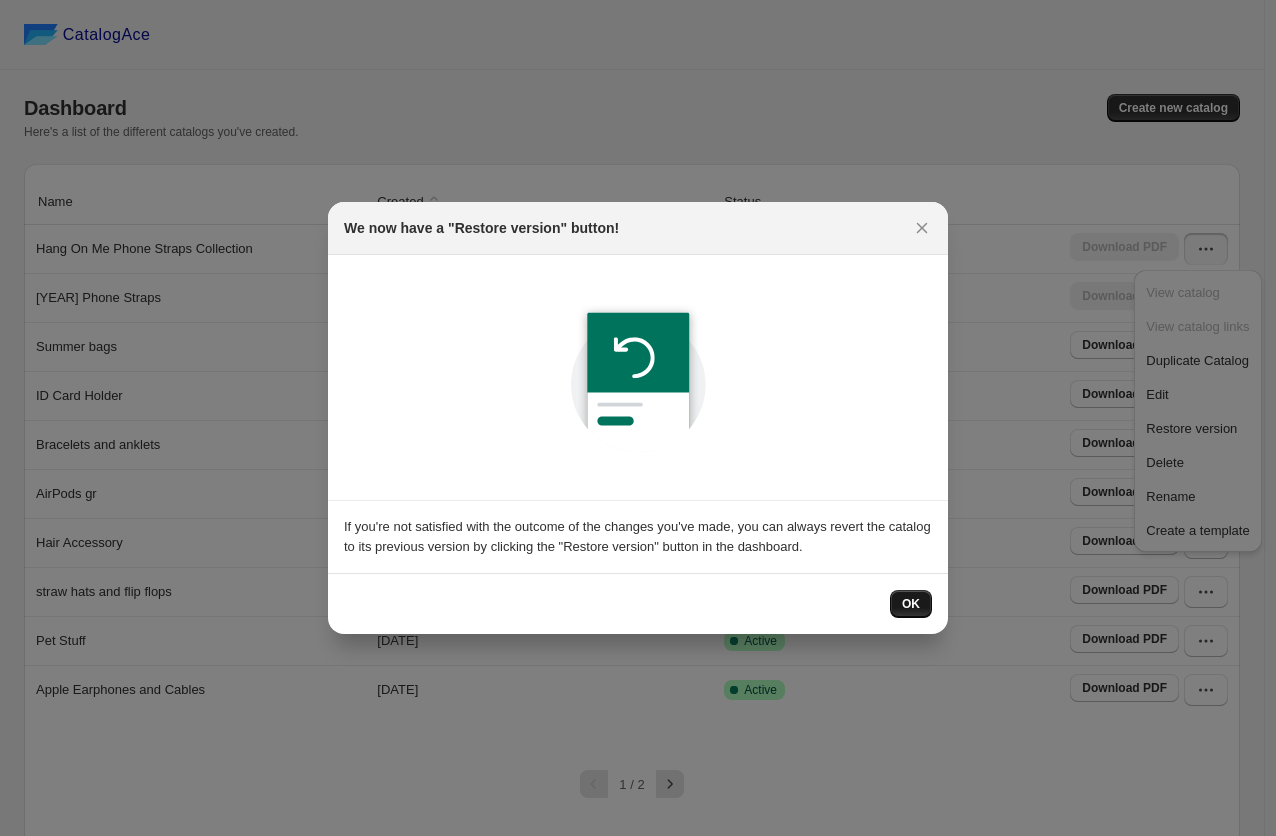click on "OK" at bounding box center [911, 604] 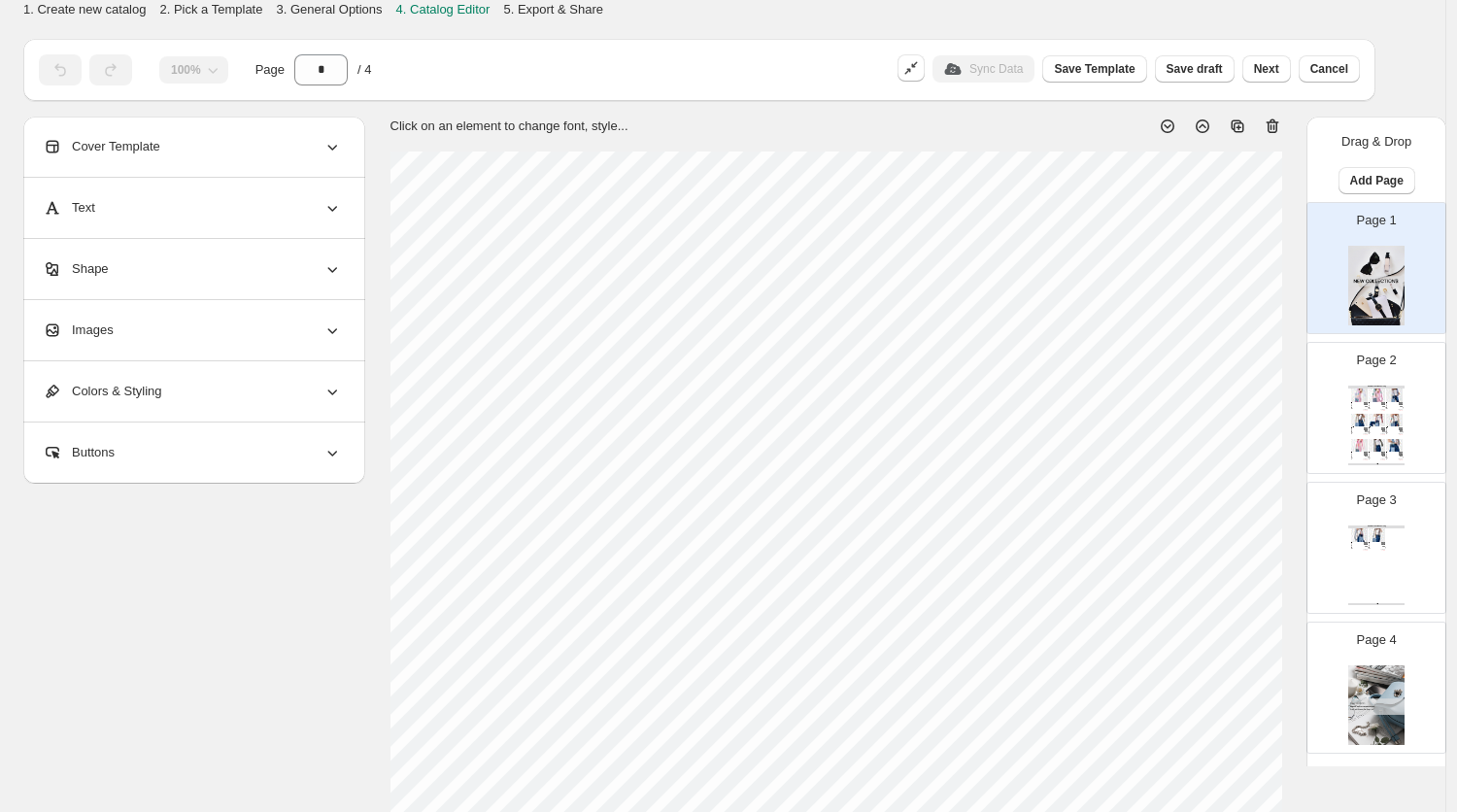 click 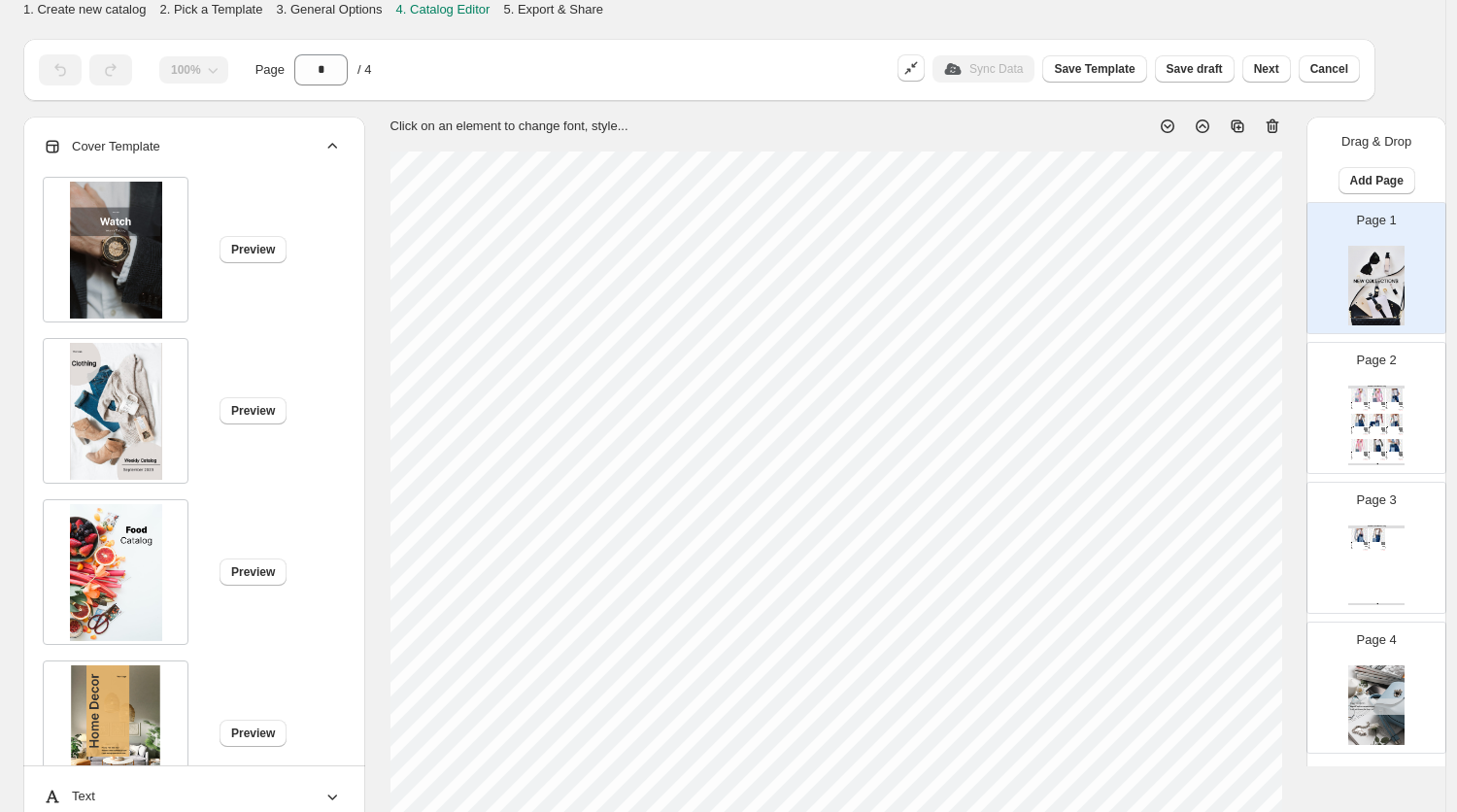 click at bounding box center [1376, 286] 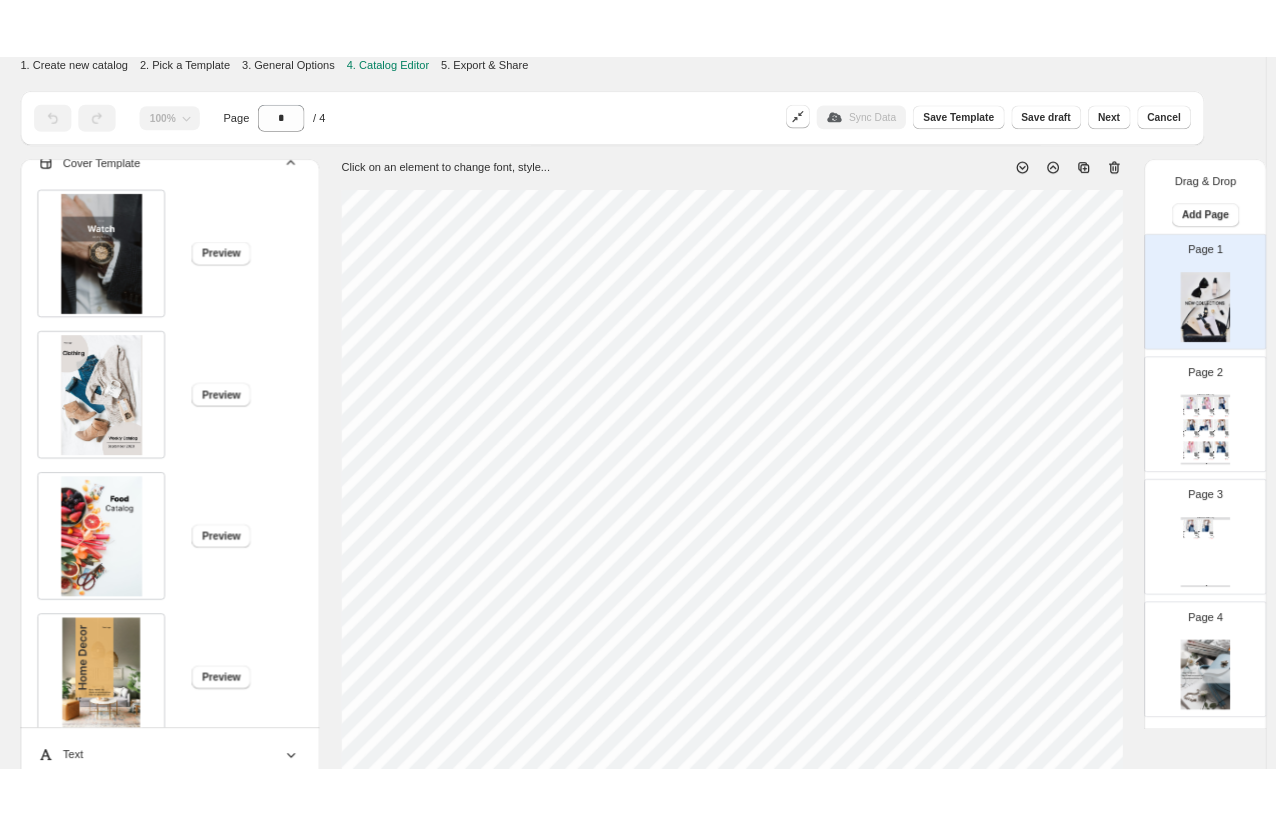 scroll, scrollTop: 0, scrollLeft: 0, axis: both 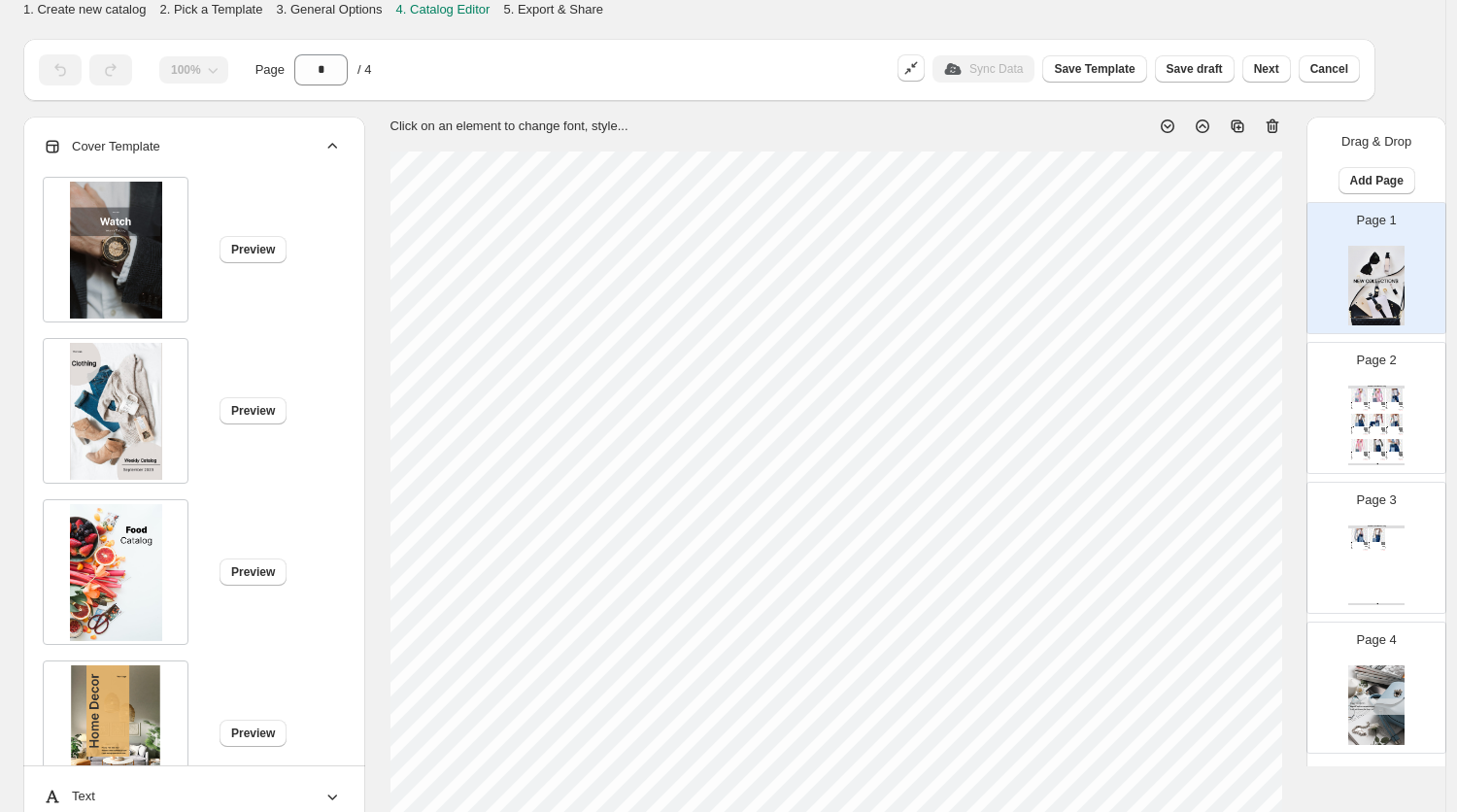click 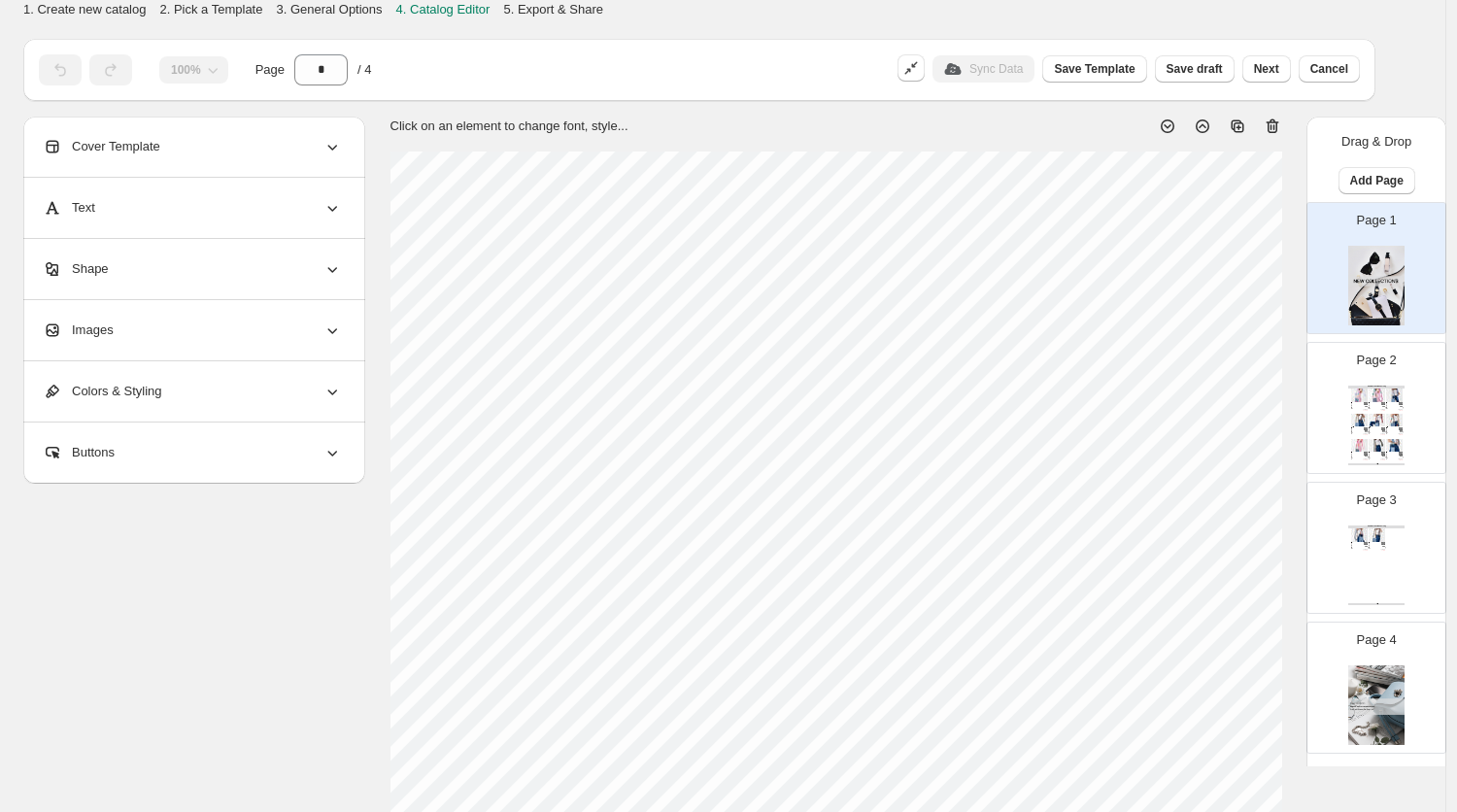 click on "Images" at bounding box center (192, 330) 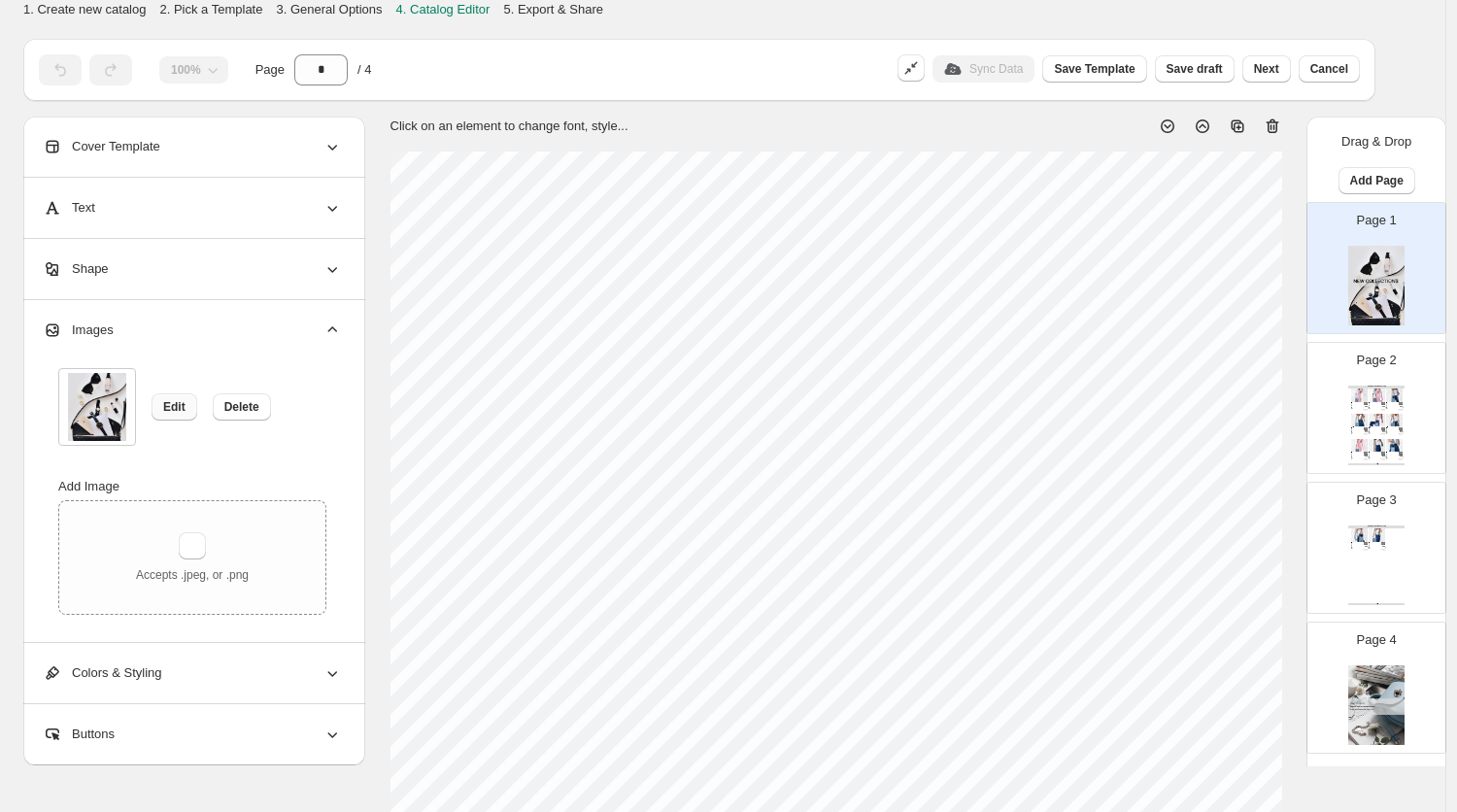 click on "Edit" at bounding box center [174, 407] 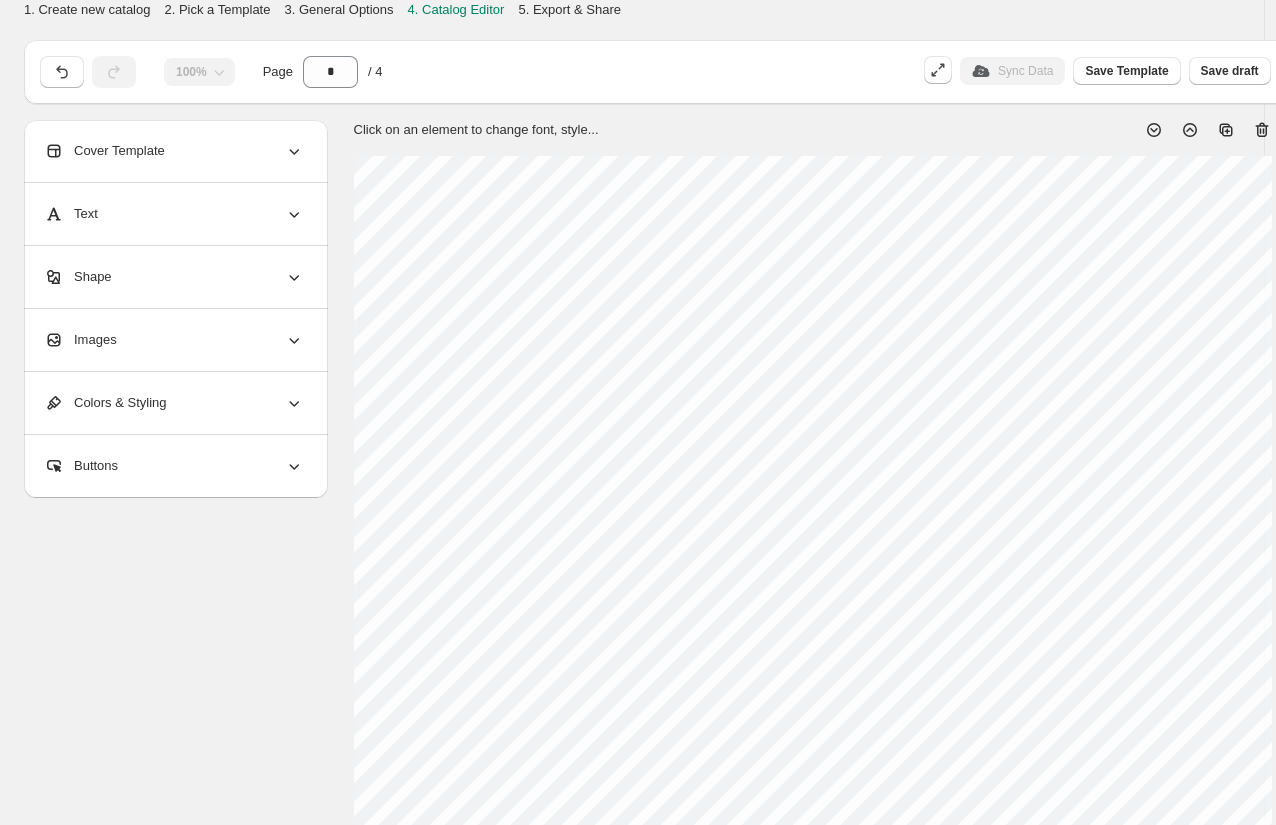 click 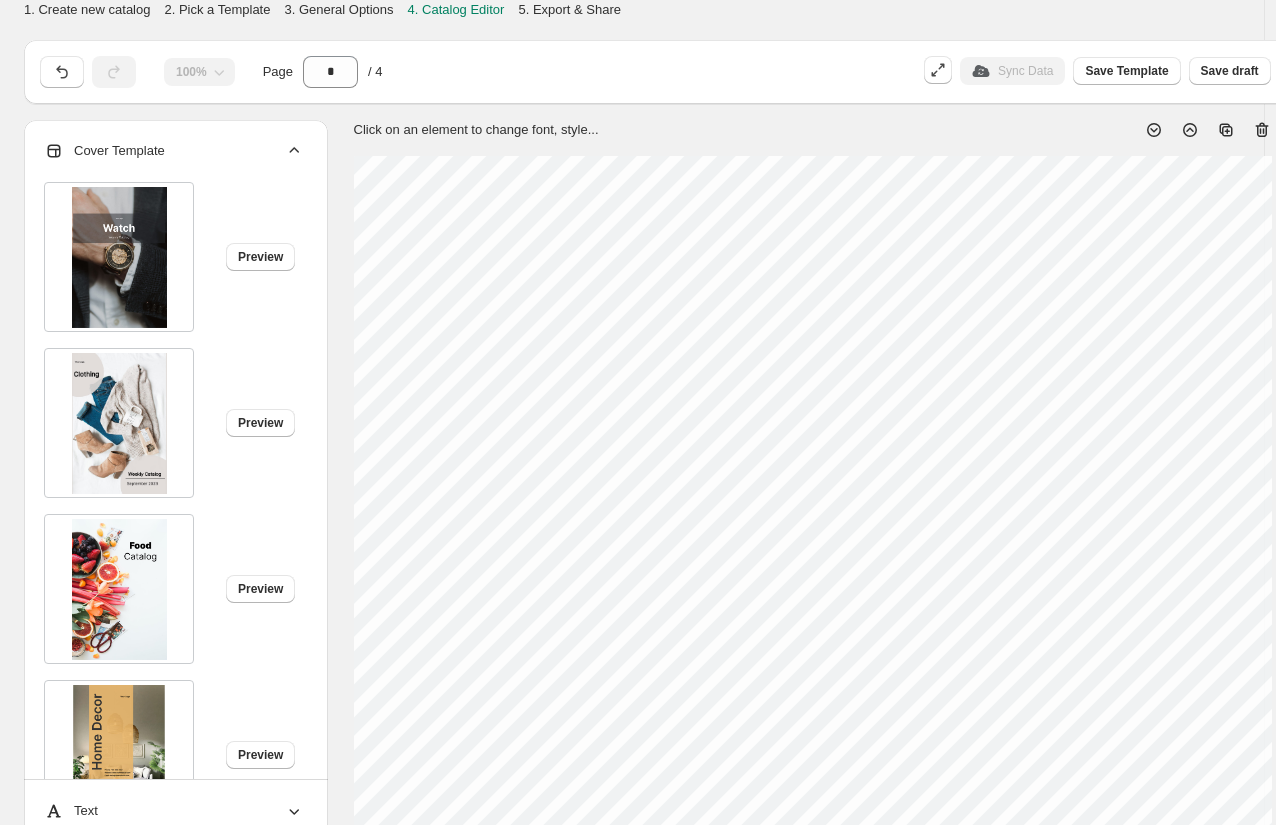 click 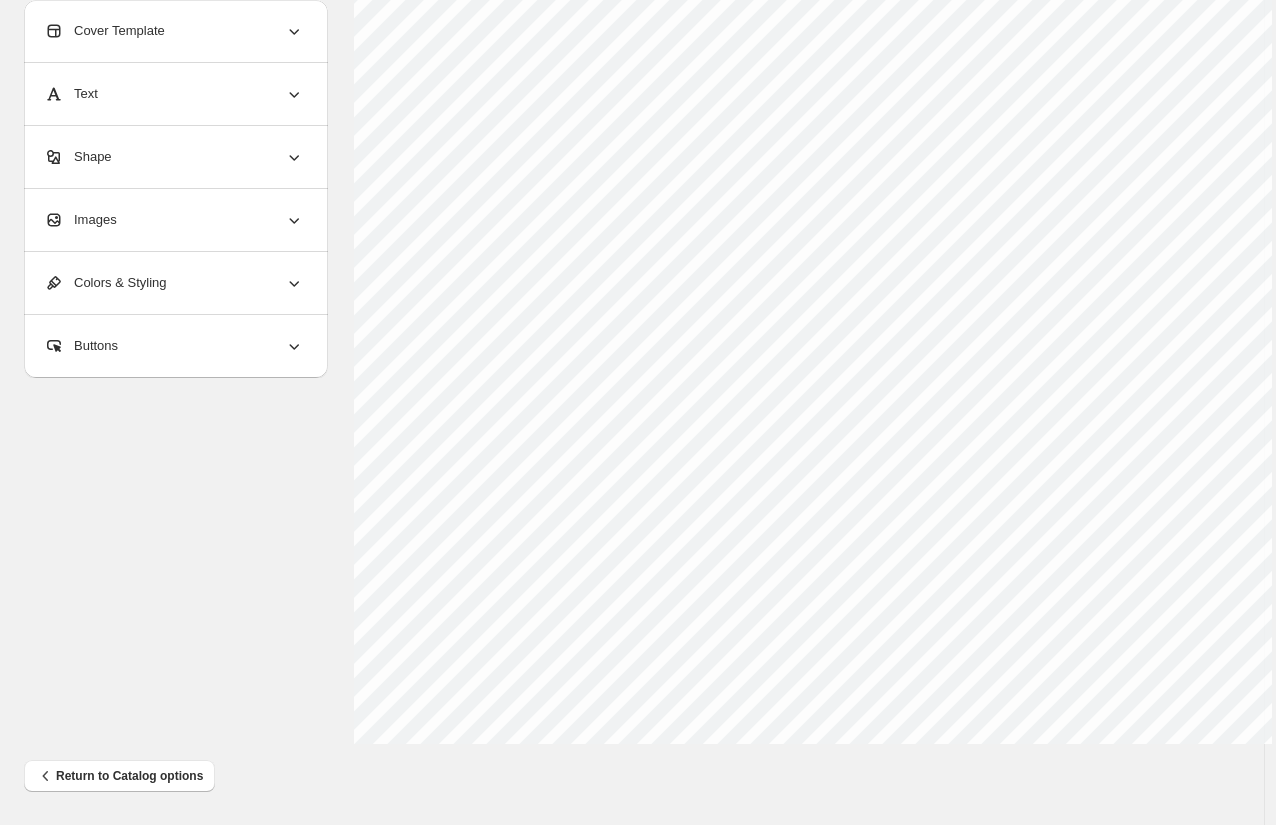 scroll, scrollTop: 0, scrollLeft: 0, axis: both 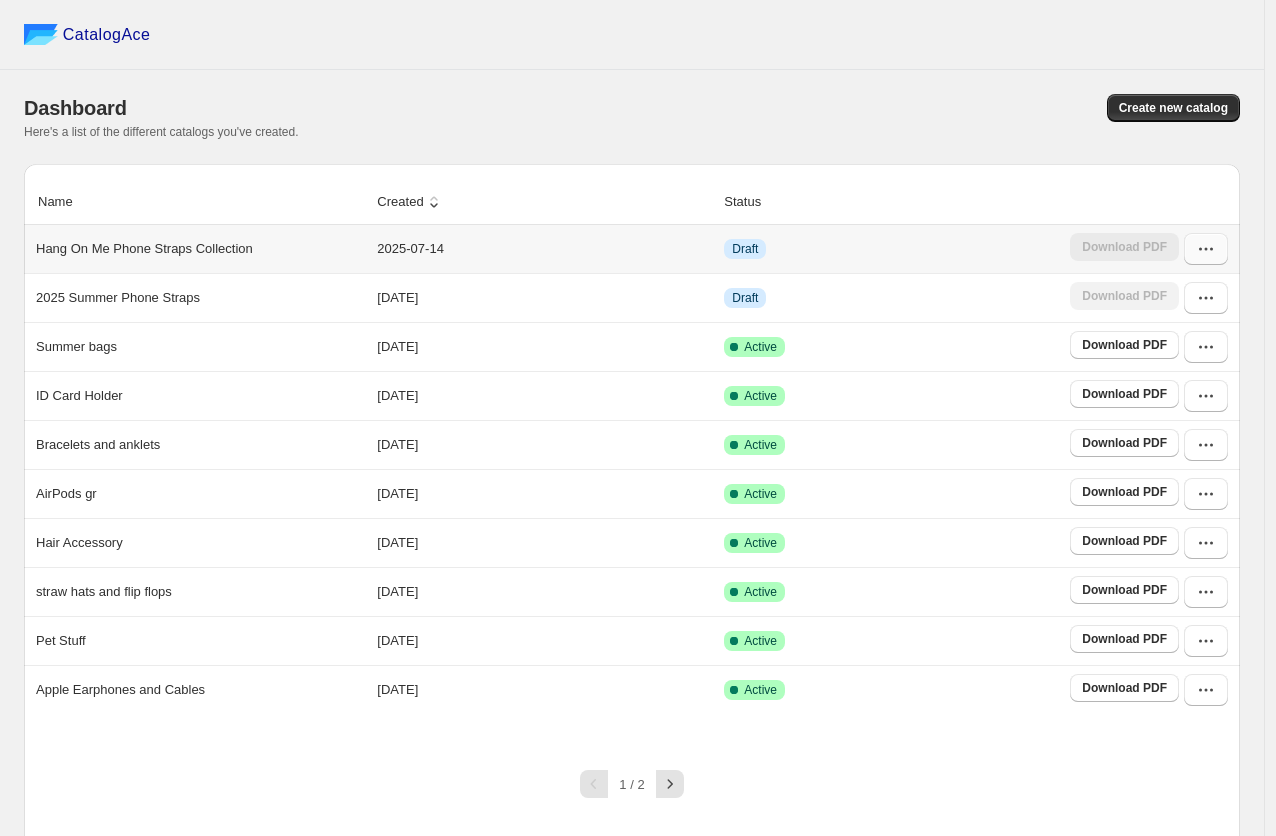click 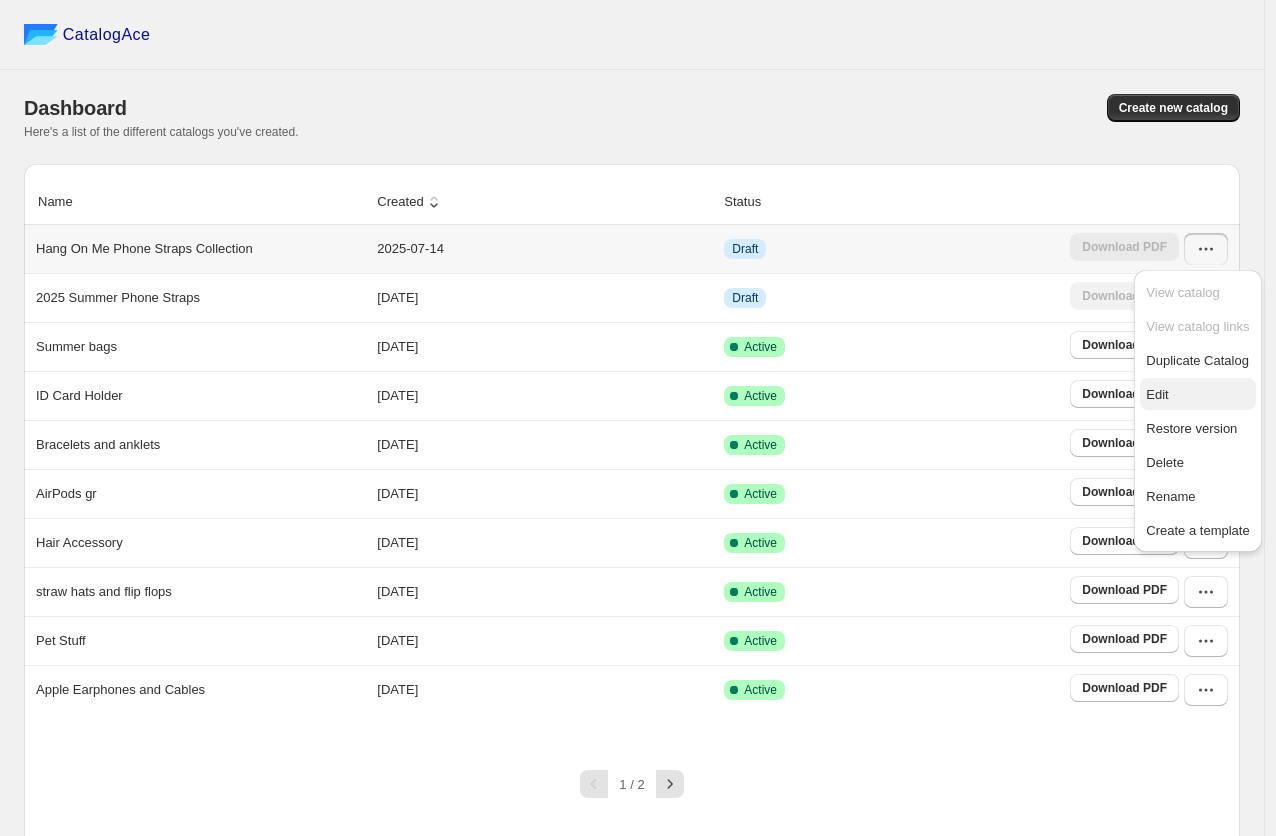 click on "Edit" at bounding box center [1197, 395] 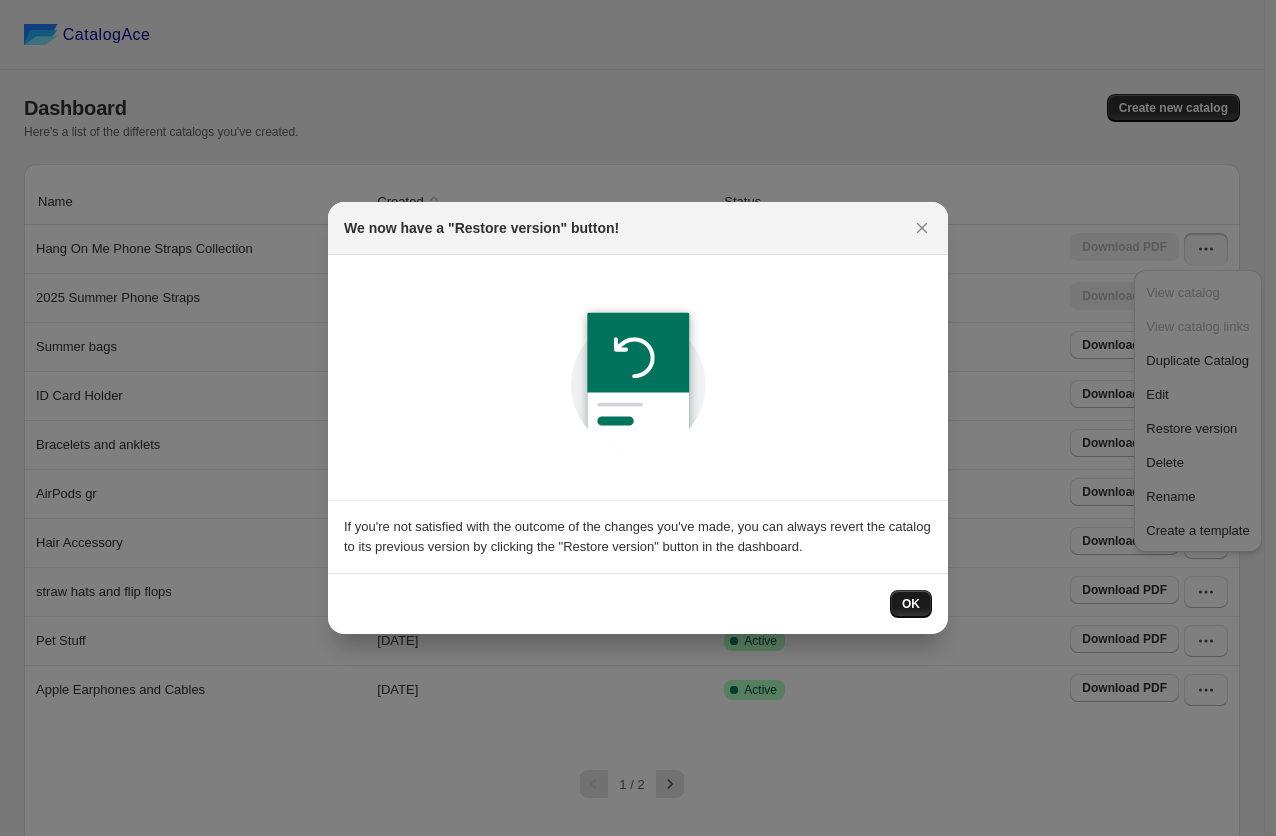 click on "OK" at bounding box center (911, 604) 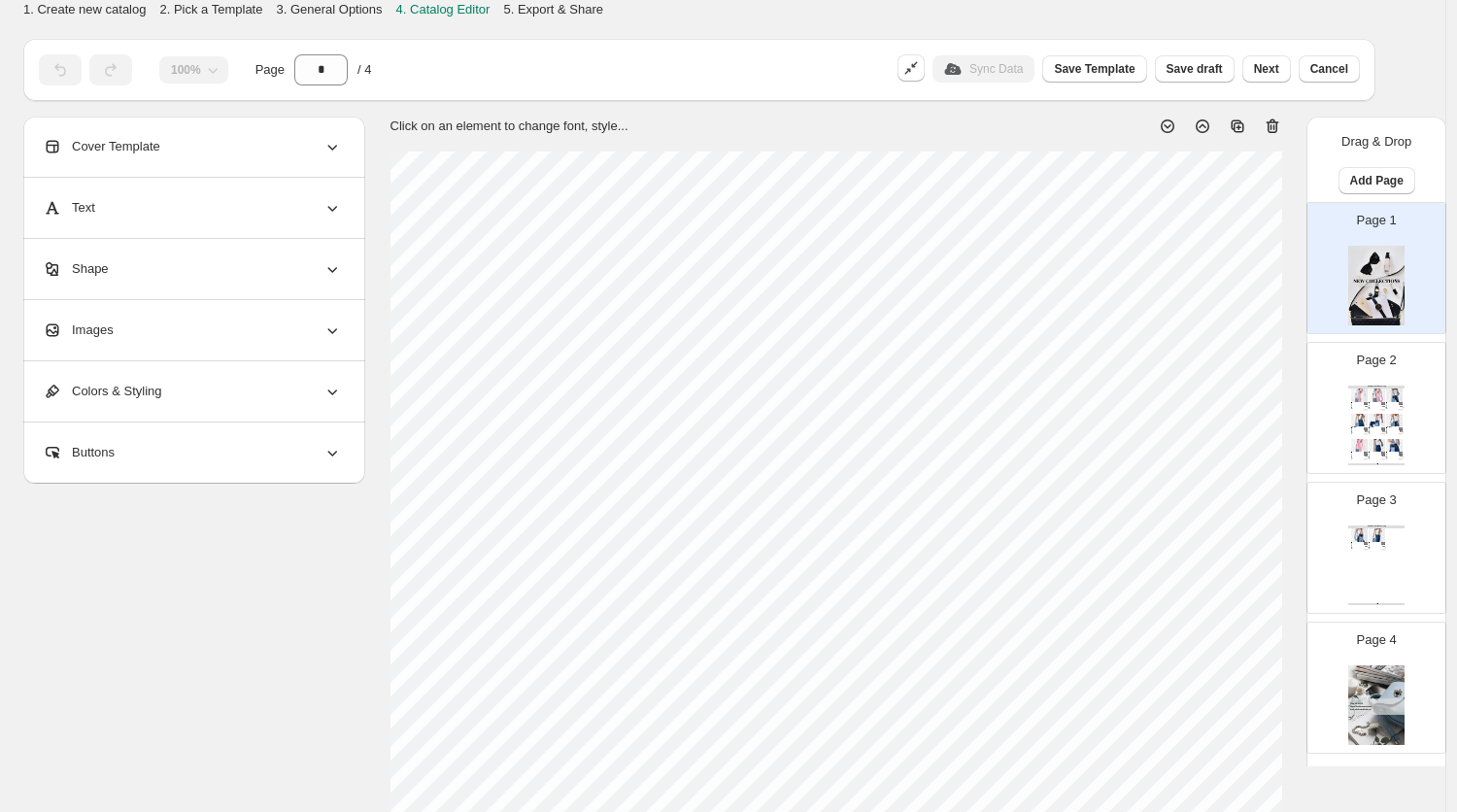 click 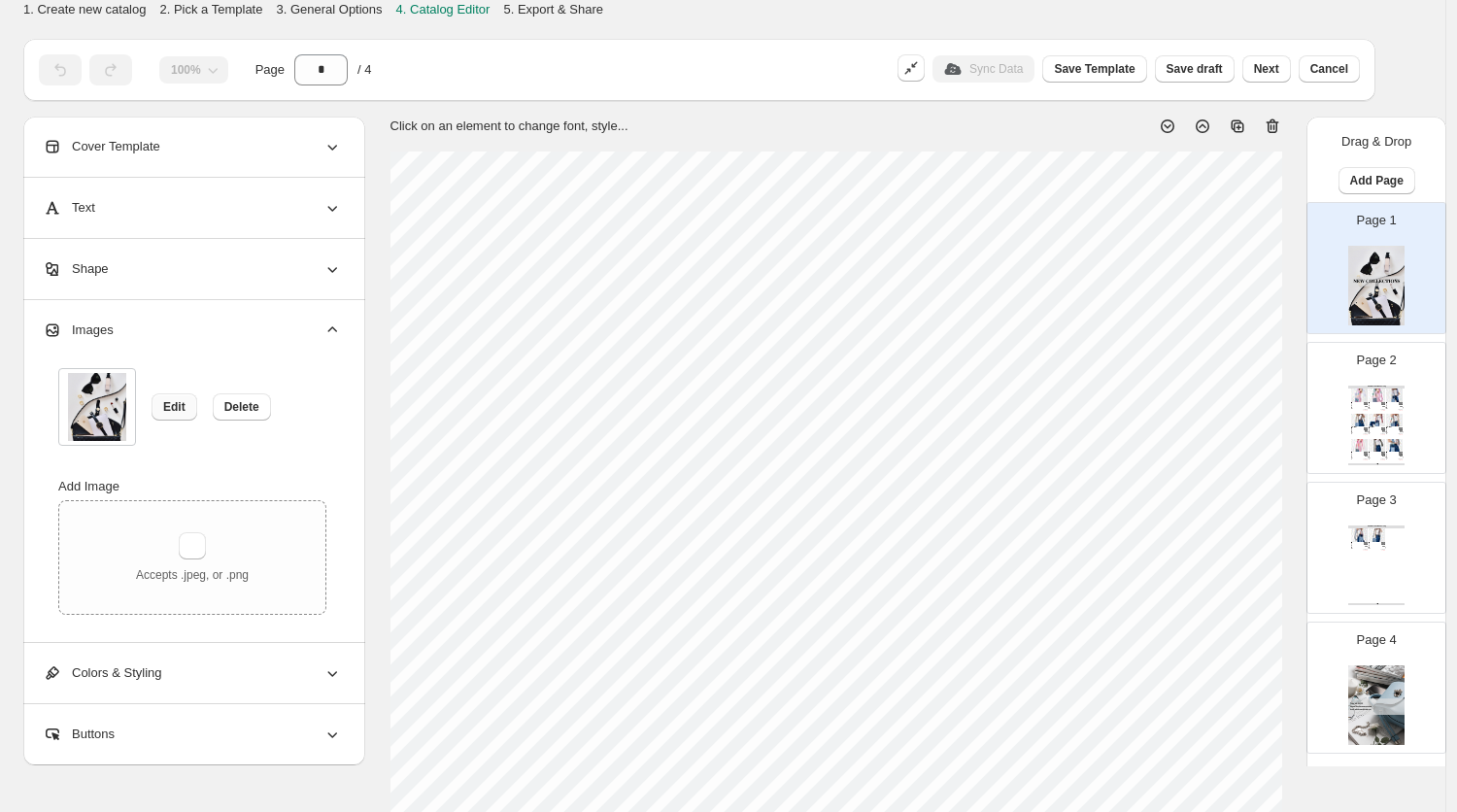 click on "Edit" at bounding box center [174, 407] 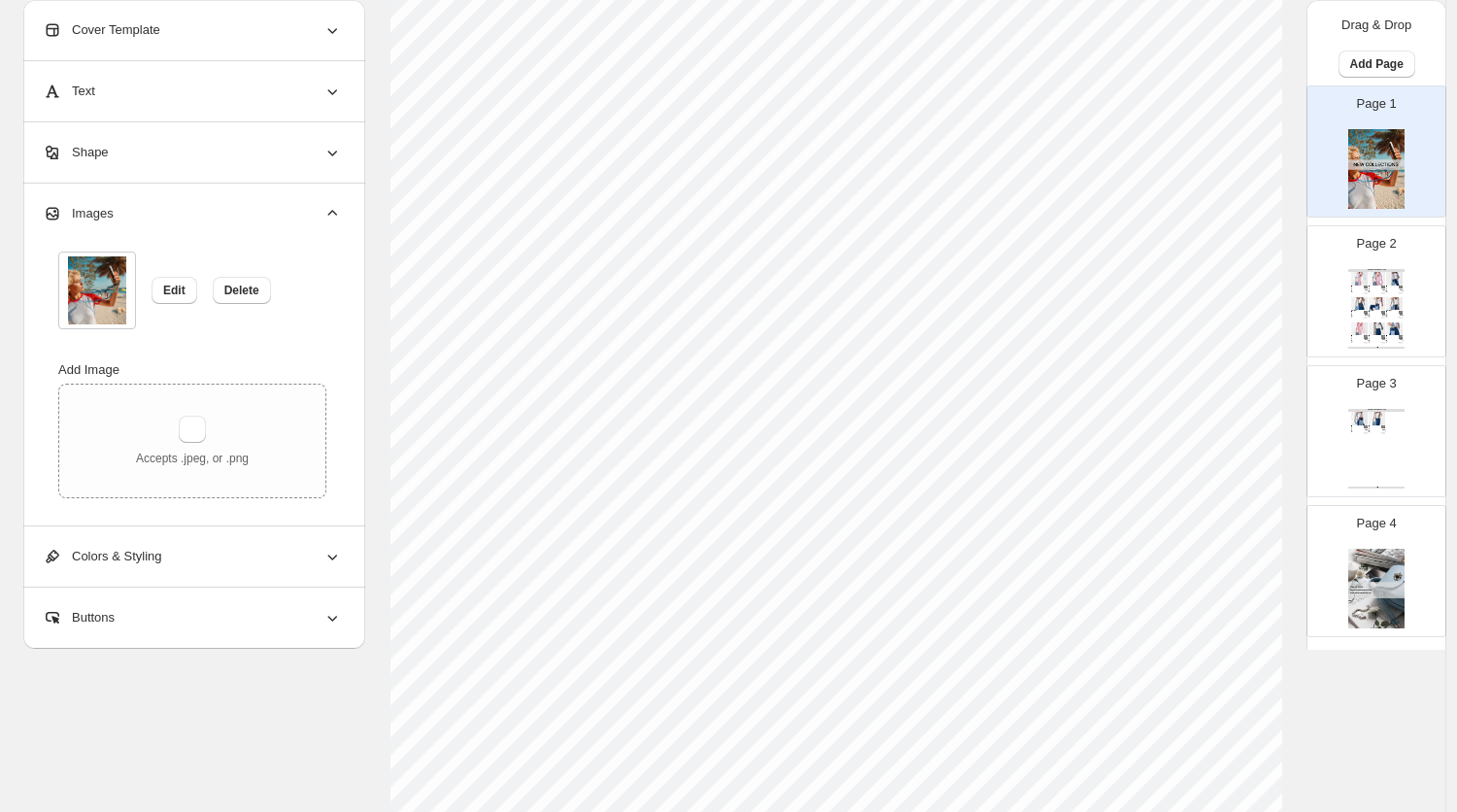 scroll, scrollTop: 404, scrollLeft: 0, axis: vertical 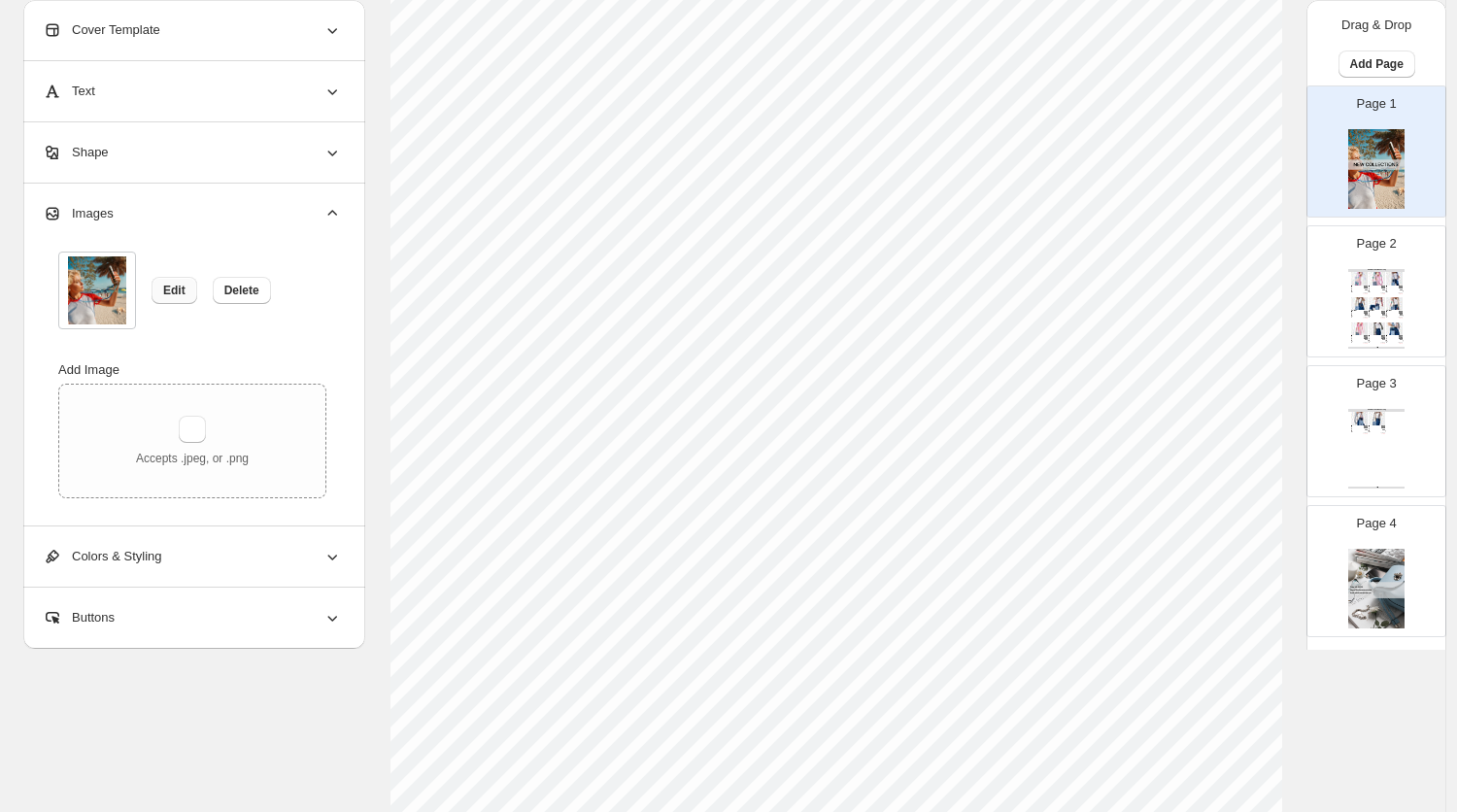click on "Edit" at bounding box center [174, 290] 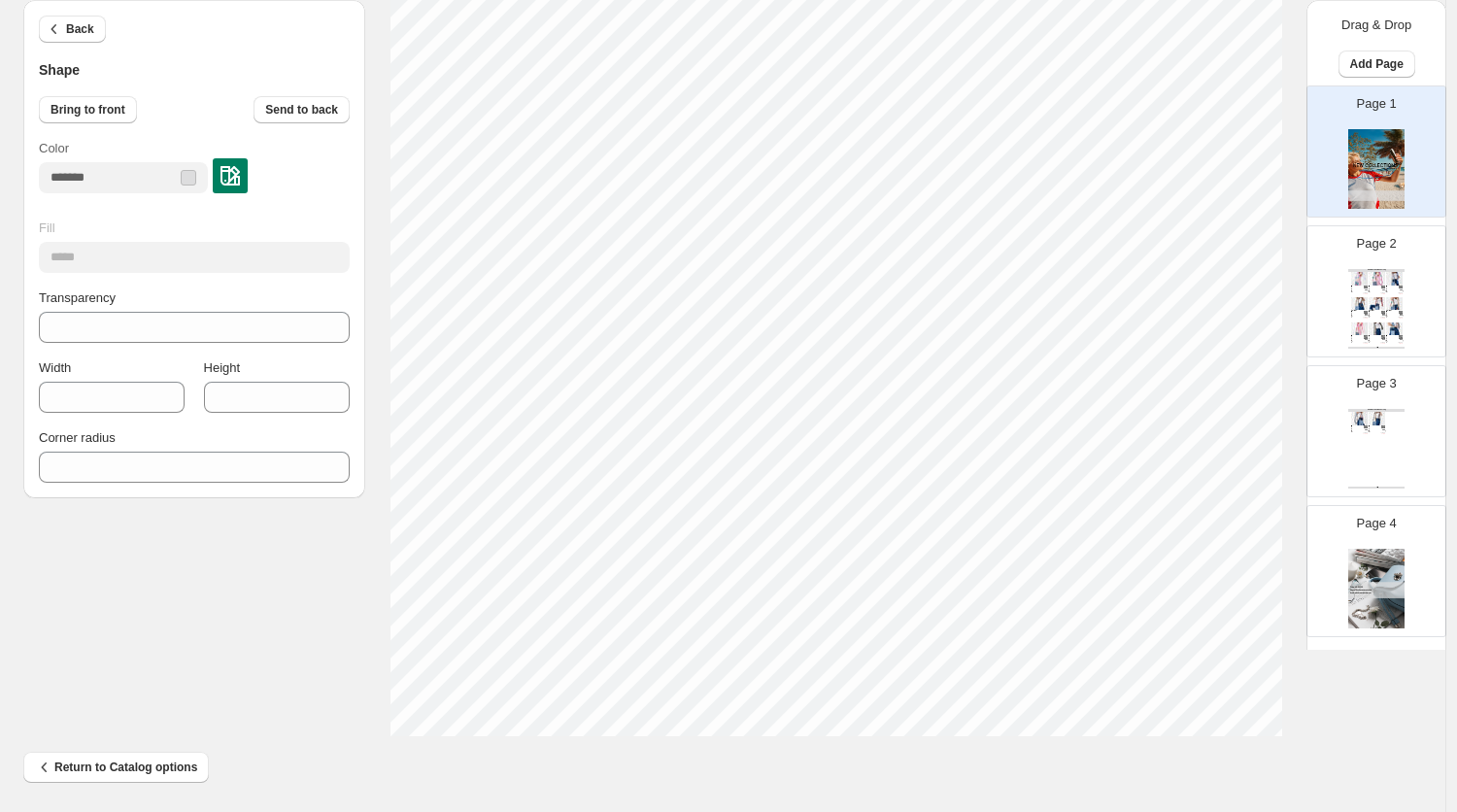 scroll, scrollTop: 568, scrollLeft: 0, axis: vertical 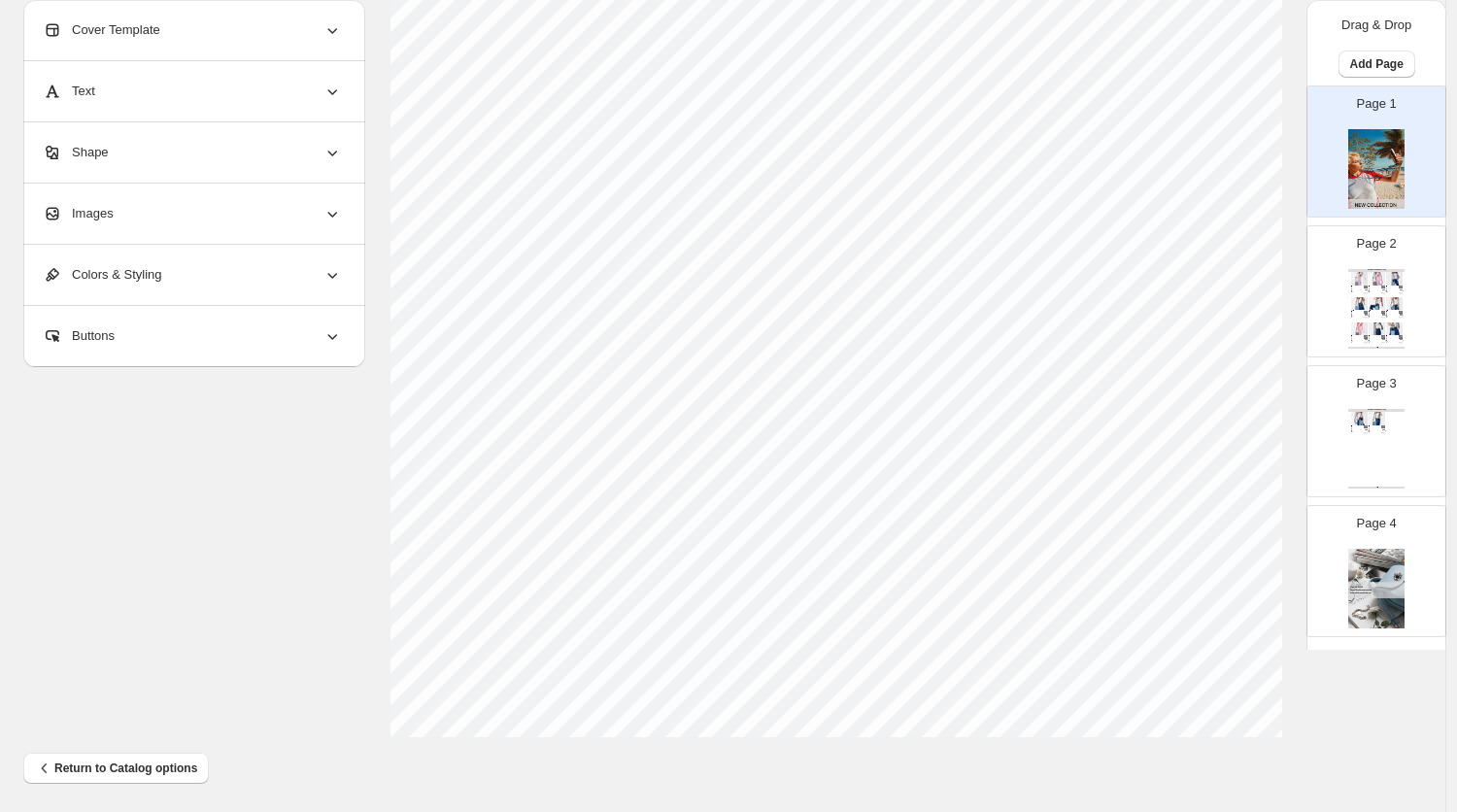 click at bounding box center [1376, 169] 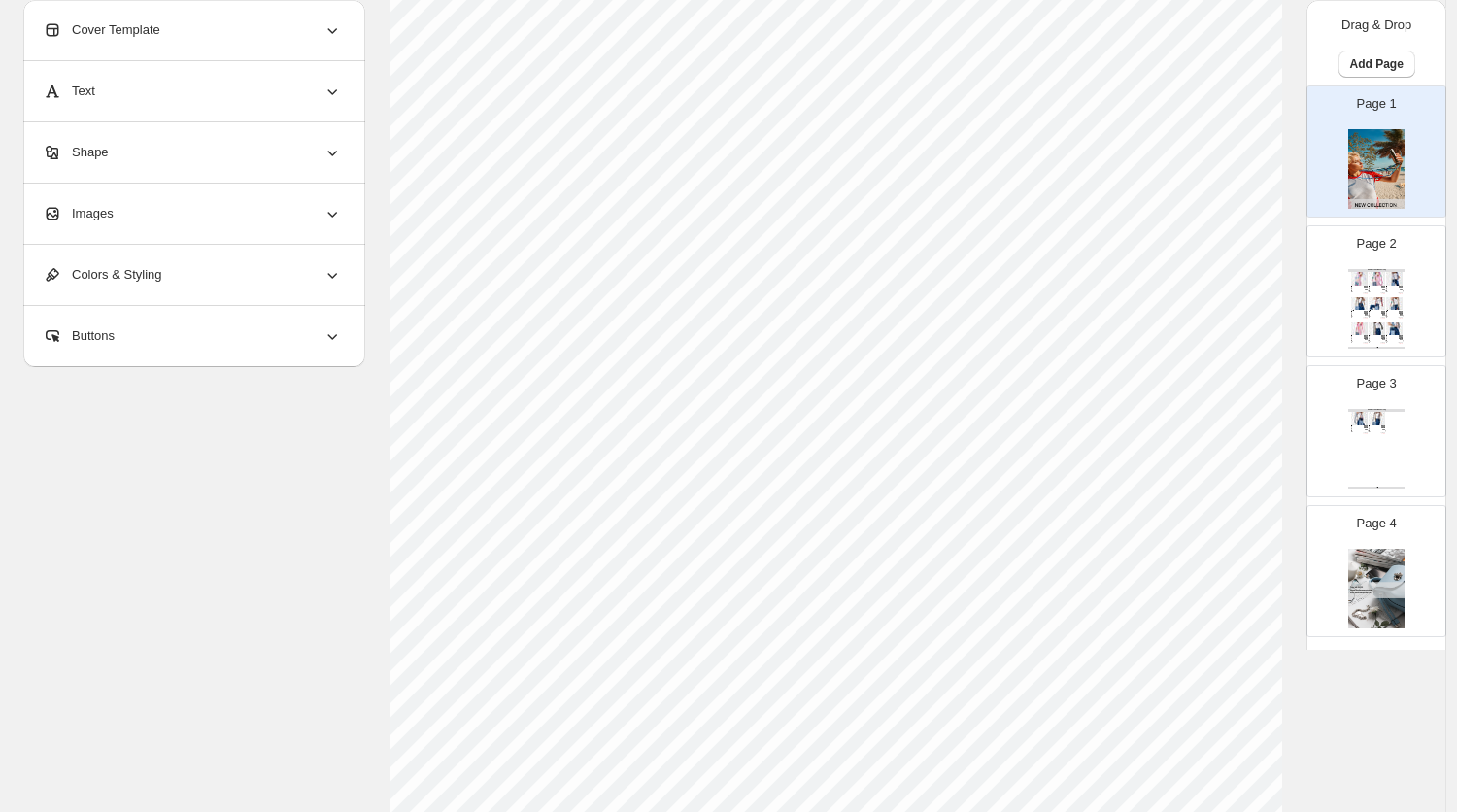 scroll, scrollTop: 231, scrollLeft: 0, axis: vertical 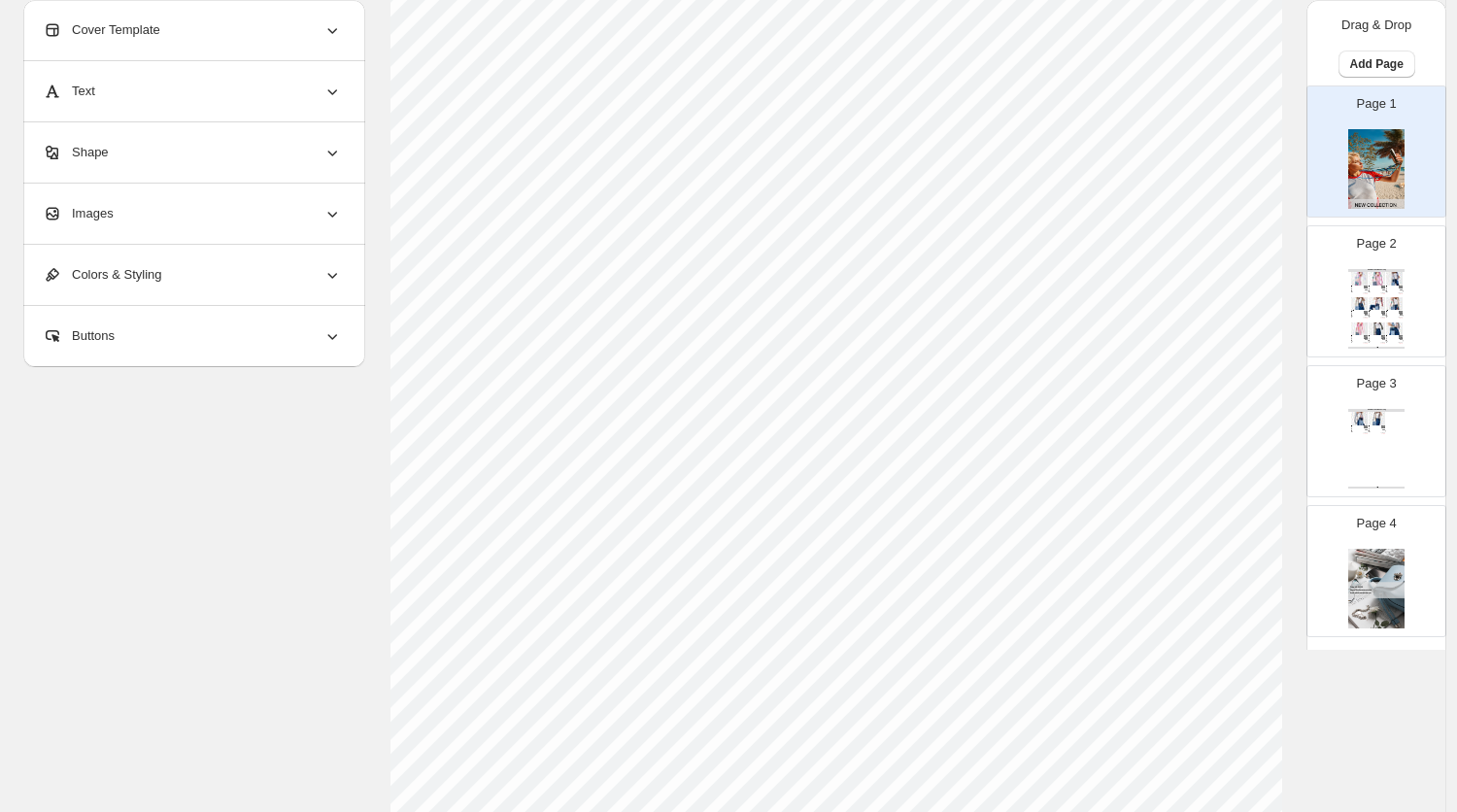 click on "Text" at bounding box center (192, 91) 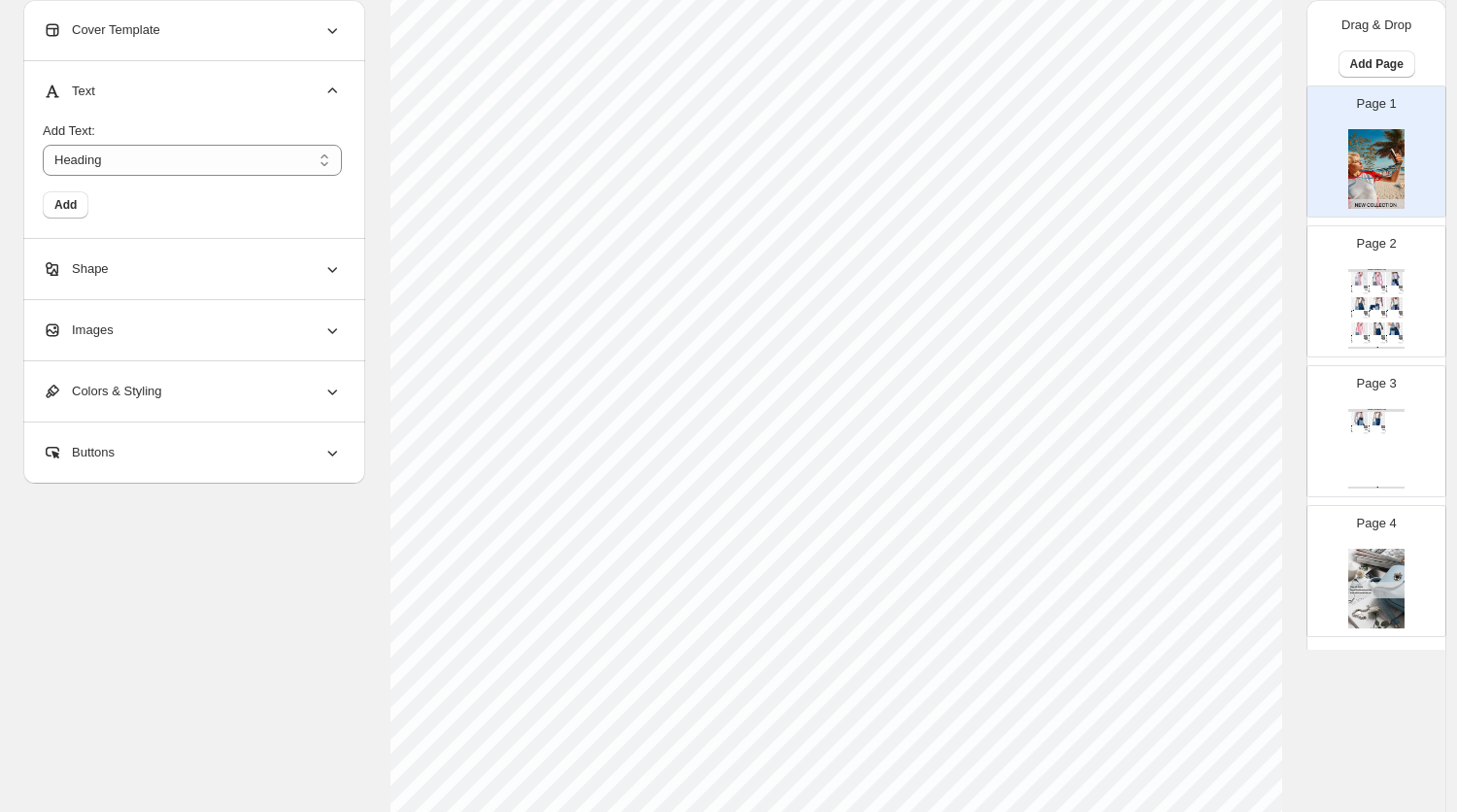 click on "Text" at bounding box center (192, 91) 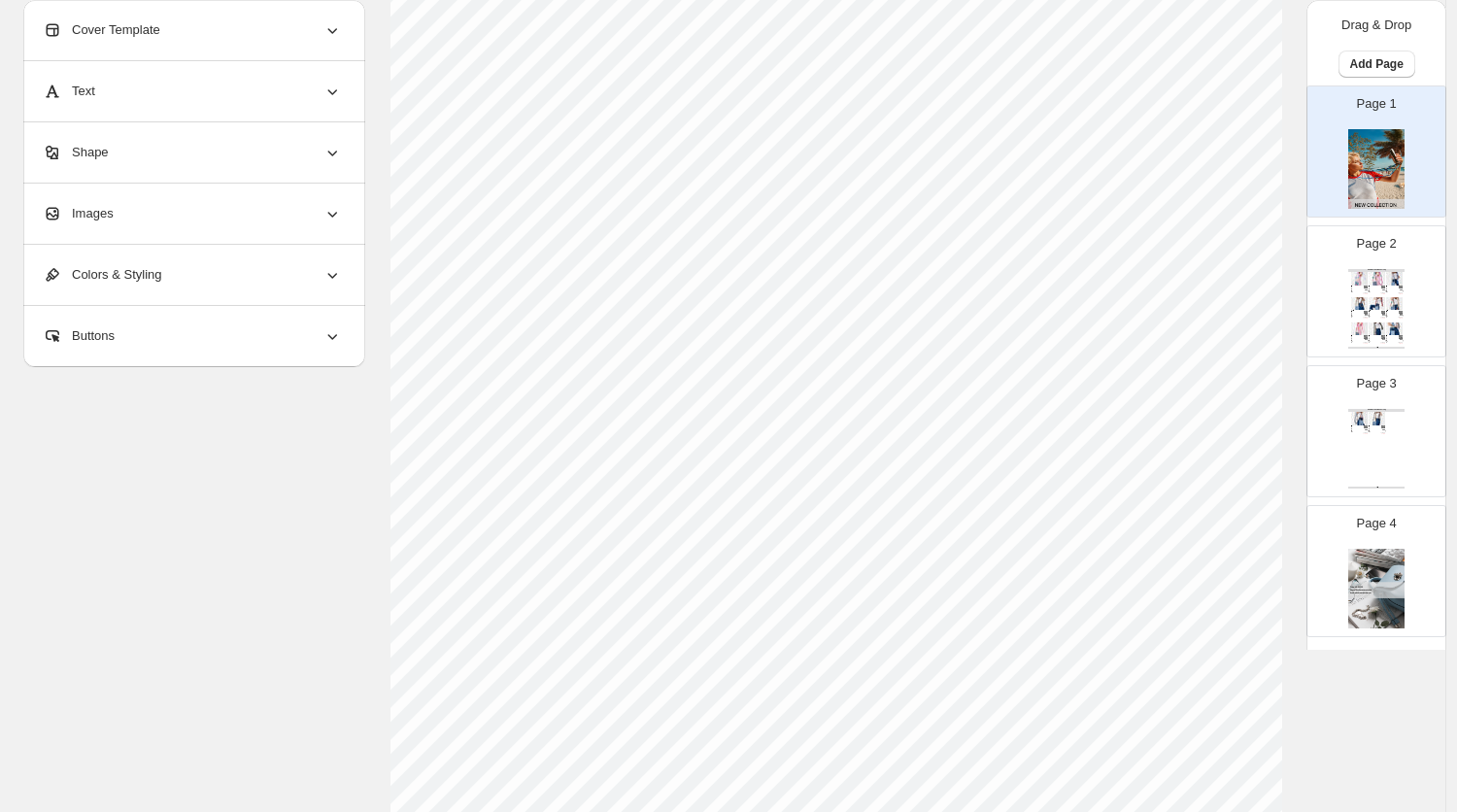 click on "Wild Trail Phone Strap - Beige / Adjustable / 100-140 cm" at bounding box center [1392, 311] 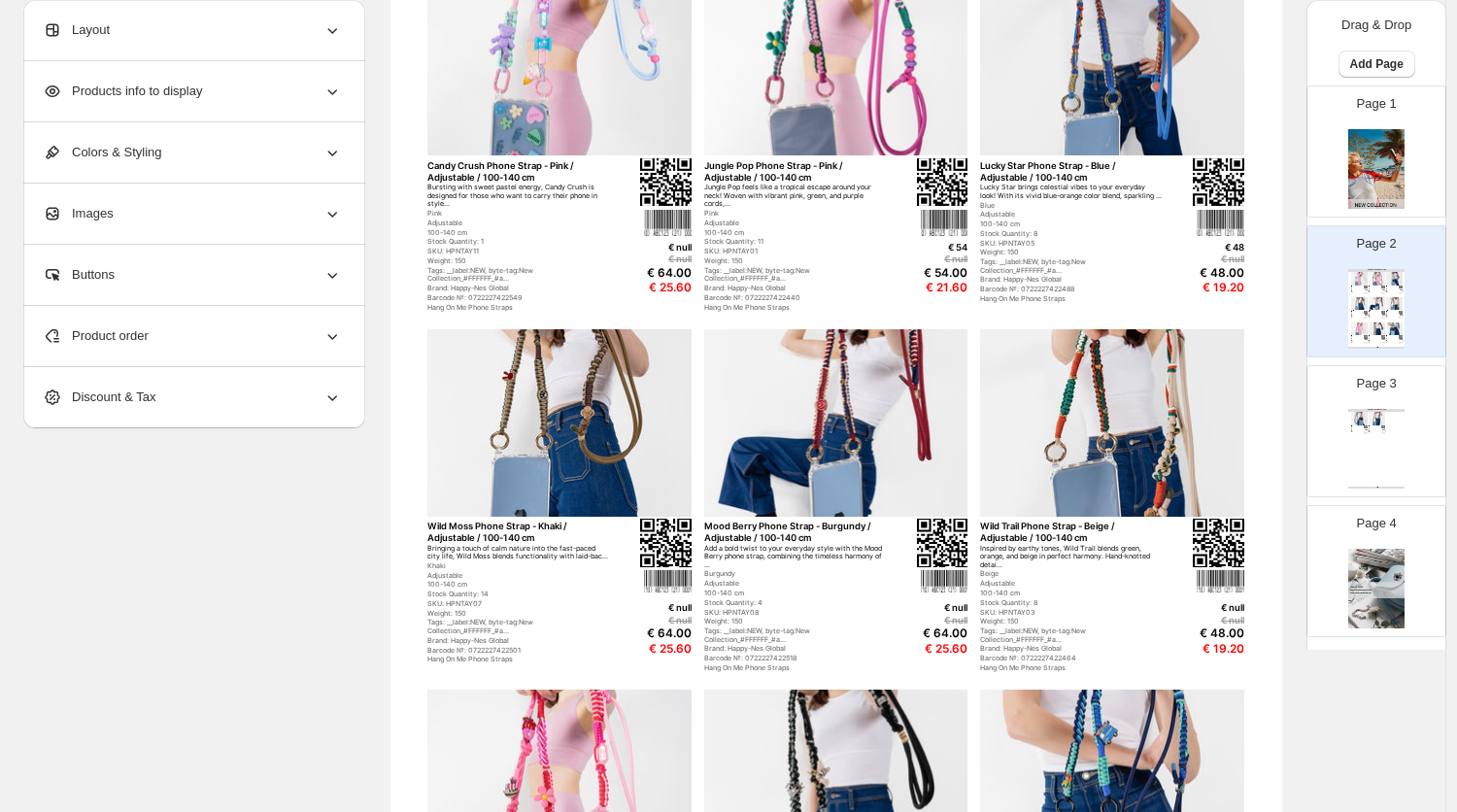 click on "Layout" at bounding box center (192, 30) 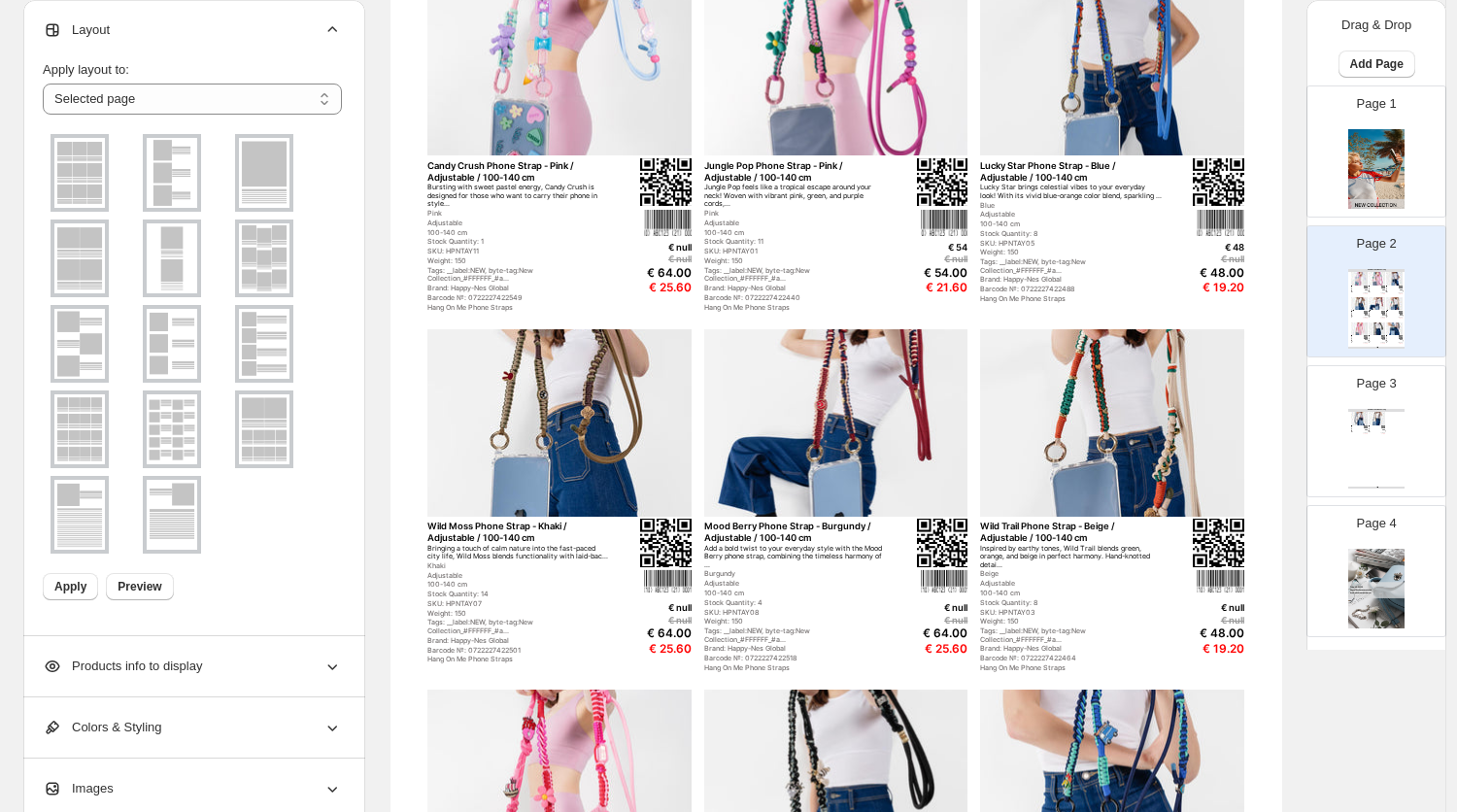 click at bounding box center [172, 173] 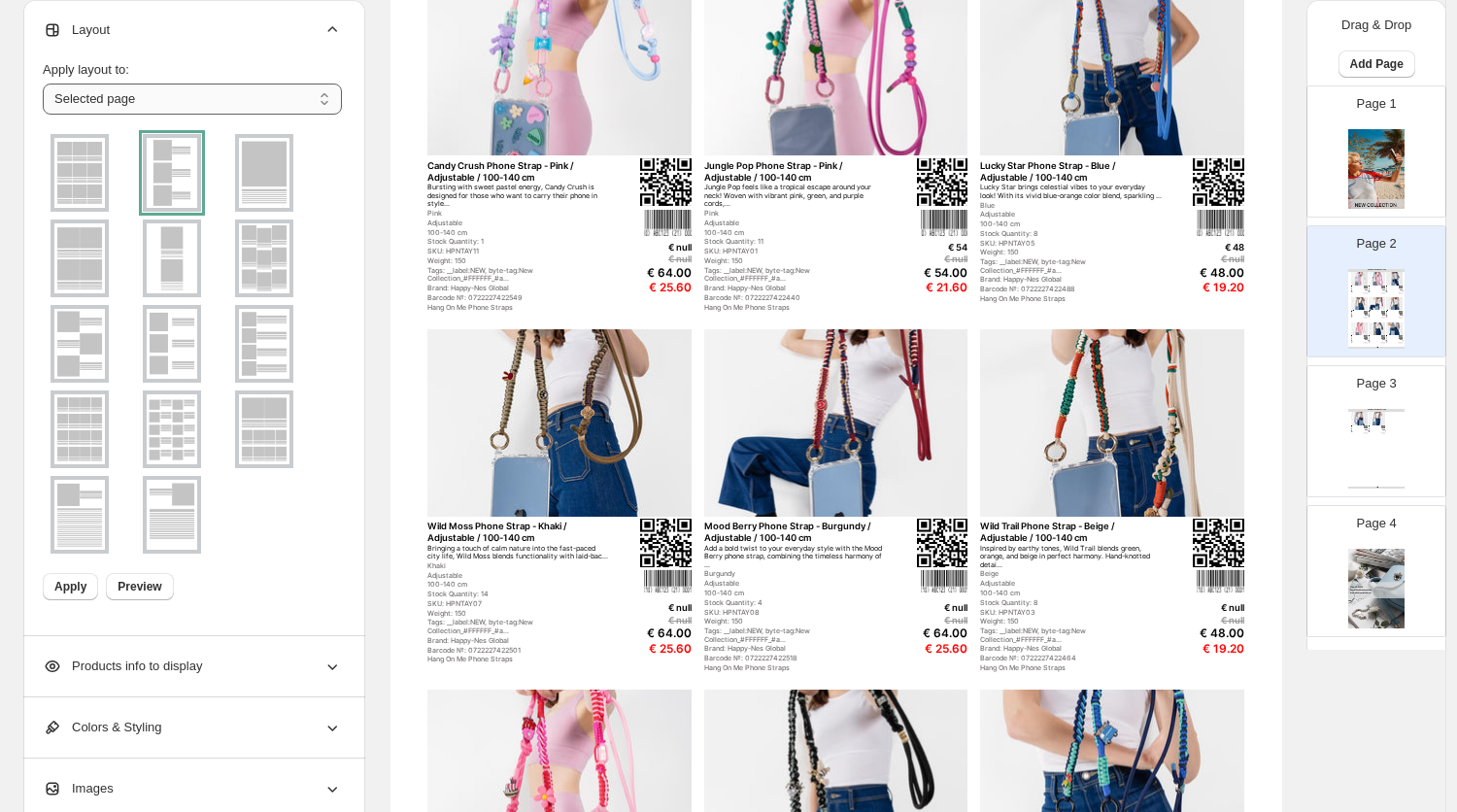 click on "**********" at bounding box center [192, 99] 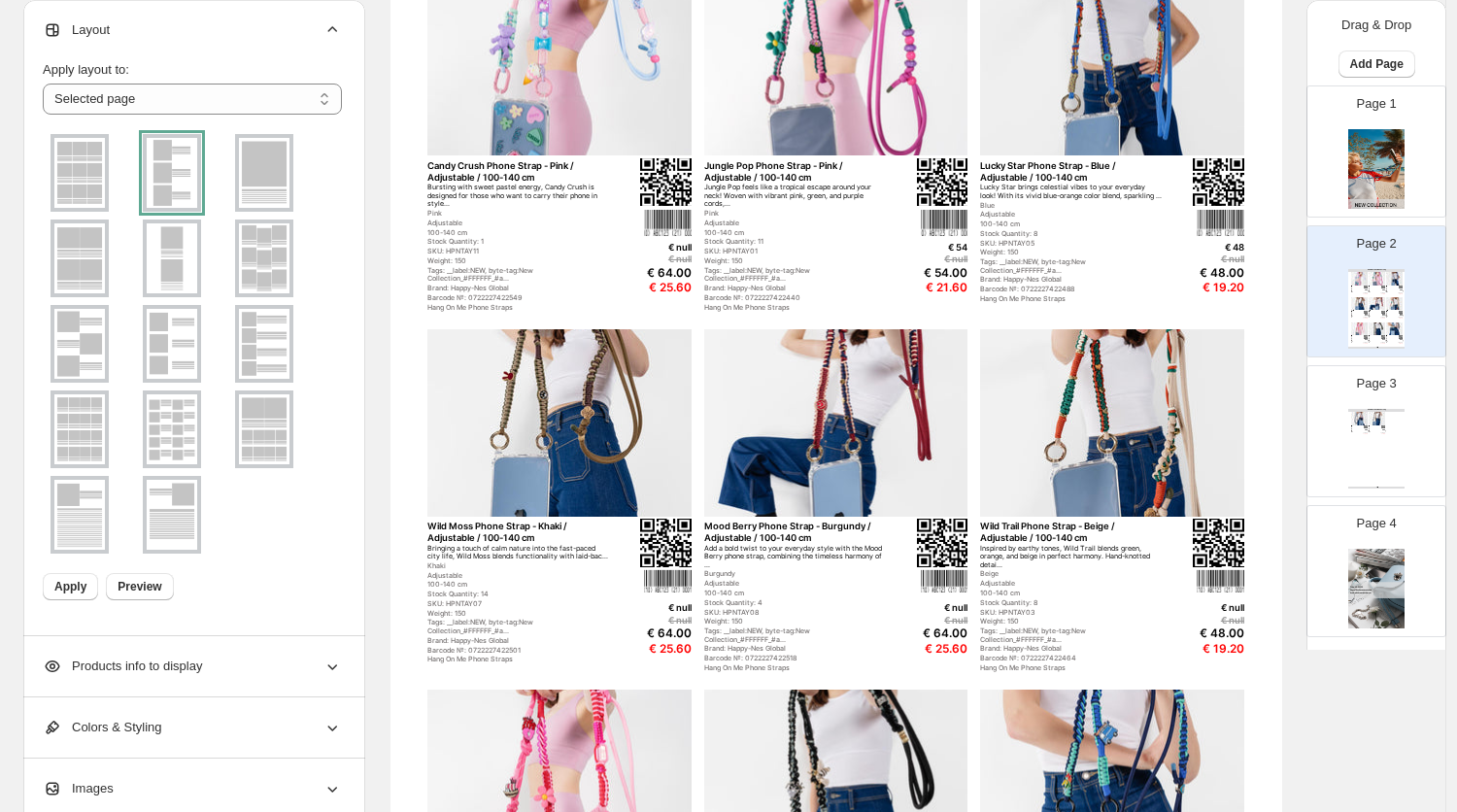 click at bounding box center (172, 173) 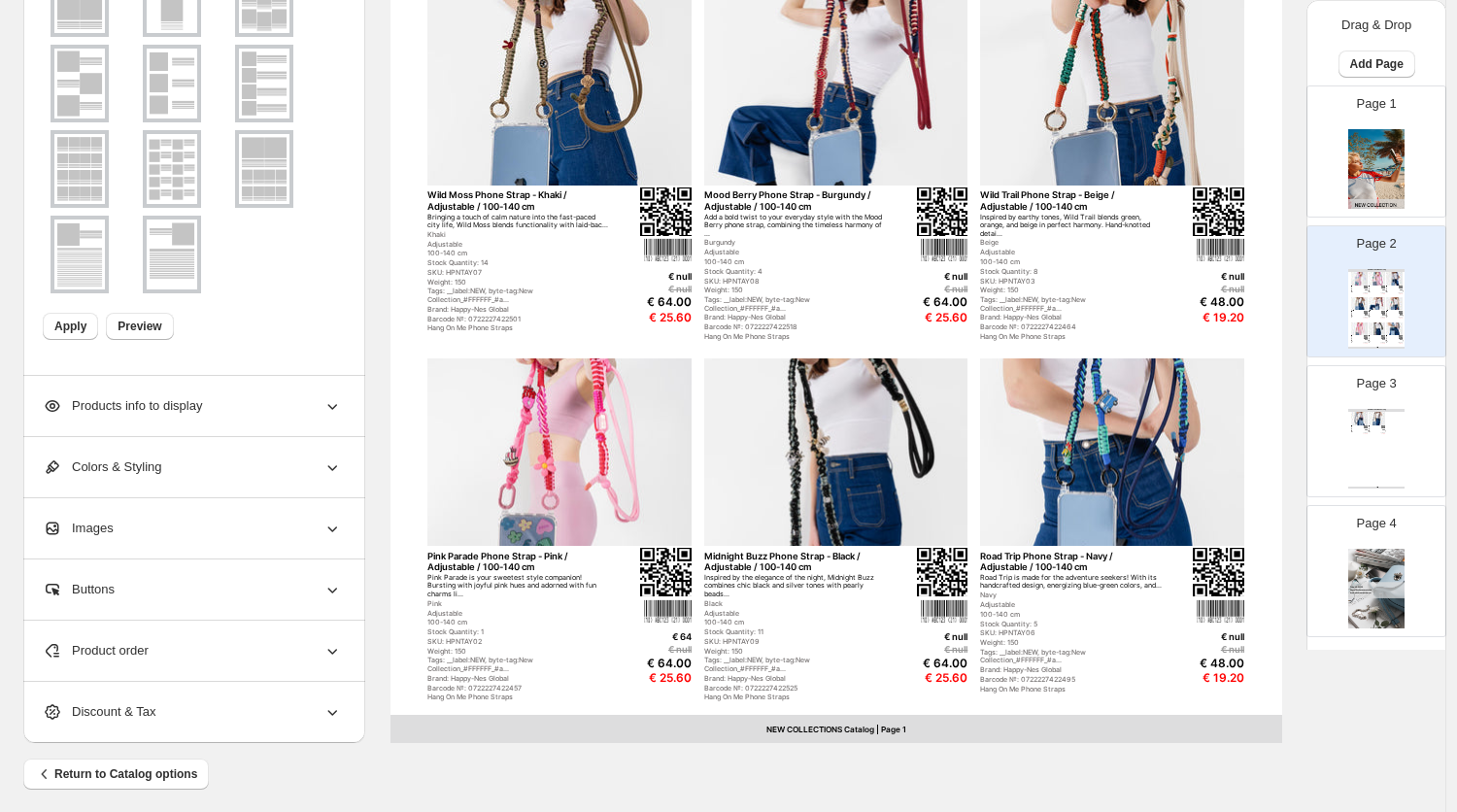 scroll, scrollTop: 572, scrollLeft: 0, axis: vertical 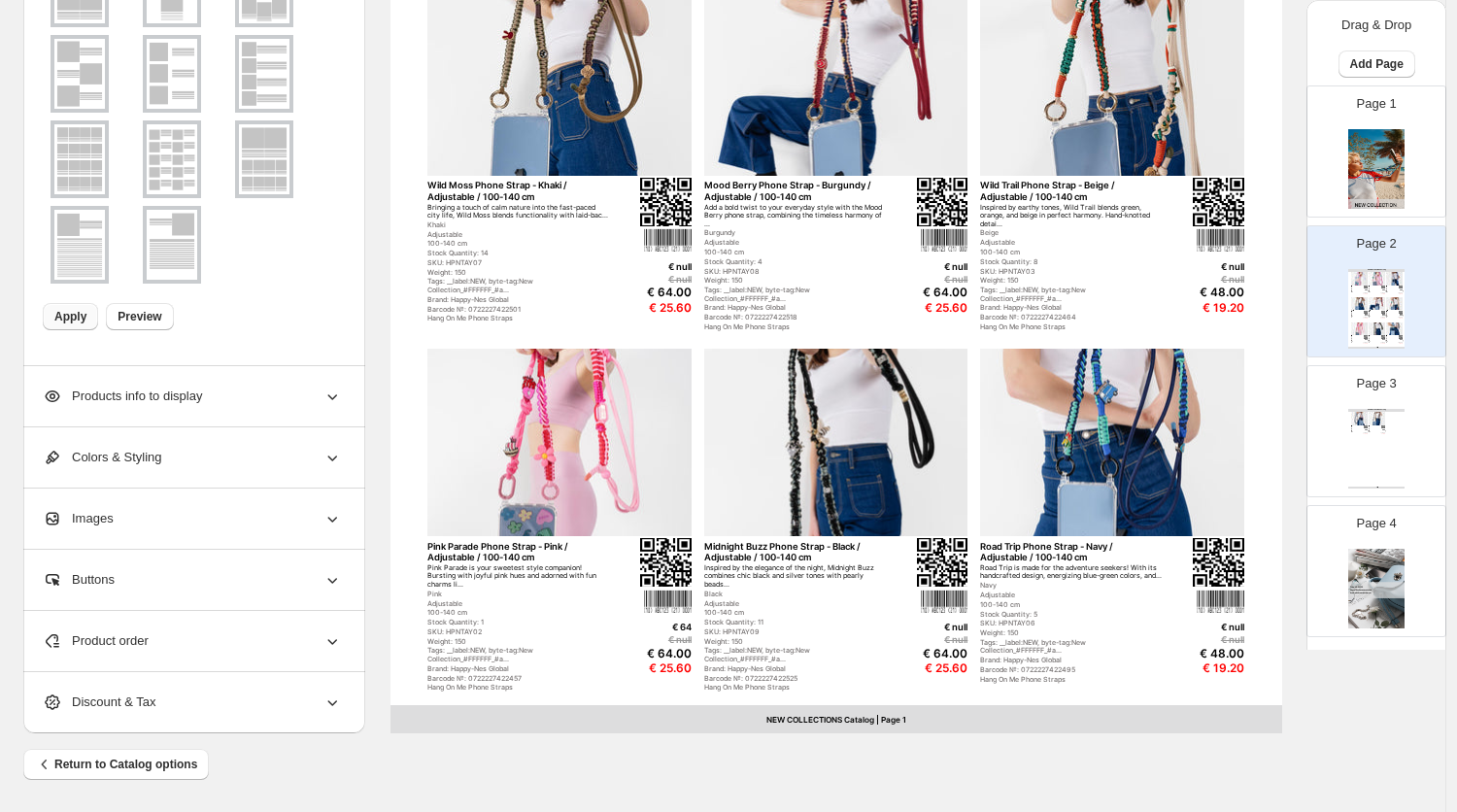 click on "Apply" at bounding box center (70, 317) 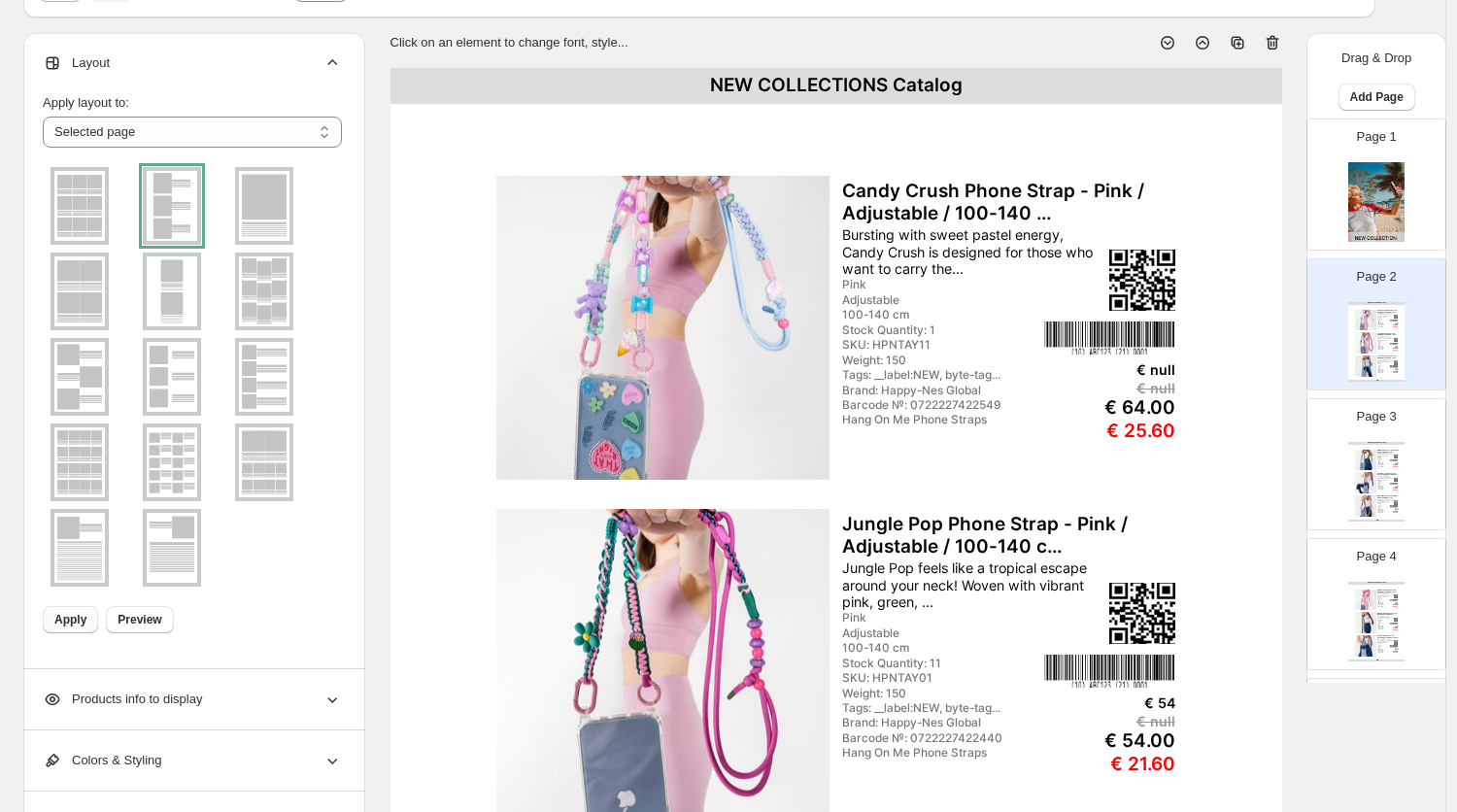 scroll, scrollTop: 0, scrollLeft: 0, axis: both 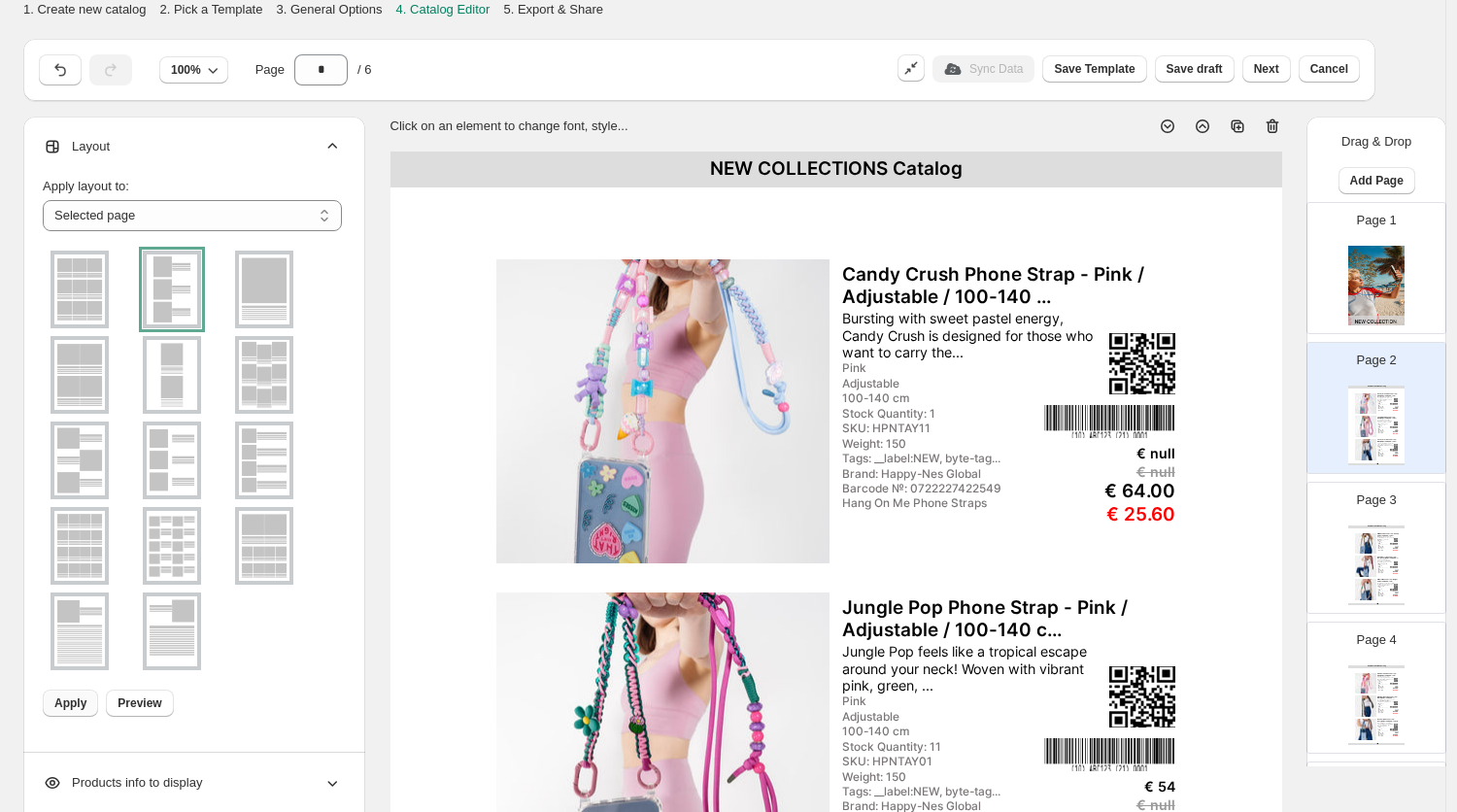 click 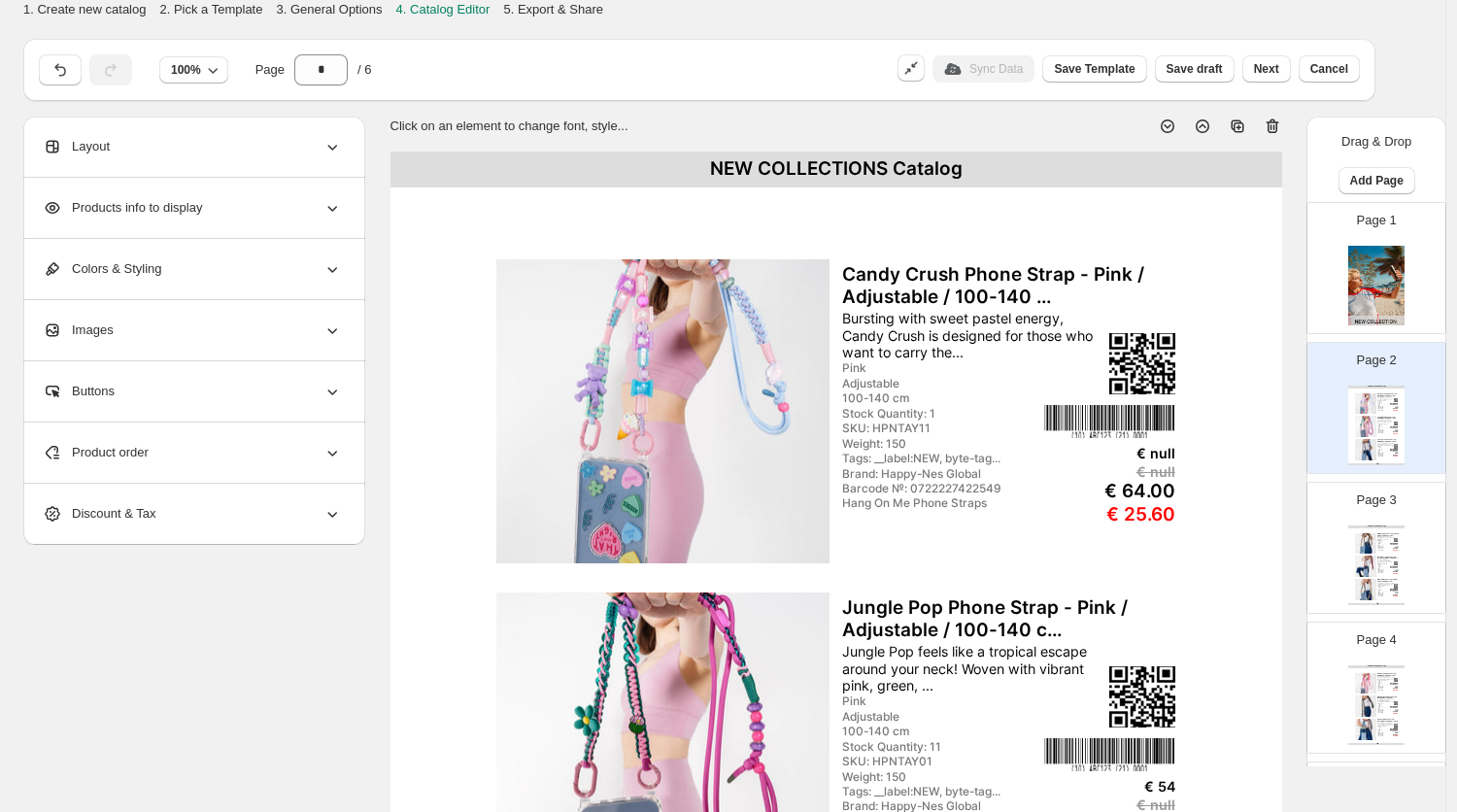 click 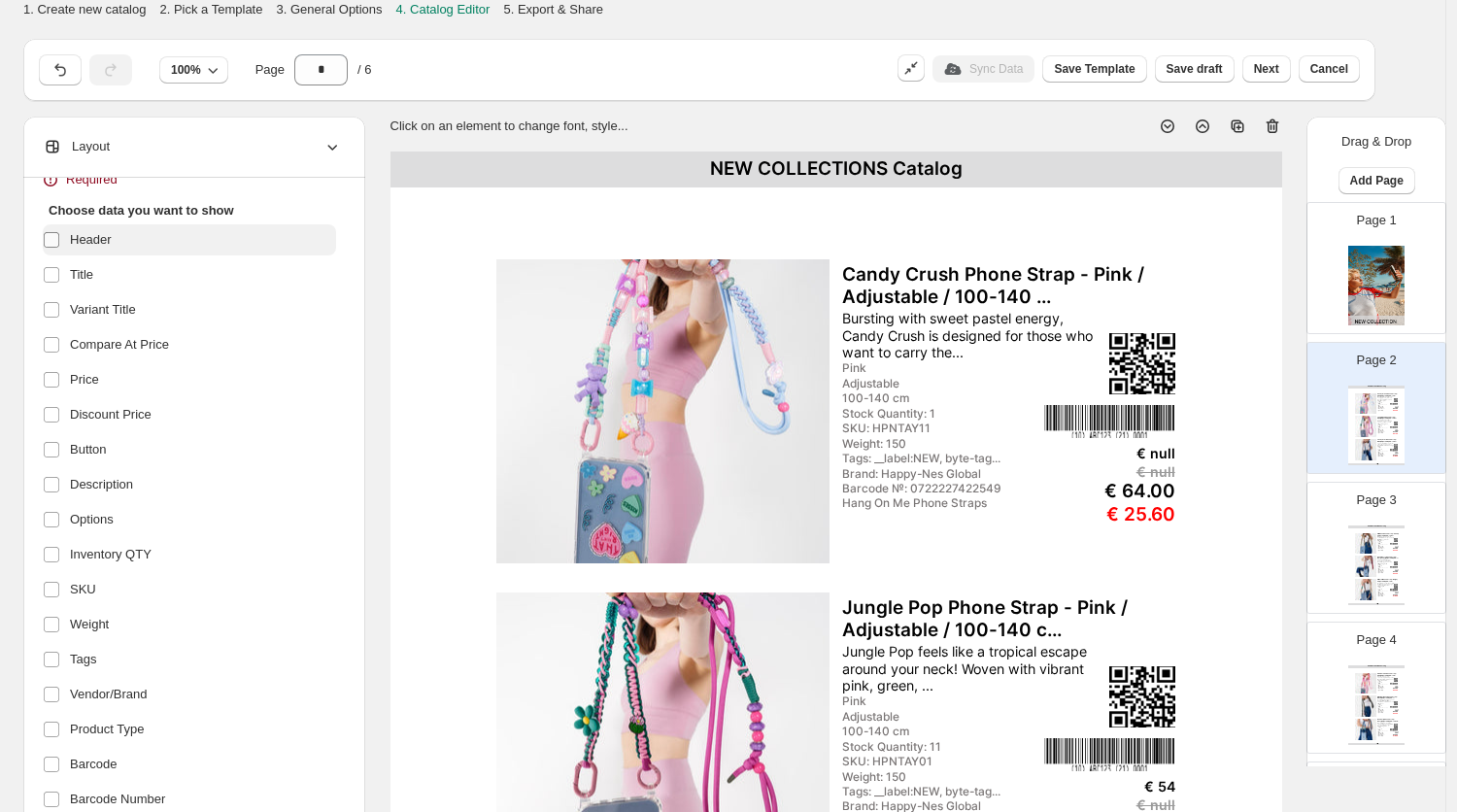 scroll, scrollTop: 150, scrollLeft: 0, axis: vertical 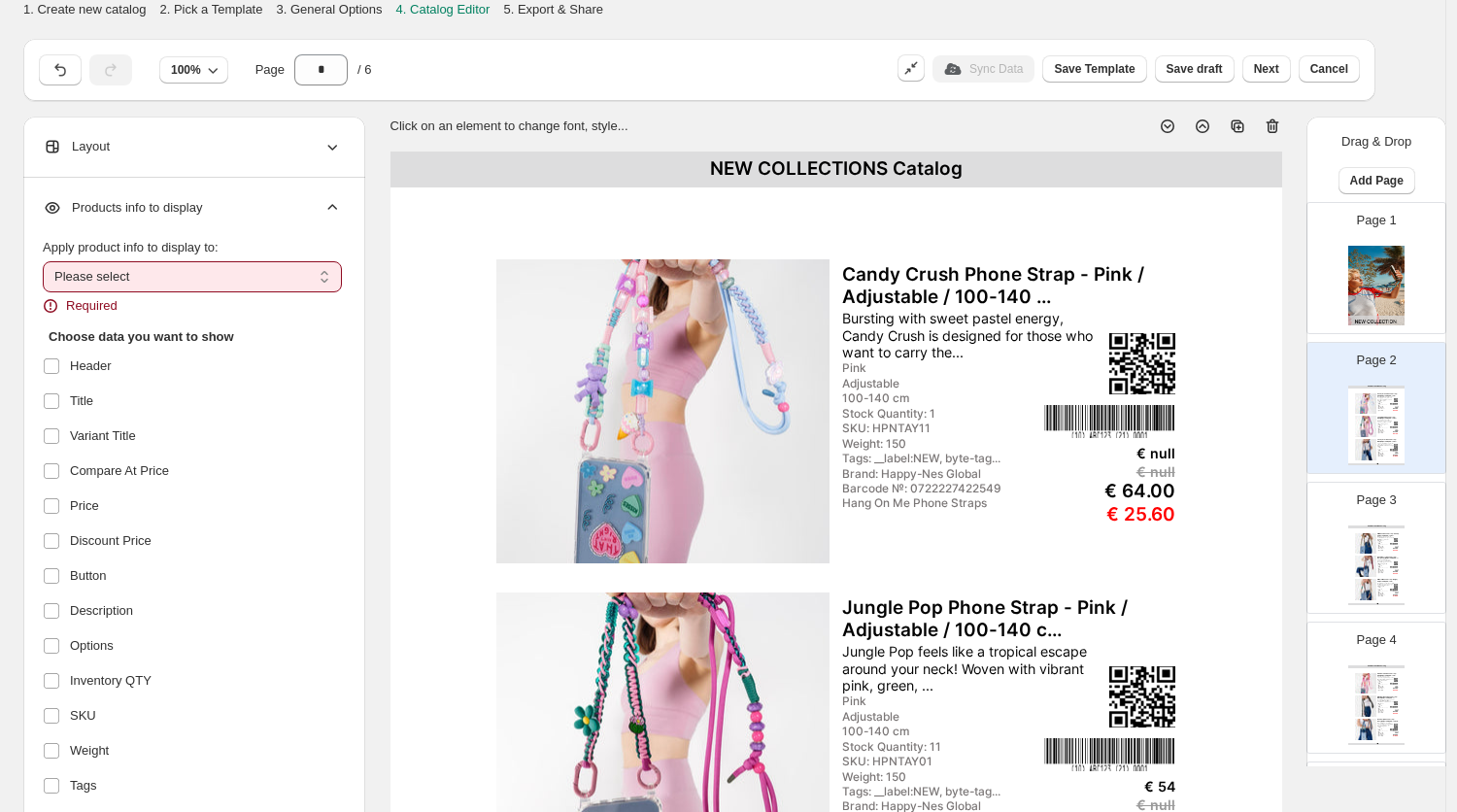 click on "**********" at bounding box center (192, 277) 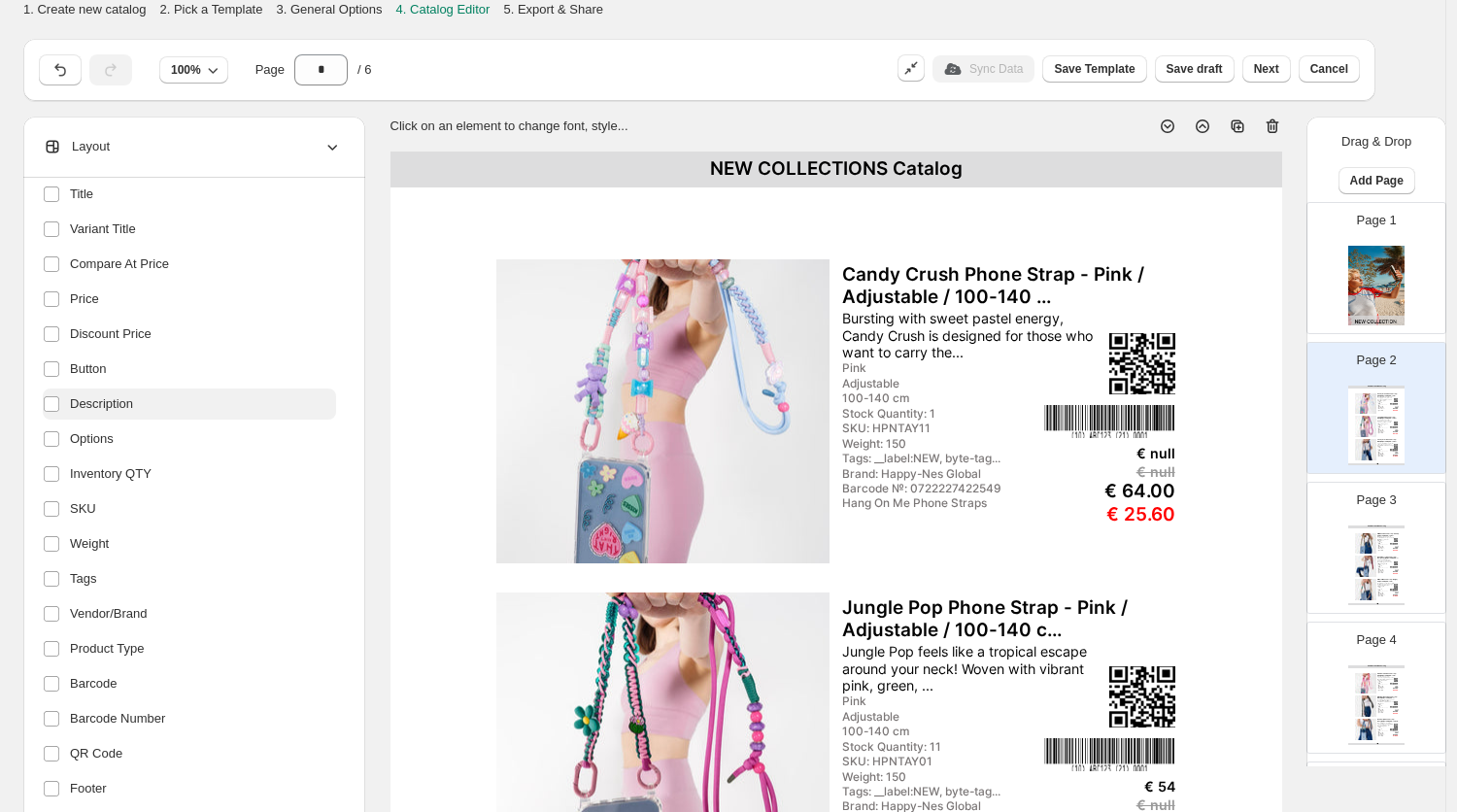 scroll, scrollTop: 193, scrollLeft: 0, axis: vertical 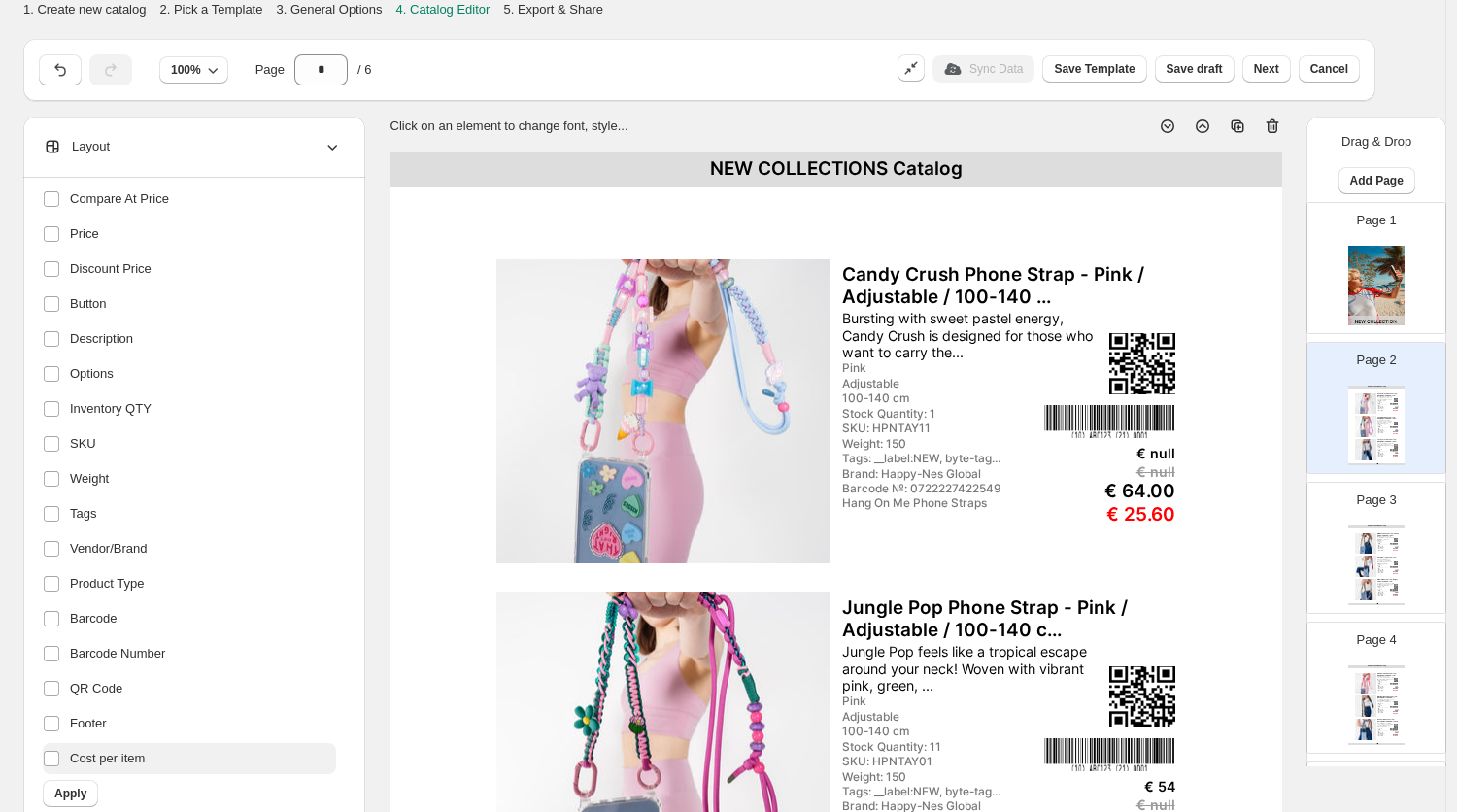 drag, startPoint x: 69, startPoint y: 788, endPoint x: 77, endPoint y: 767, distance: 22.472205 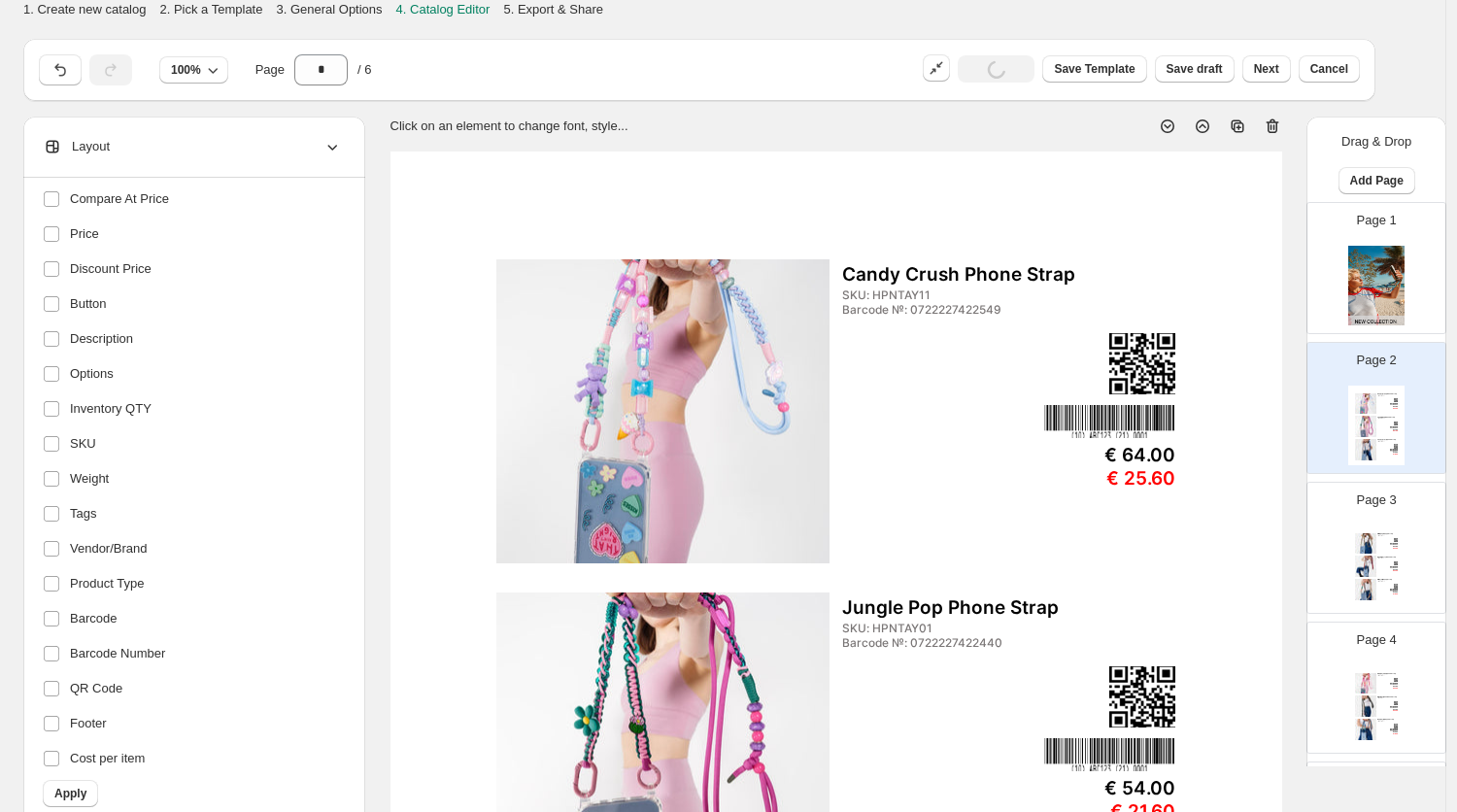 click 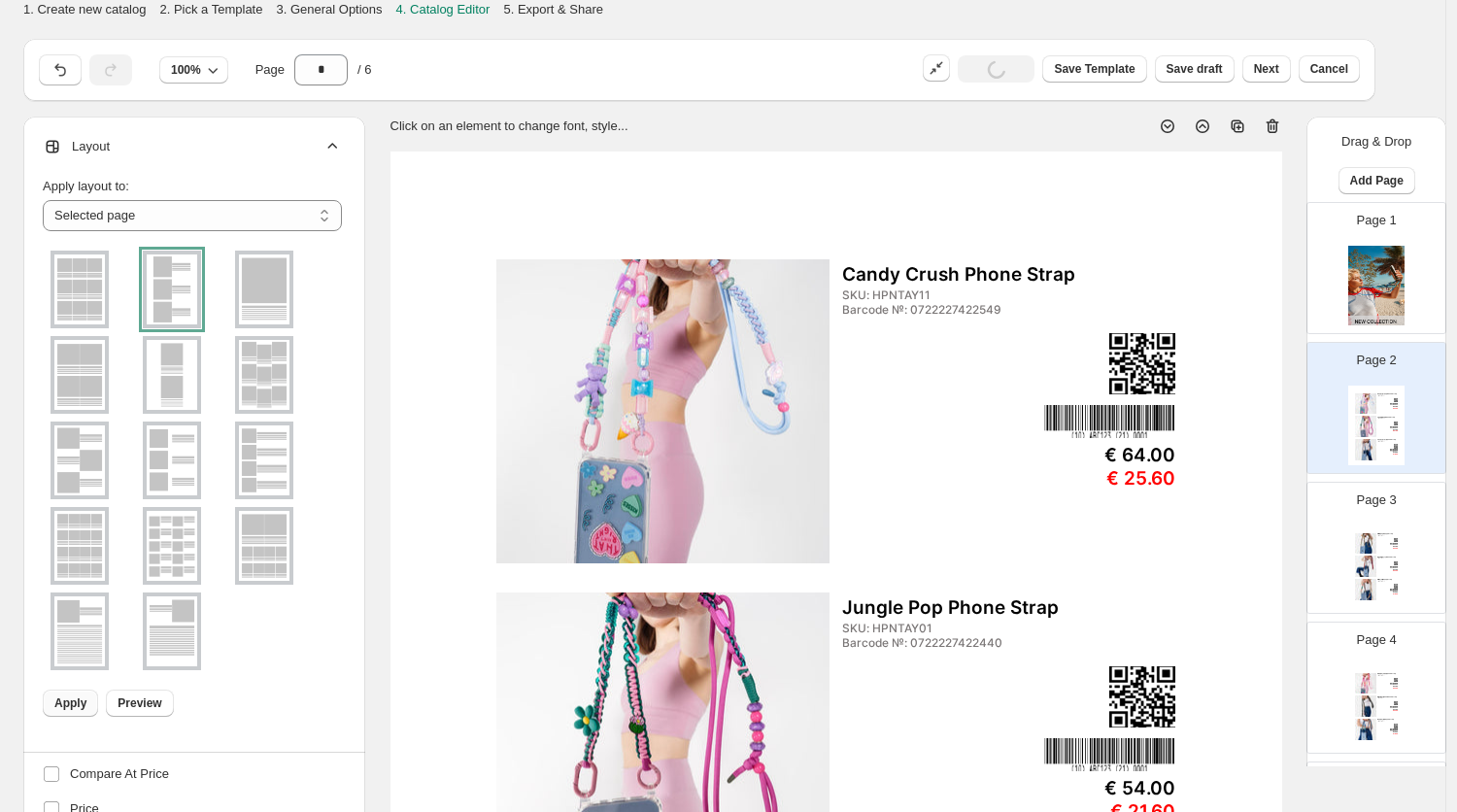 click 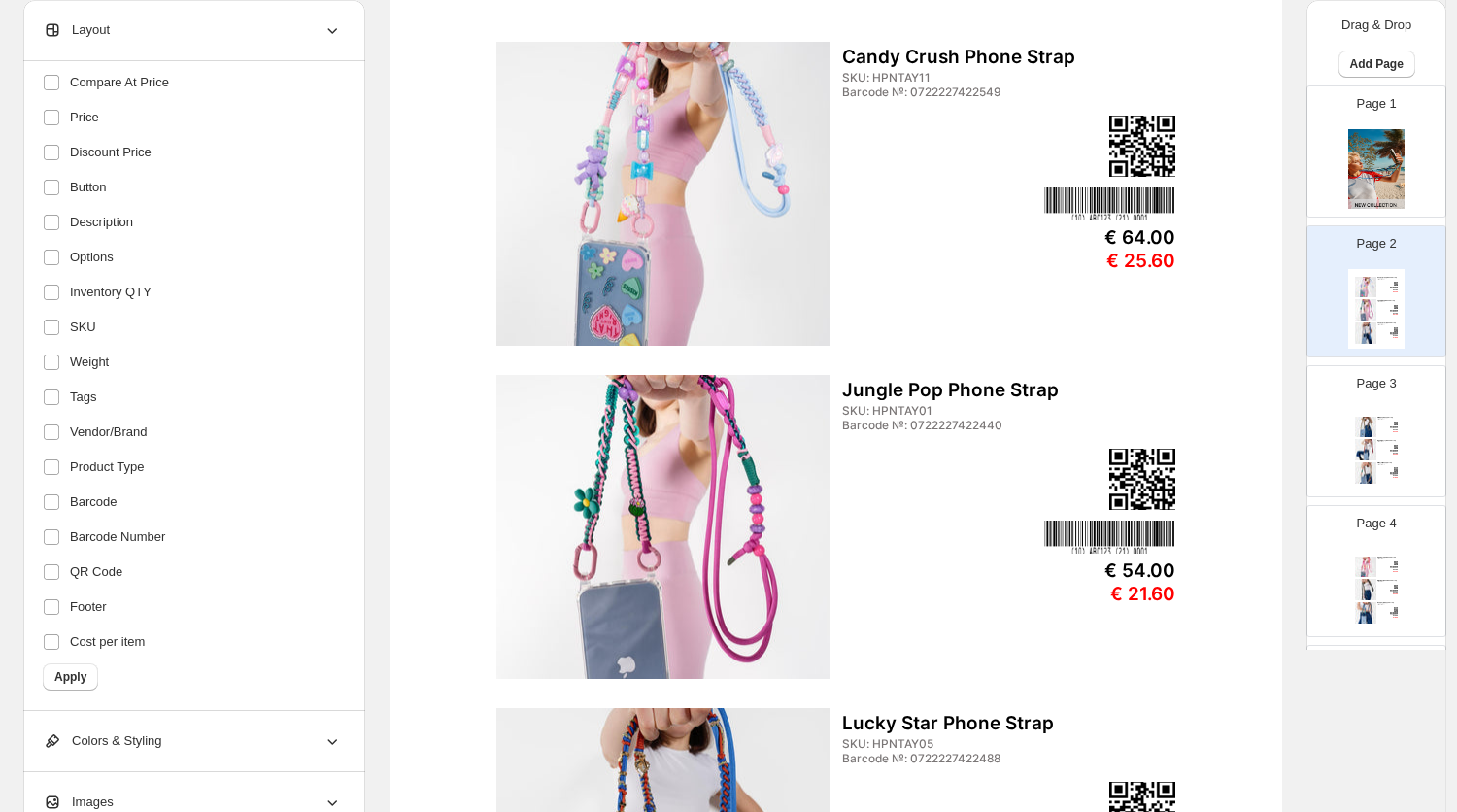 scroll, scrollTop: 227, scrollLeft: 0, axis: vertical 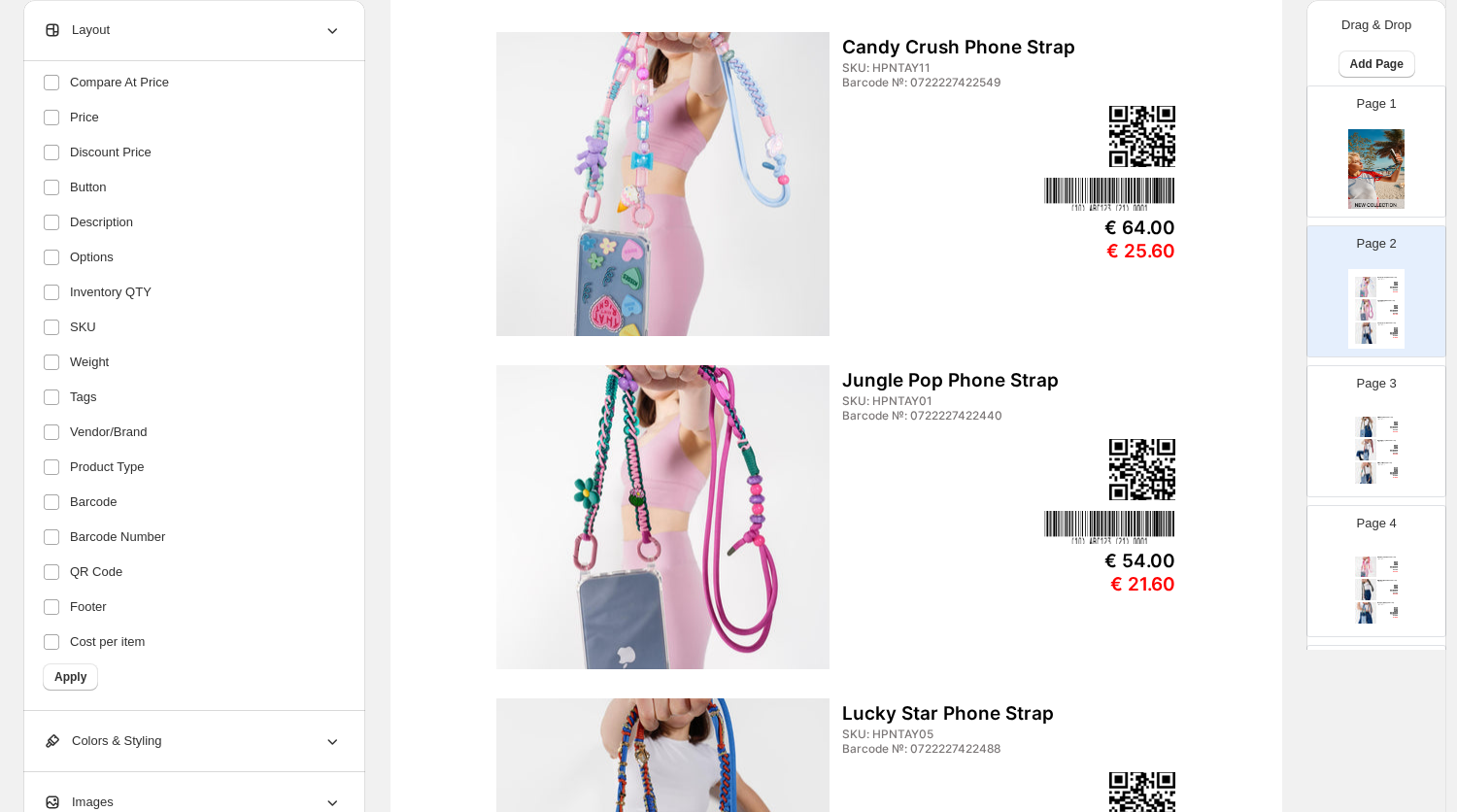 click 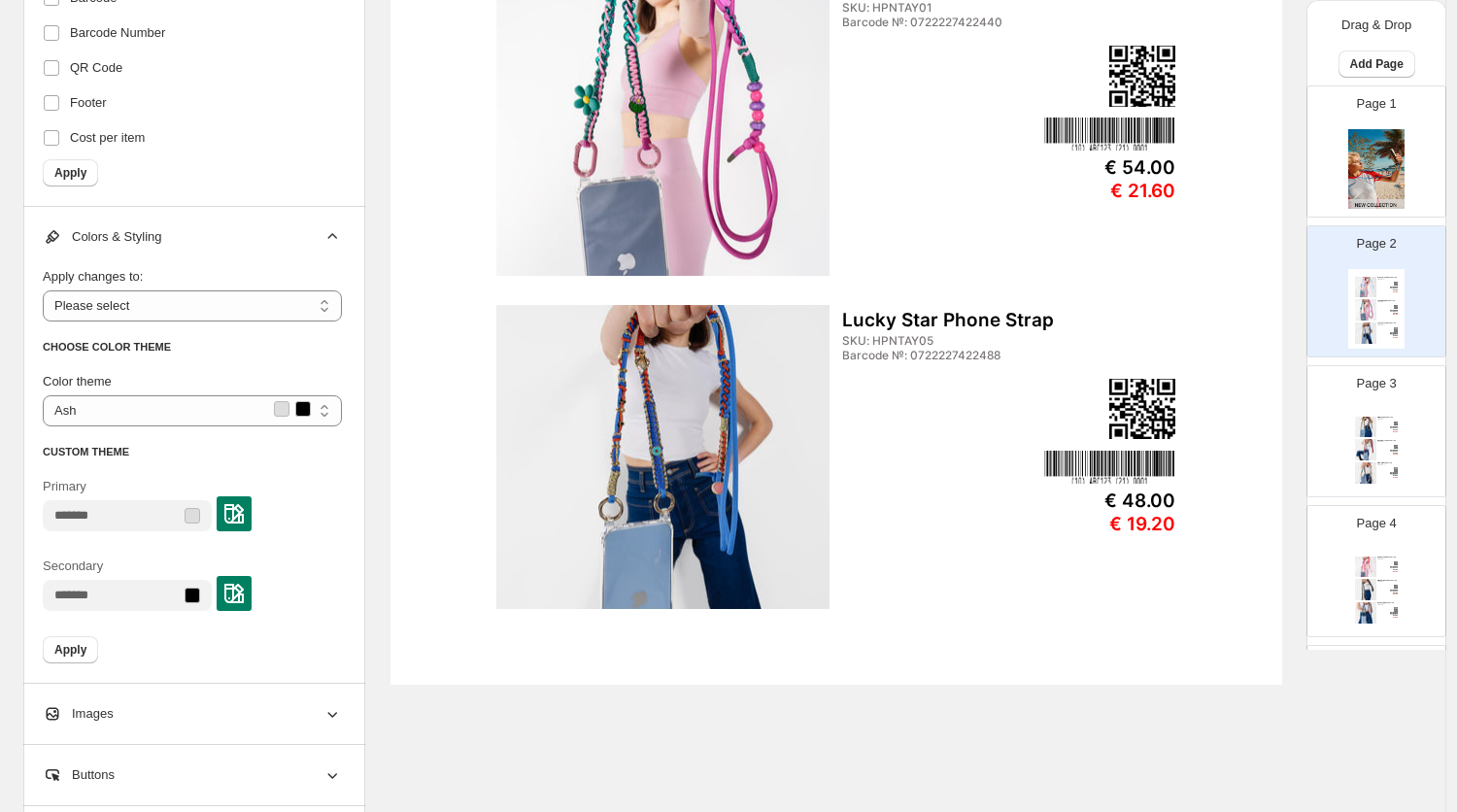 scroll, scrollTop: 622, scrollLeft: 0, axis: vertical 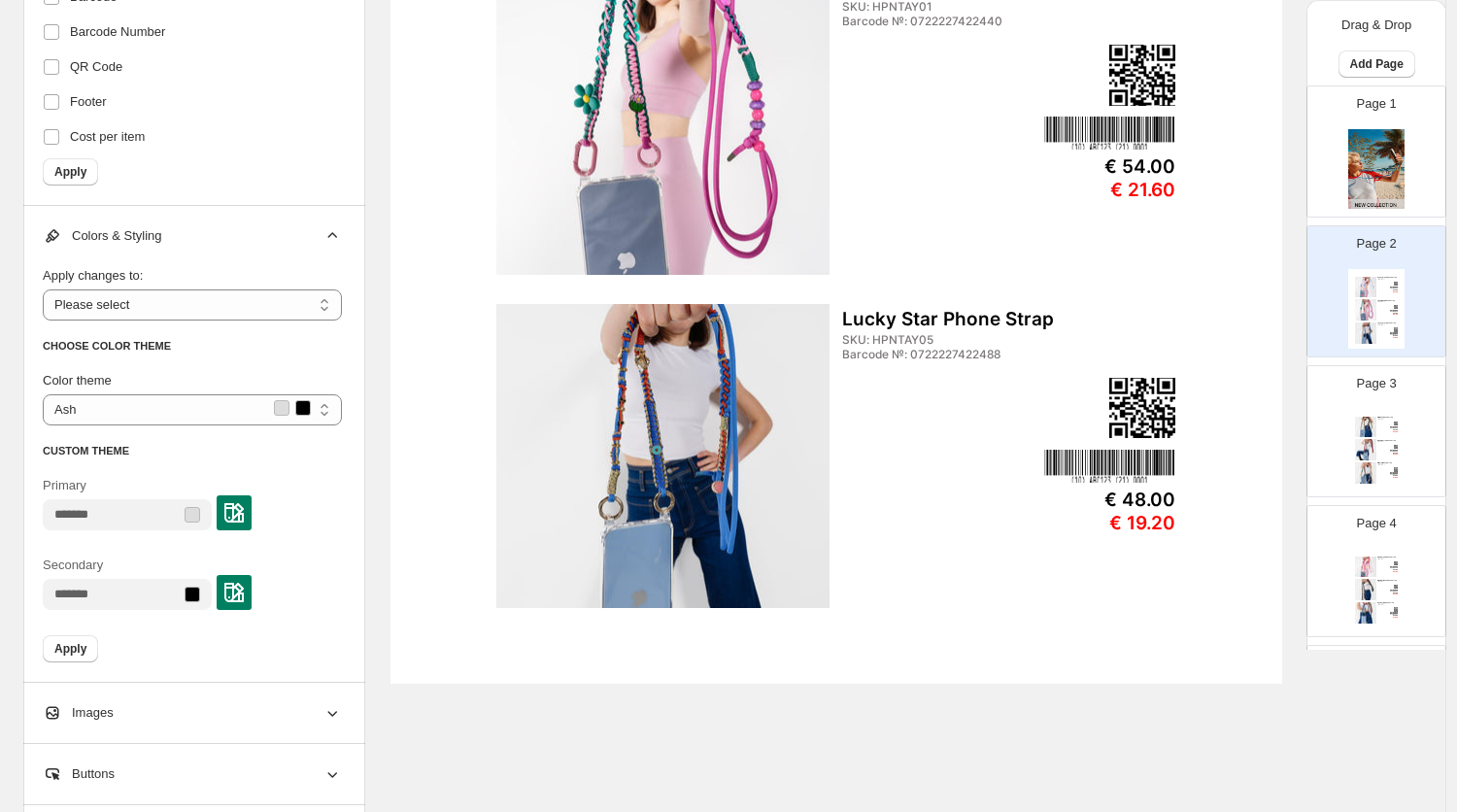 click 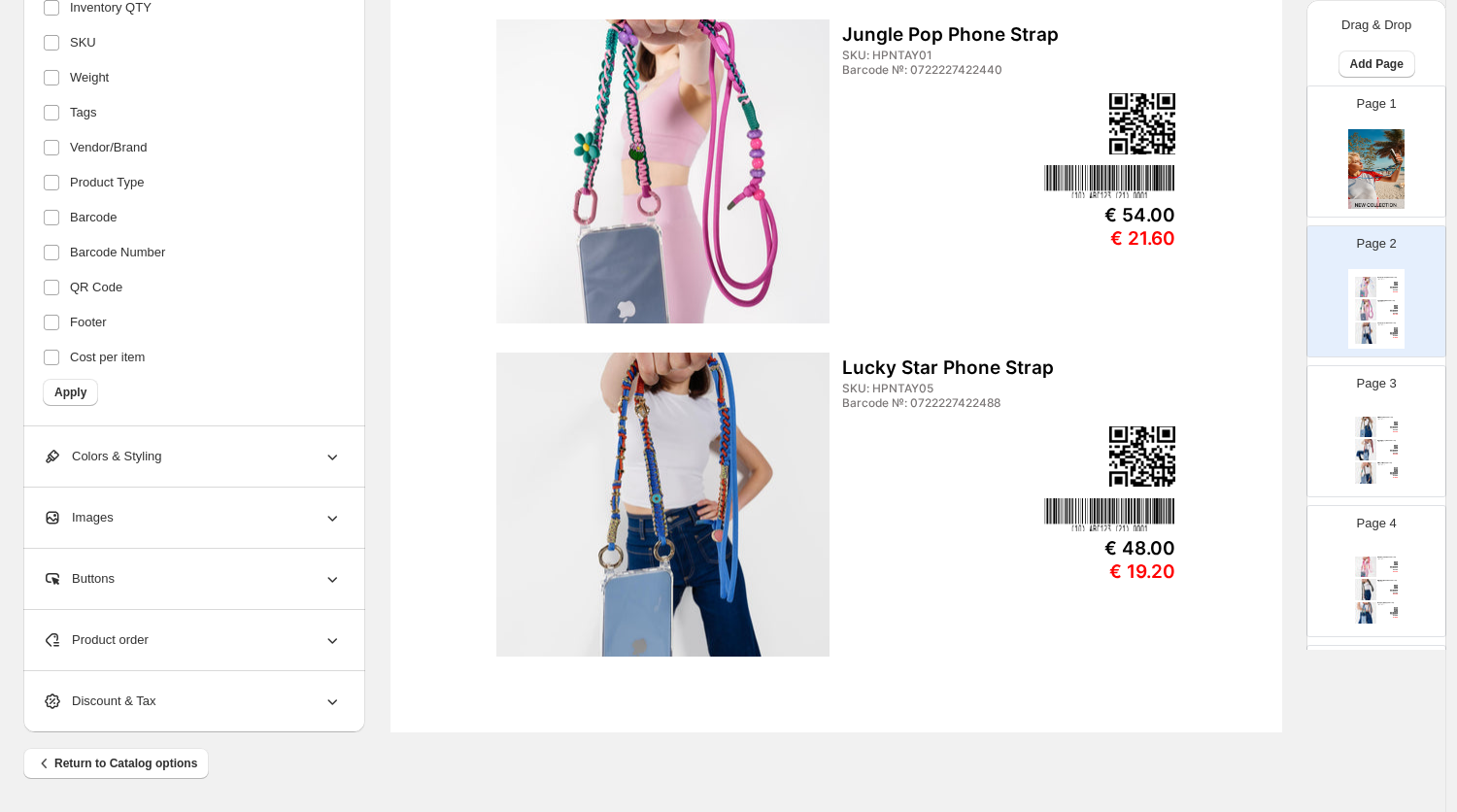 scroll, scrollTop: 572, scrollLeft: 0, axis: vertical 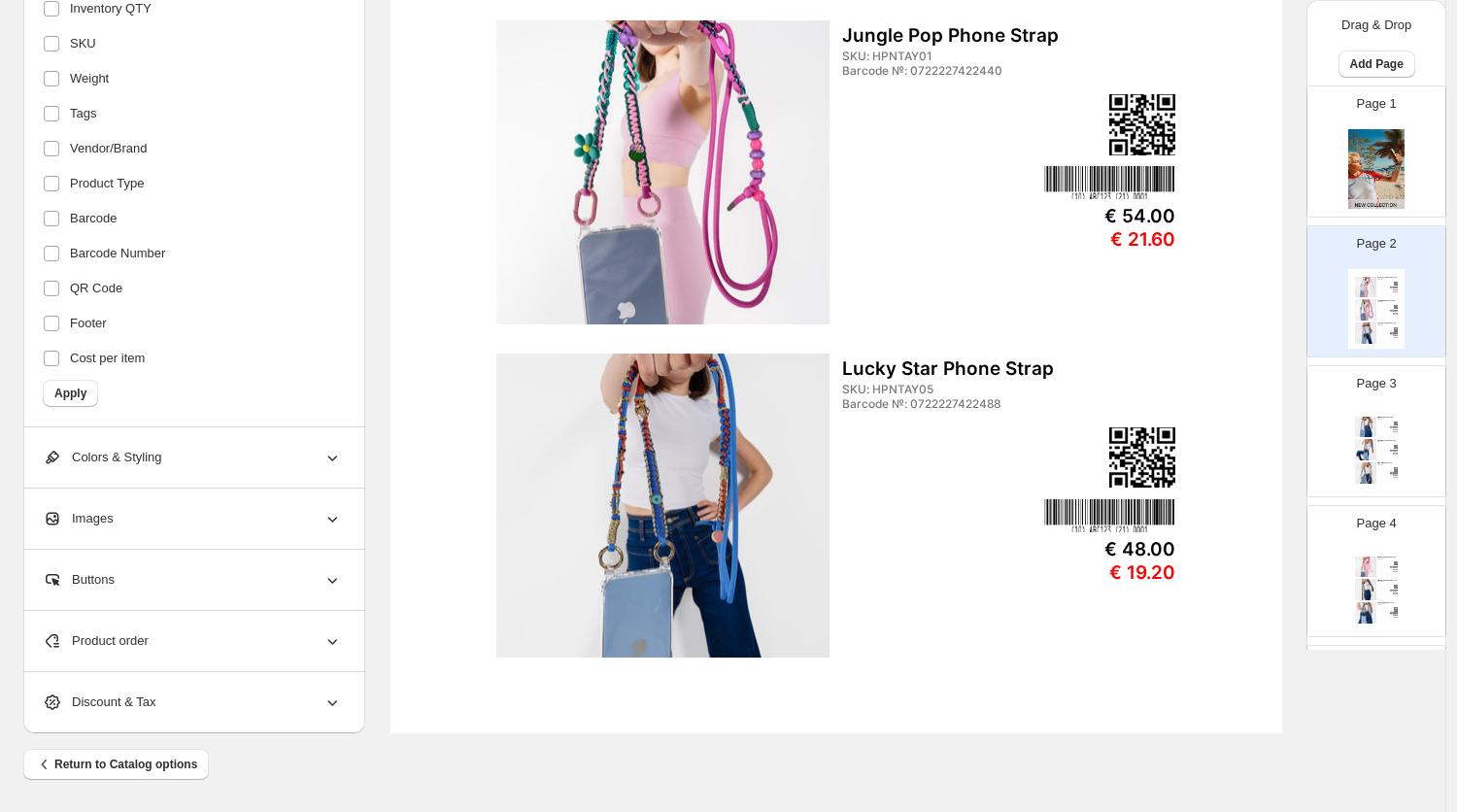 click 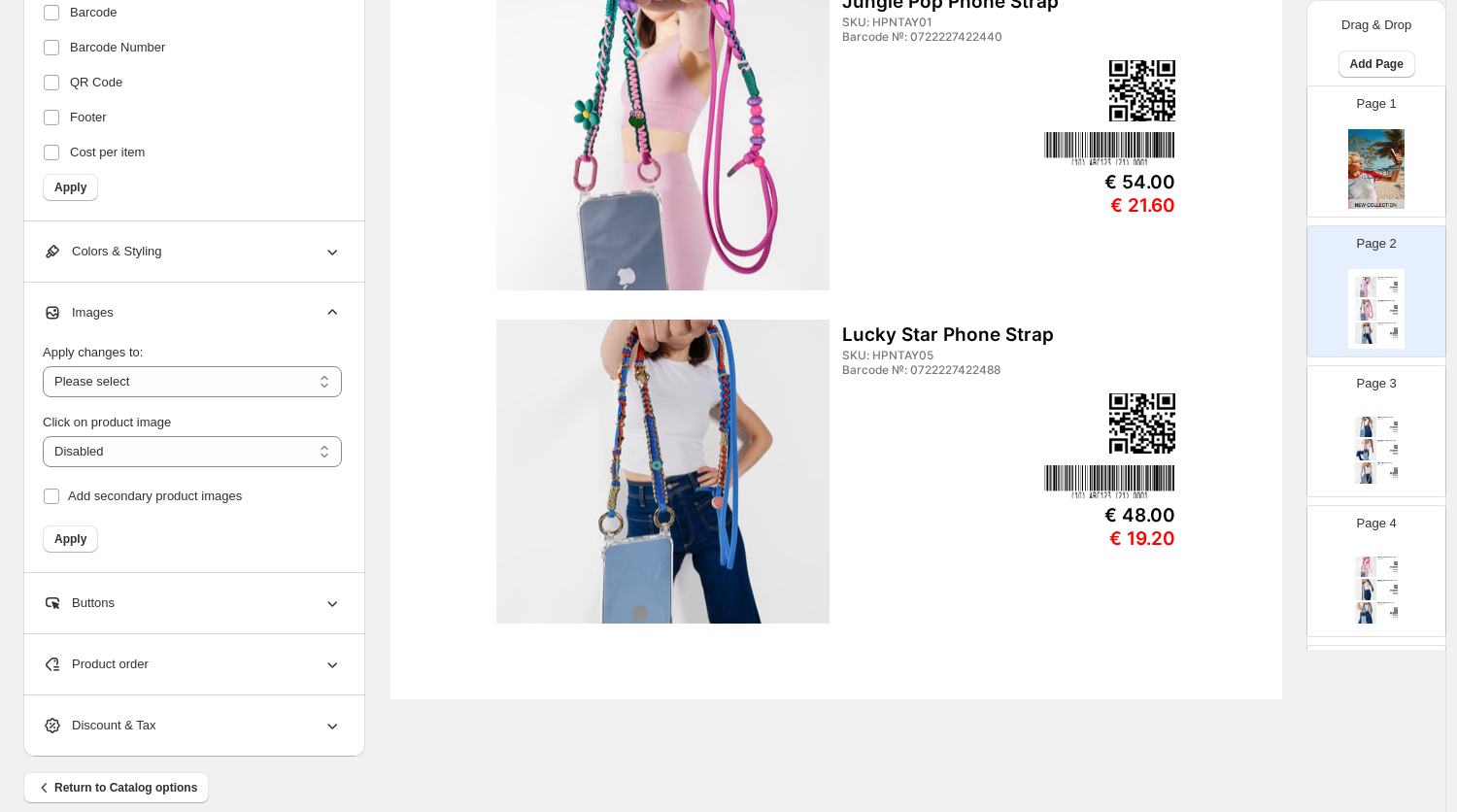 scroll, scrollTop: 622, scrollLeft: 0, axis: vertical 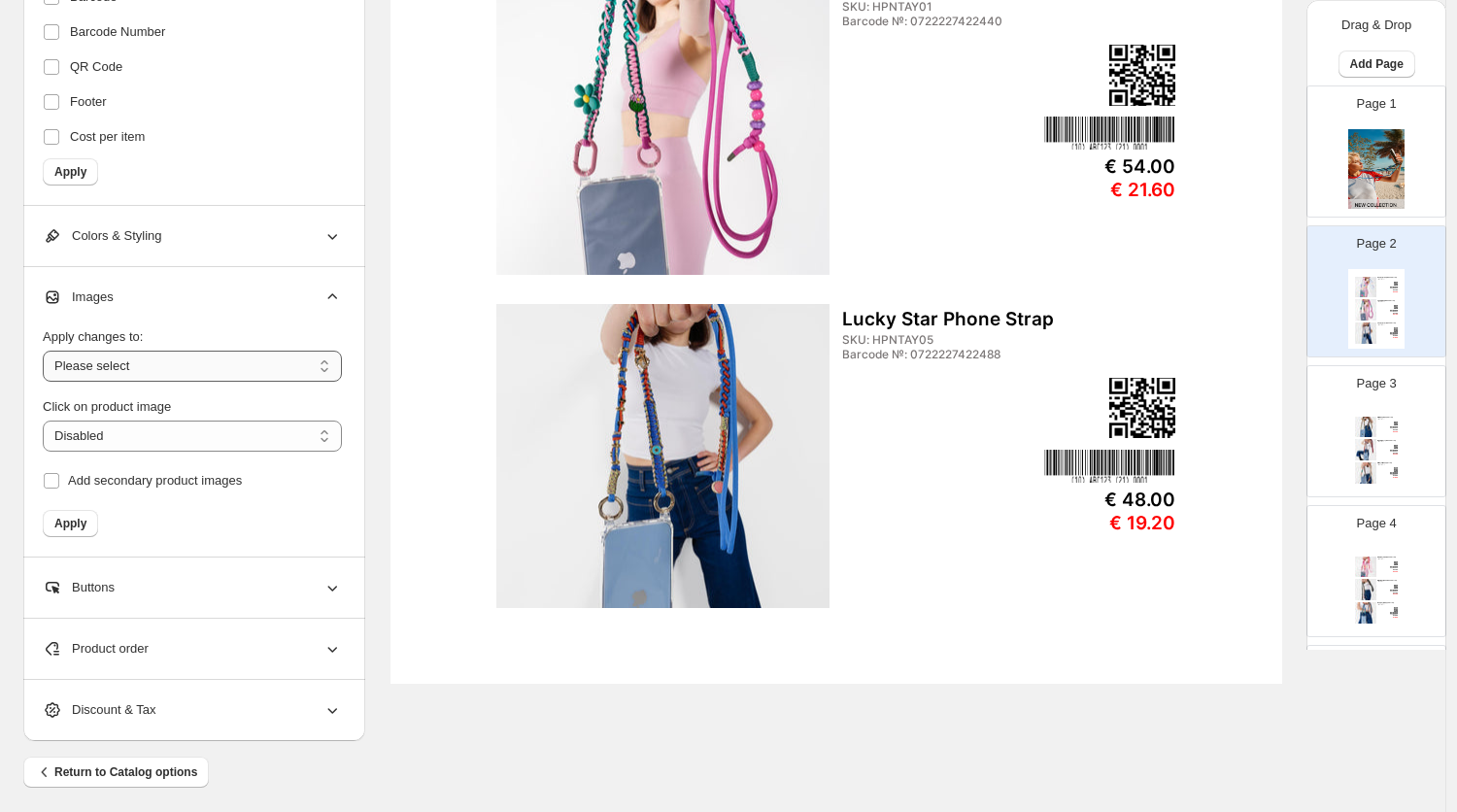 click on "**********" at bounding box center [192, 366] 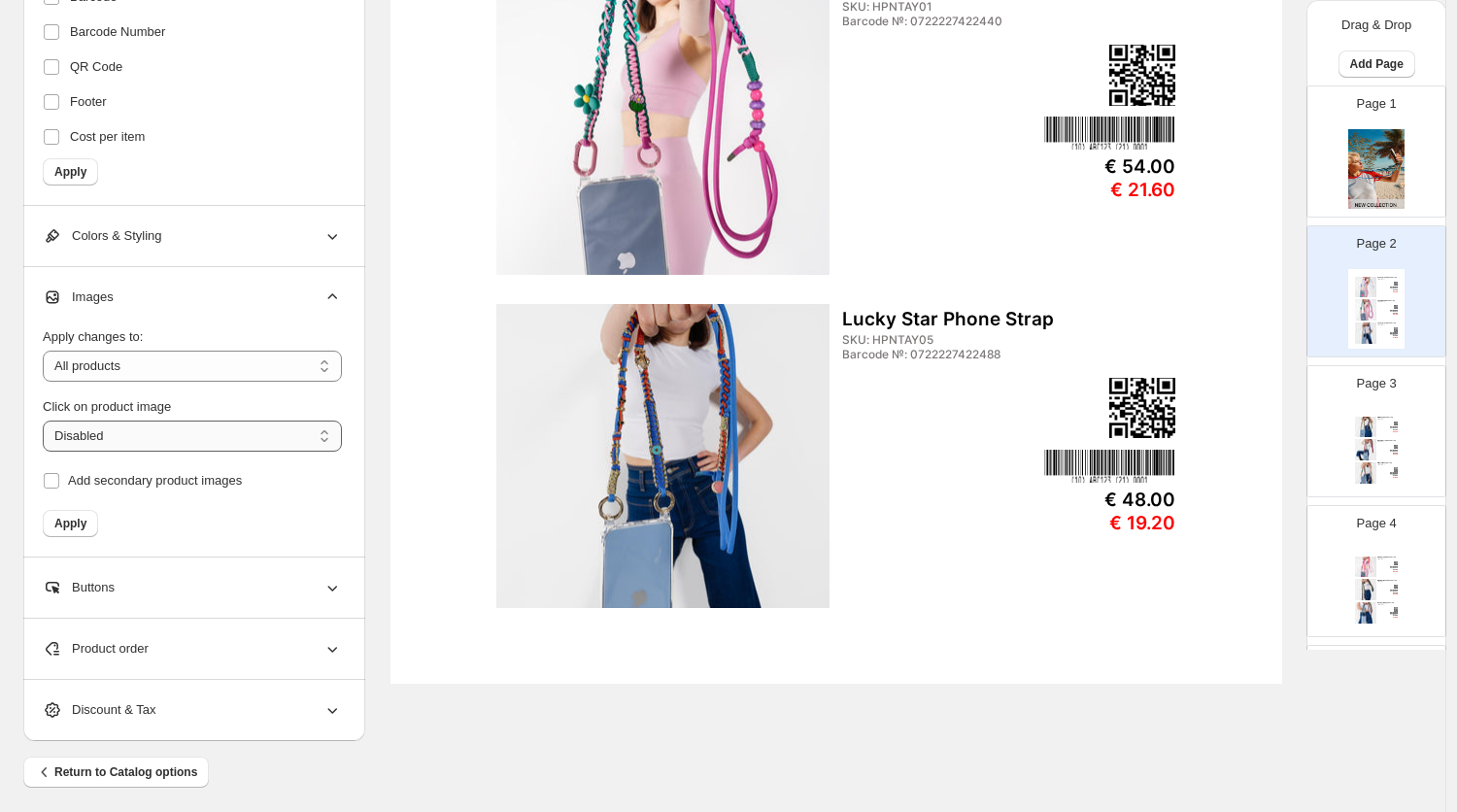 click on "**********" at bounding box center [192, 436] 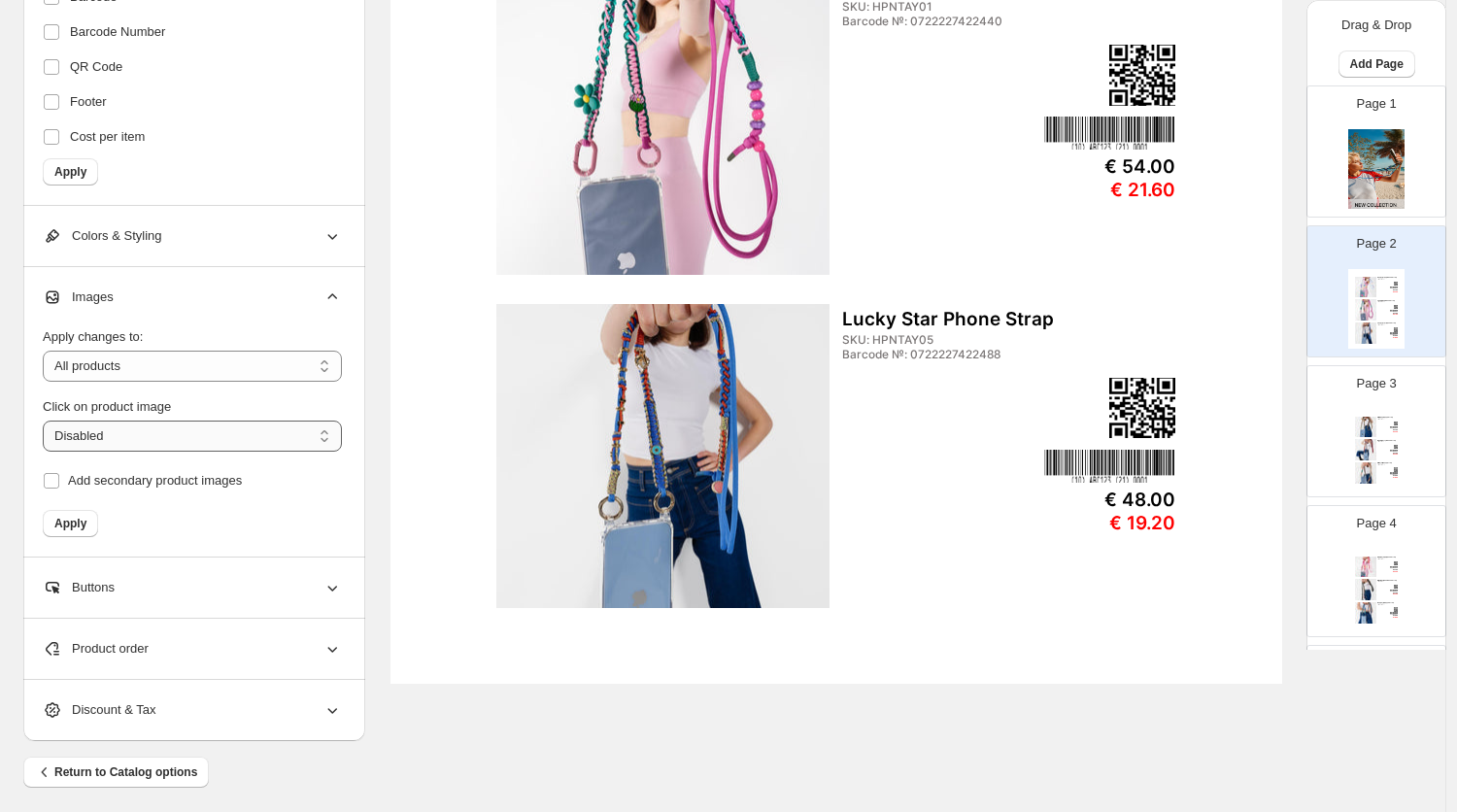 select on "**********" 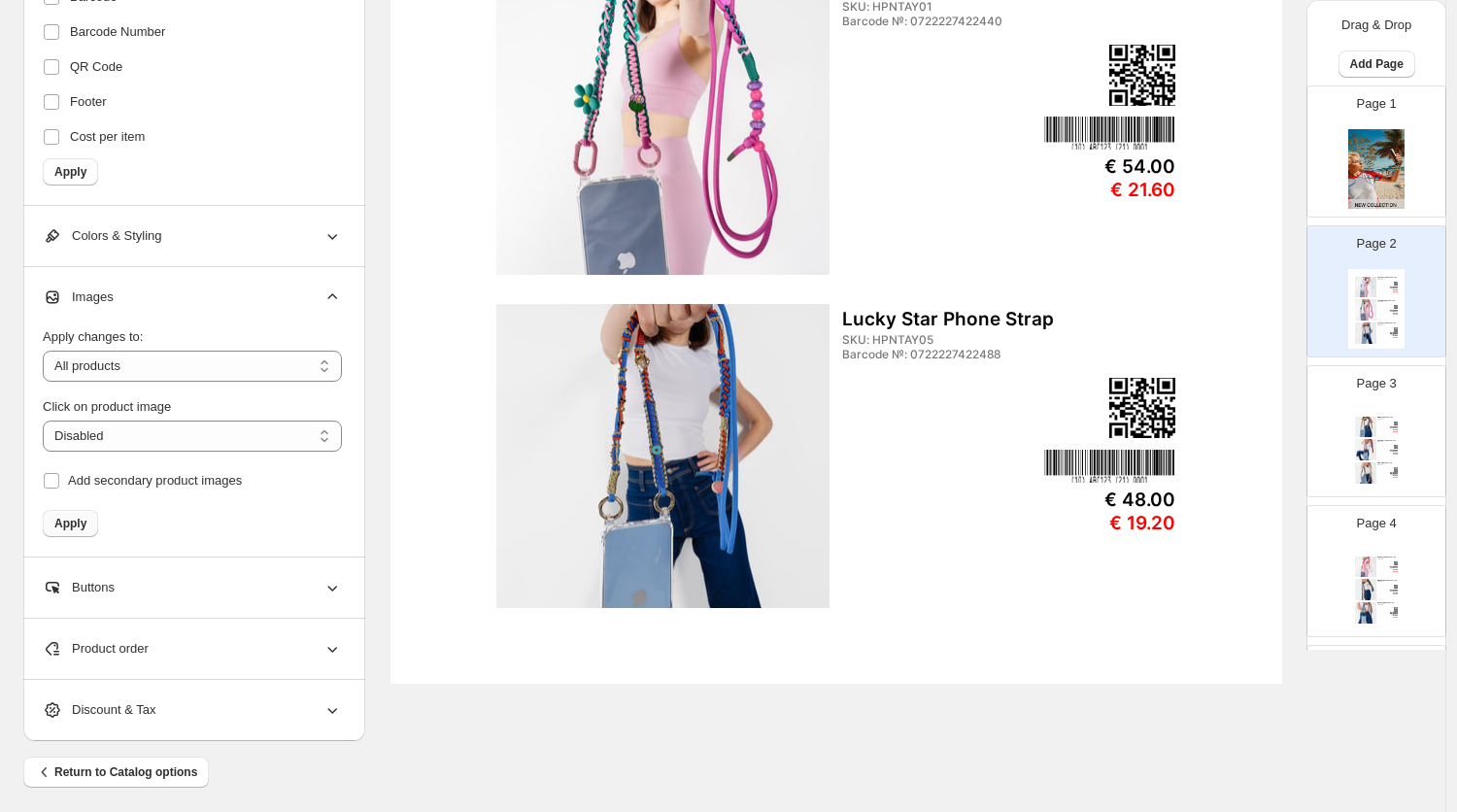 click on "Apply" at bounding box center (70, 524) 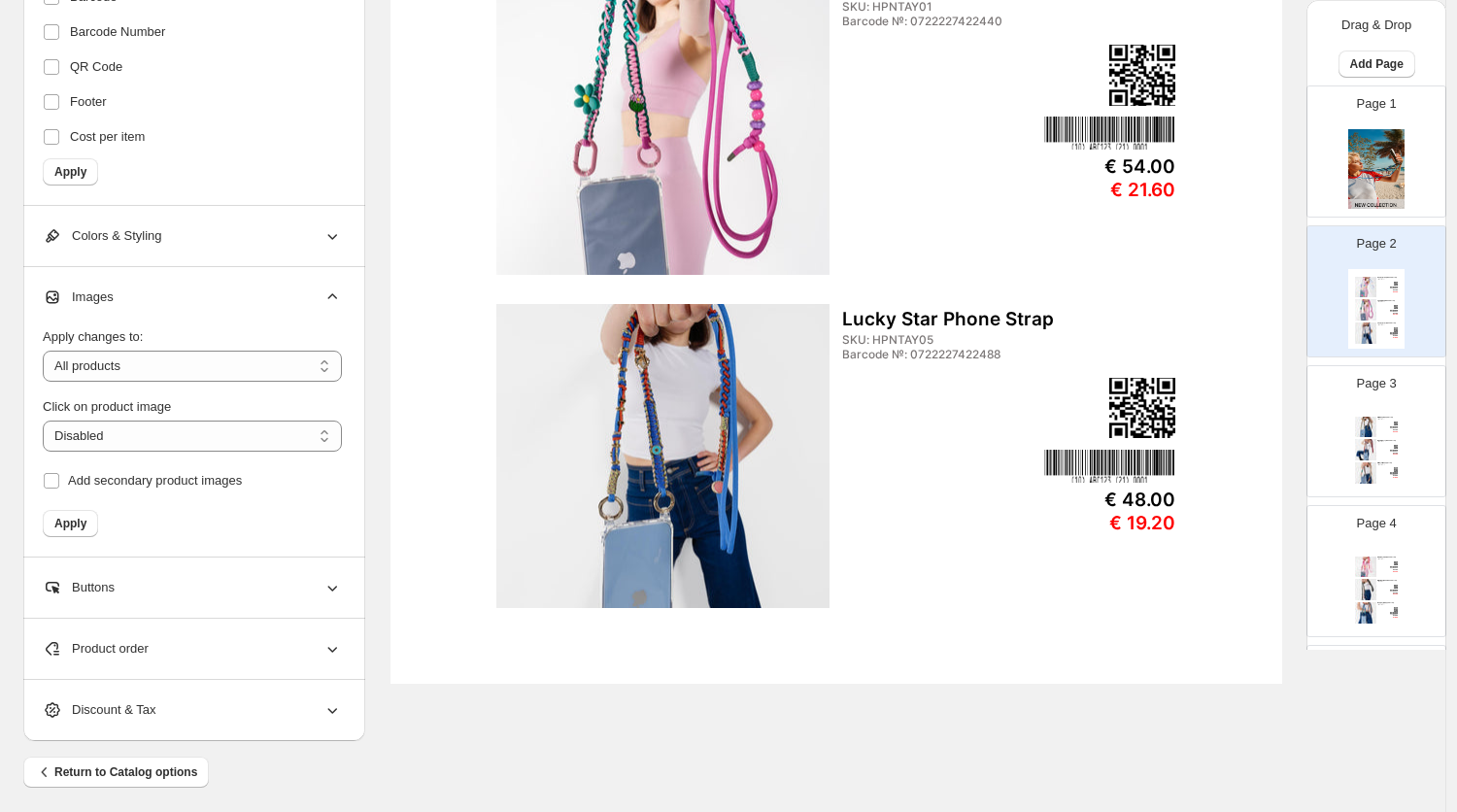 scroll, scrollTop: 629, scrollLeft: 0, axis: vertical 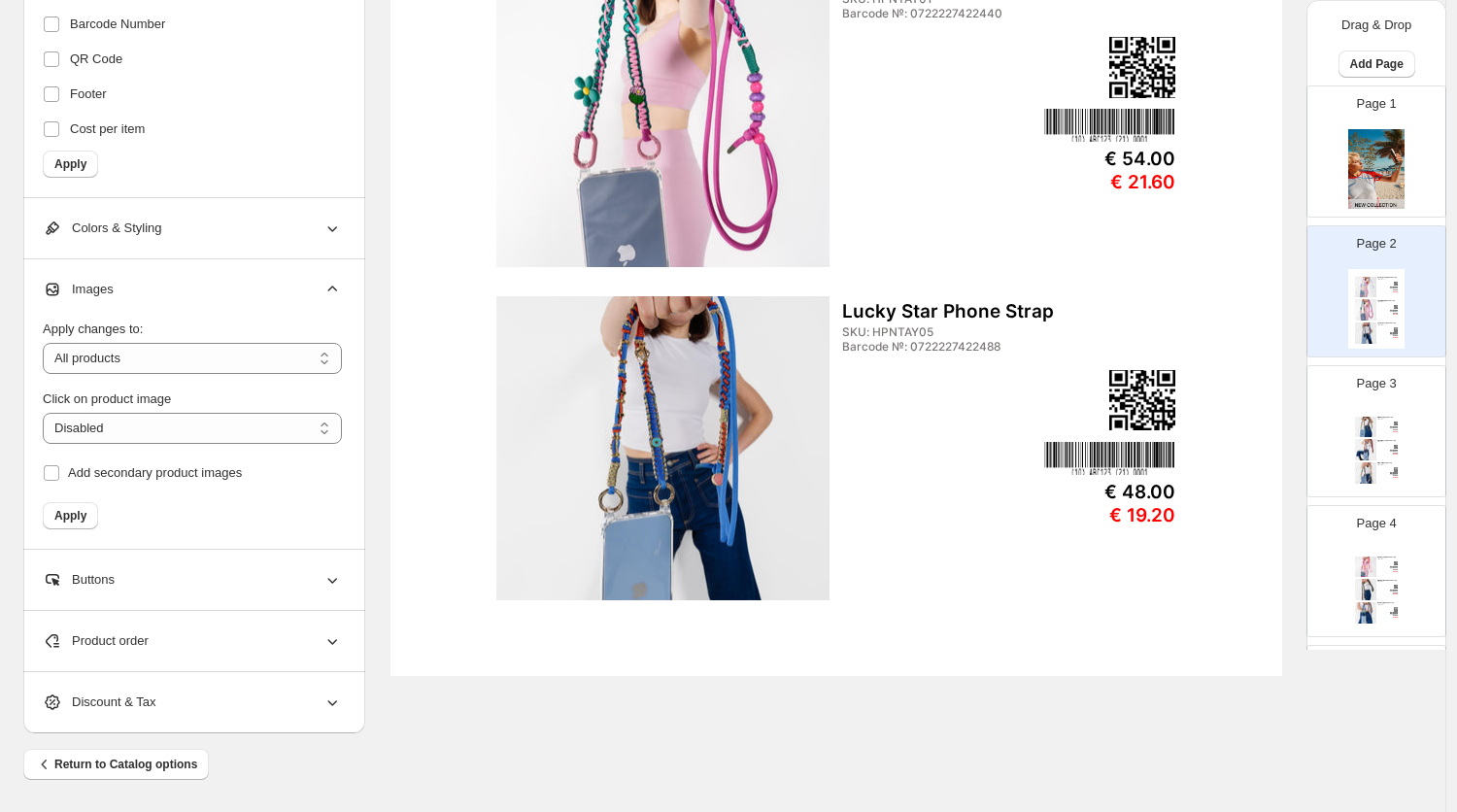 click on "Buttons" at bounding box center [192, 580] 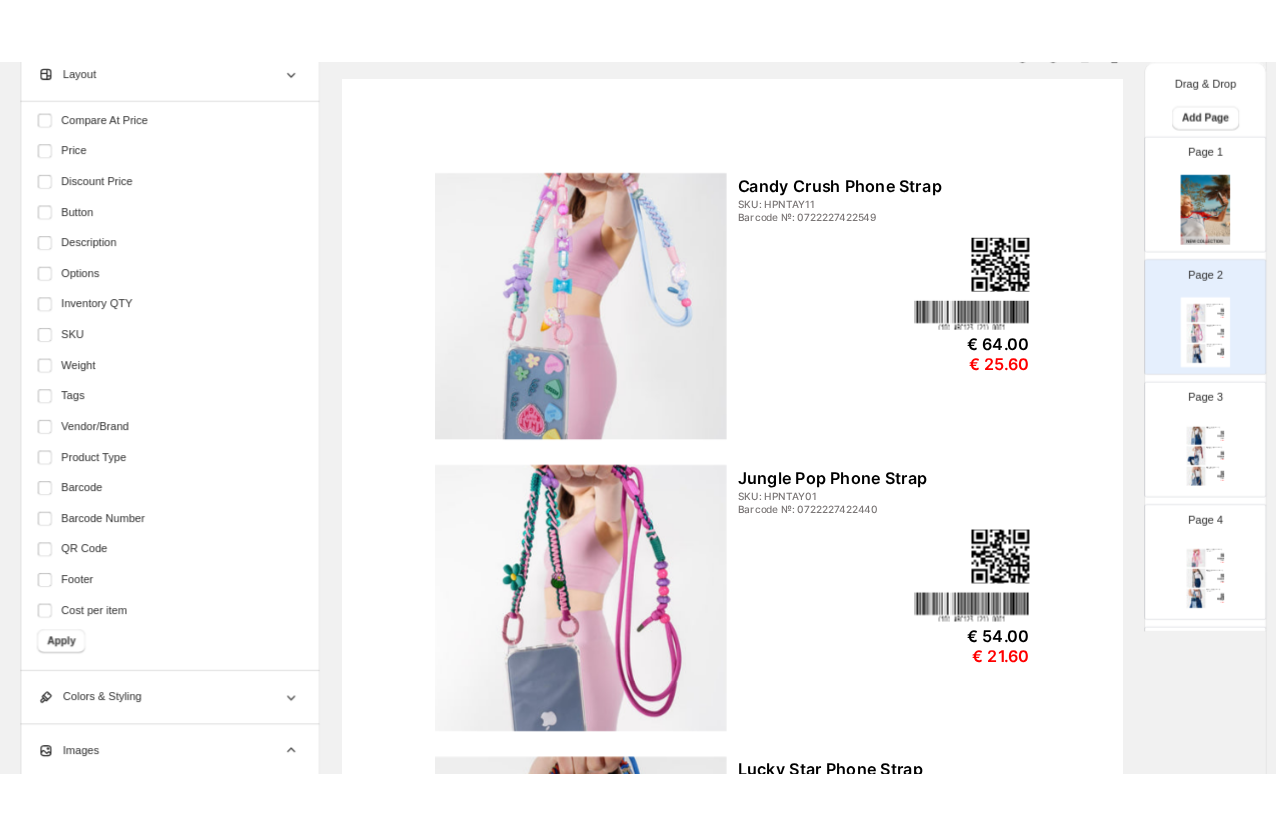 scroll, scrollTop: 0, scrollLeft: 0, axis: both 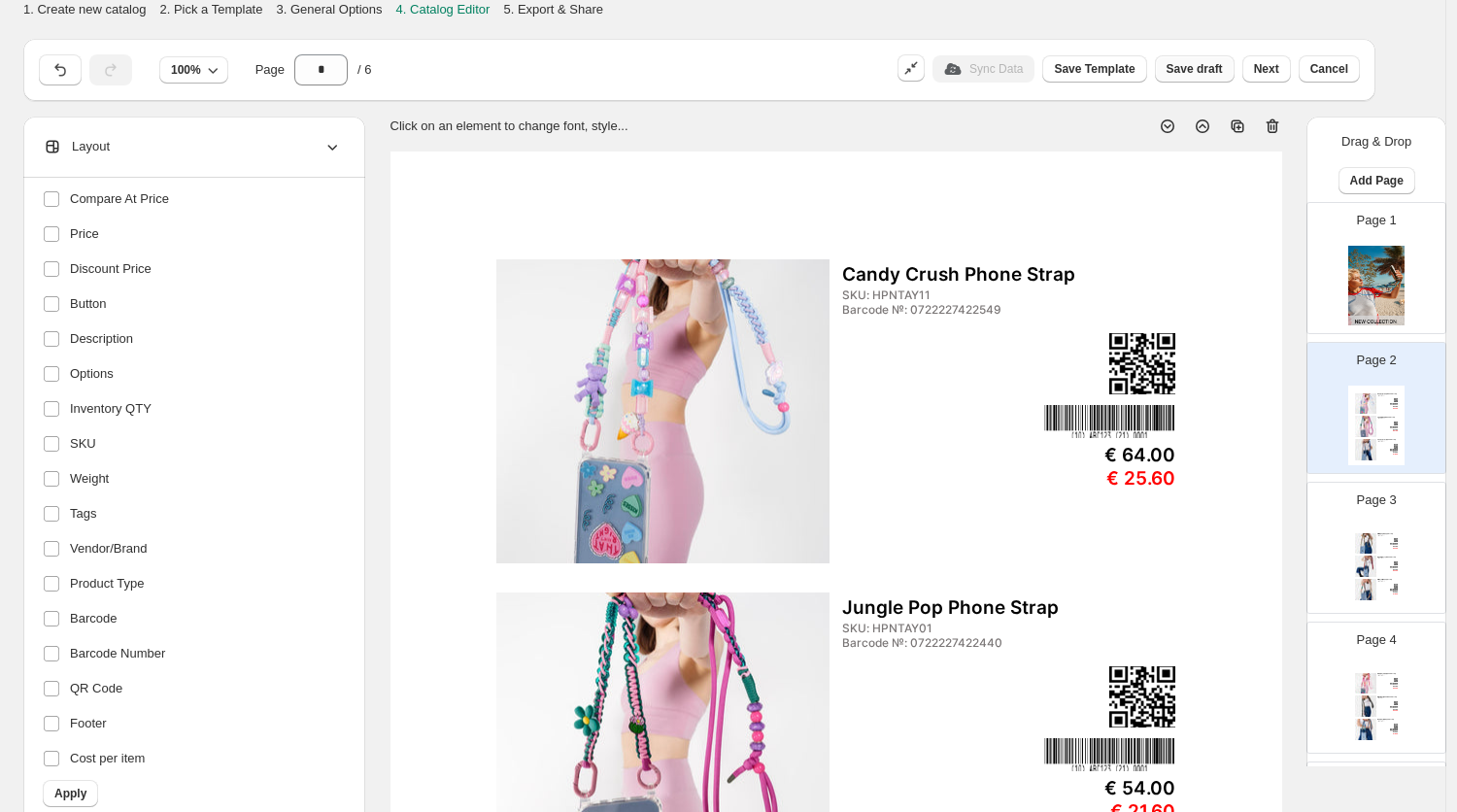 click on "Save draft" at bounding box center (1195, 69) 